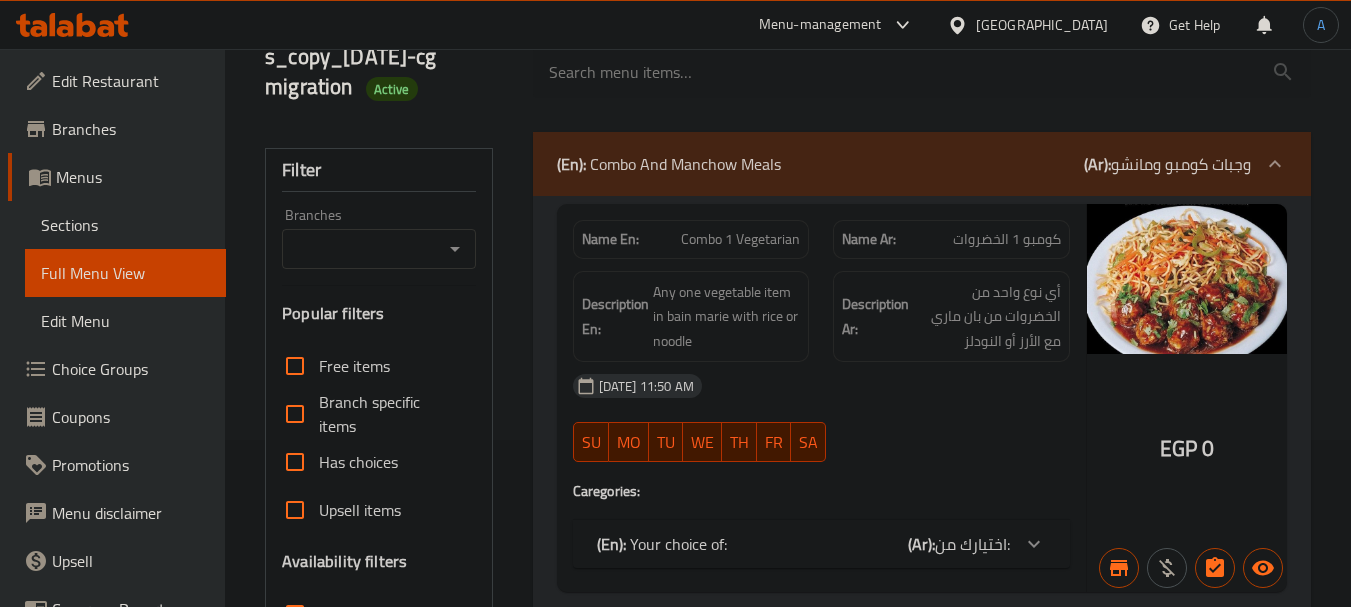 scroll, scrollTop: 200, scrollLeft: 0, axis: vertical 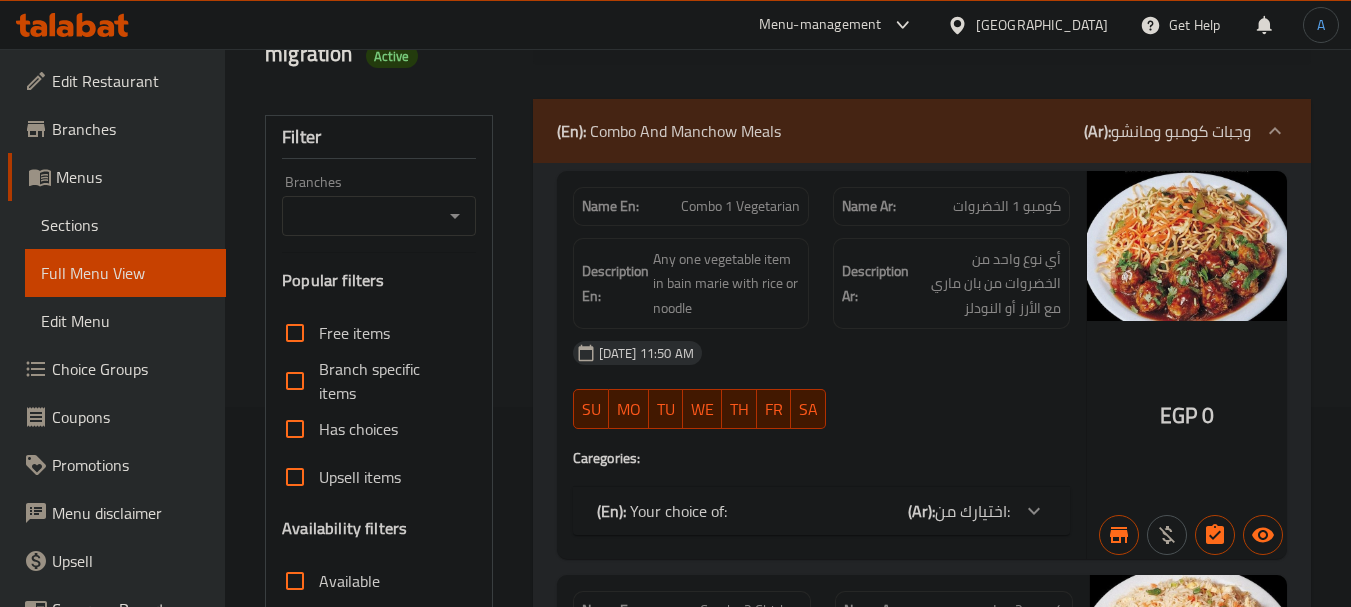 click at bounding box center (961, 25) 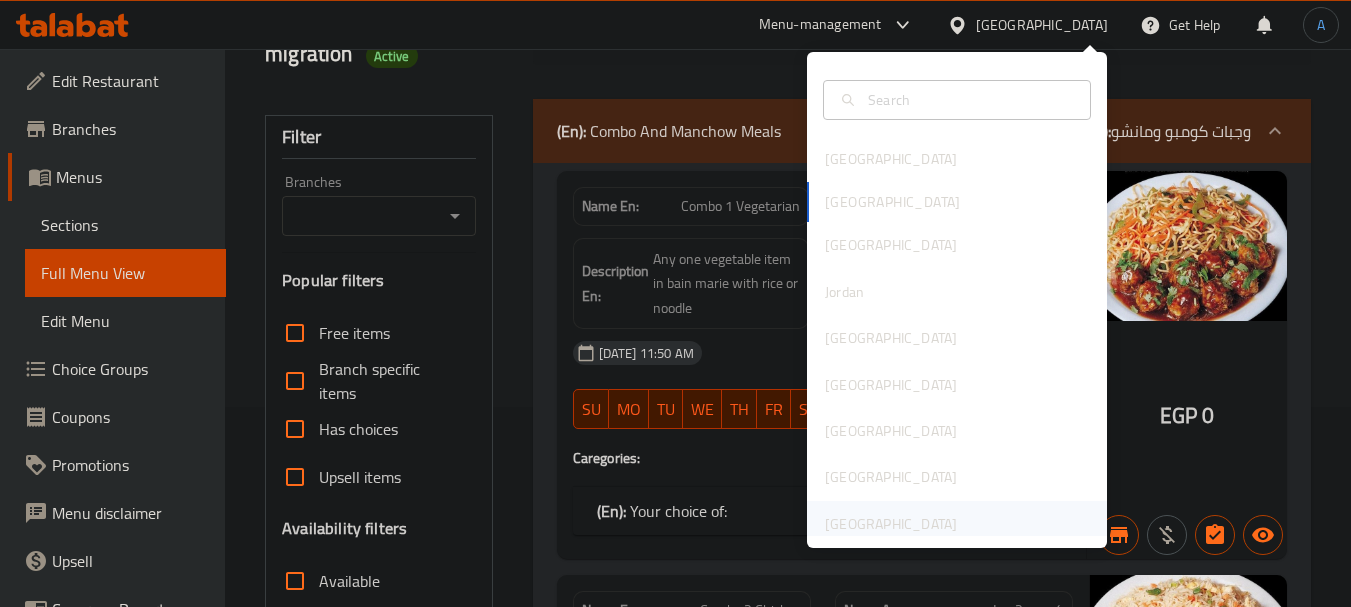 click on "[GEOGRAPHIC_DATA]" at bounding box center [891, 524] 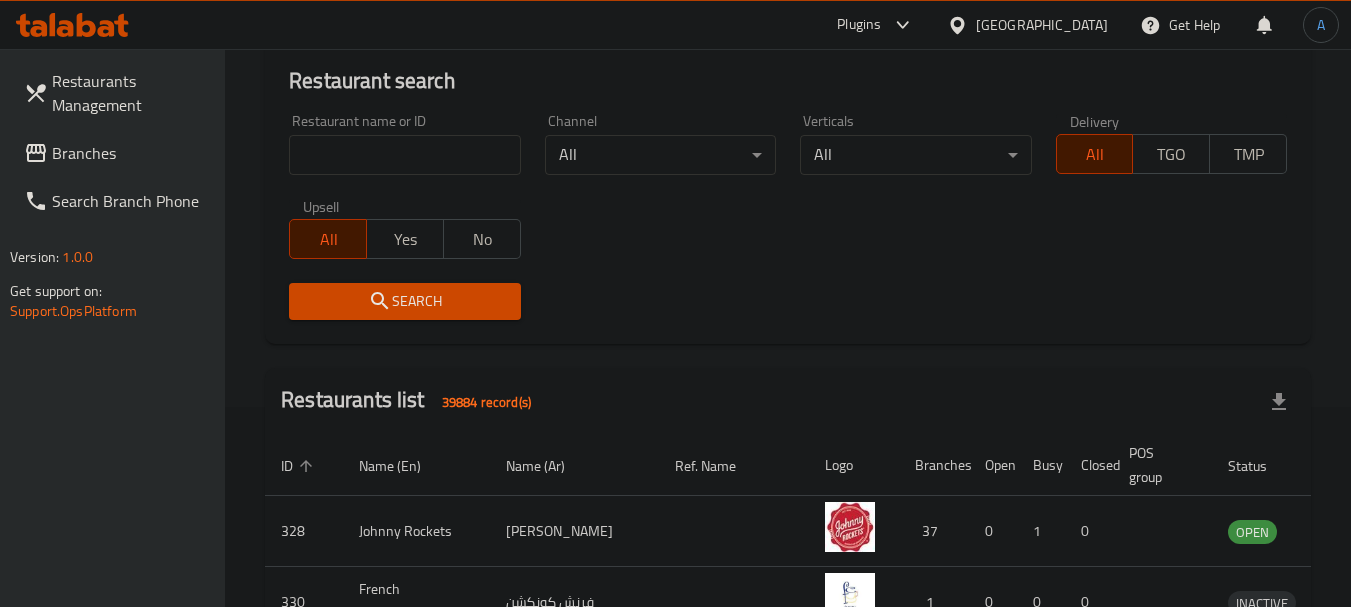 click at bounding box center (404, 155) 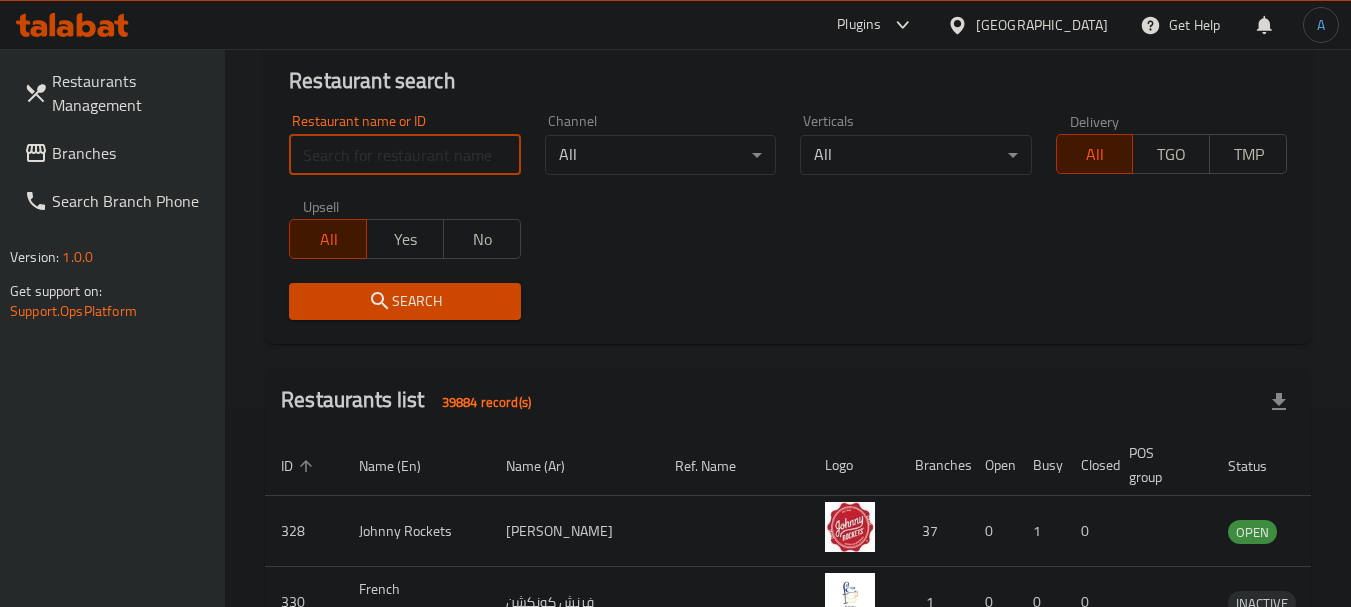 paste on "STICKY WINGZ" 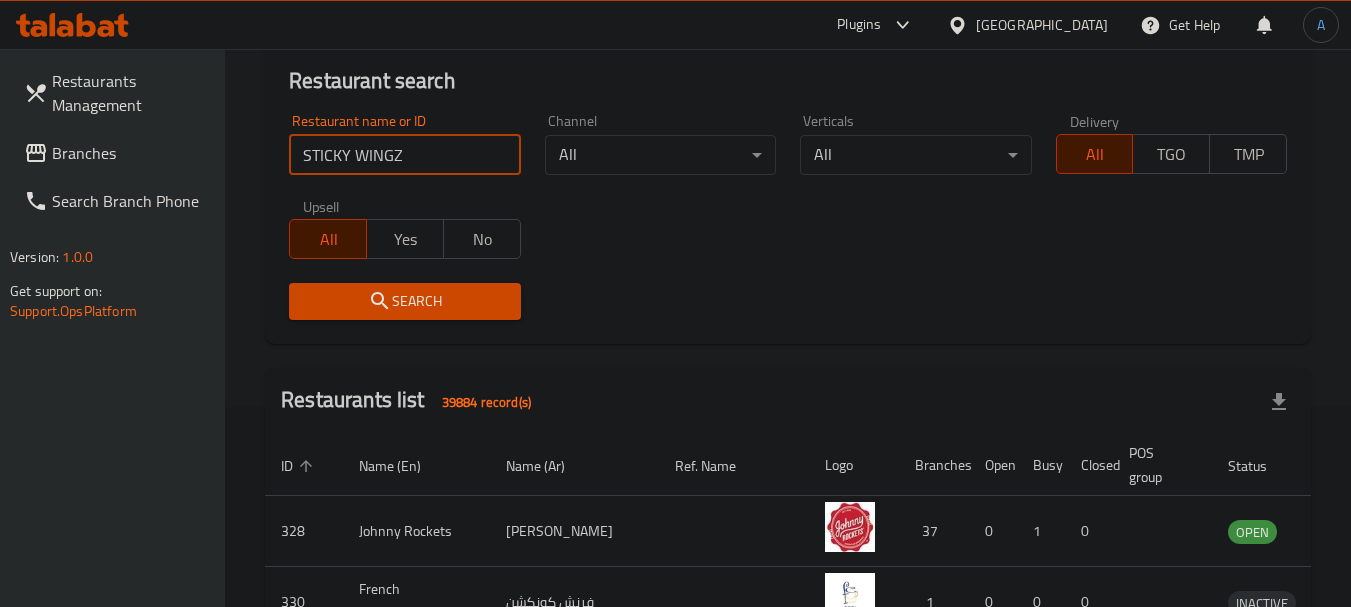type on "STICKY WINGZ" 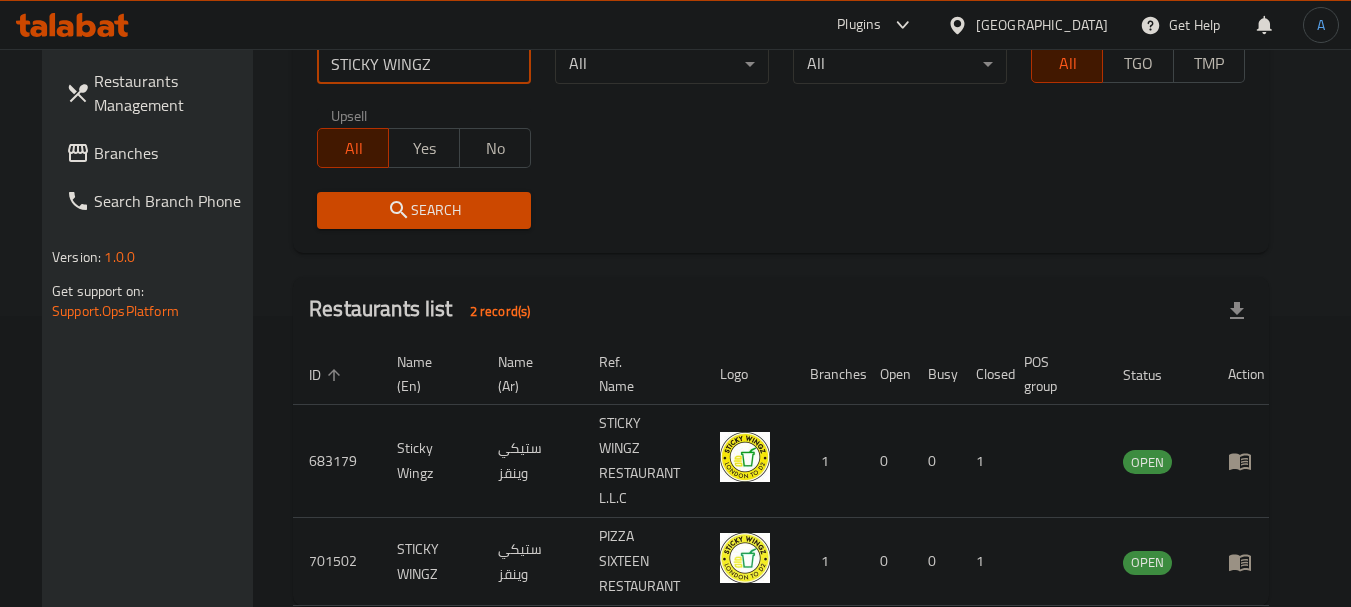 scroll, scrollTop: 339, scrollLeft: 0, axis: vertical 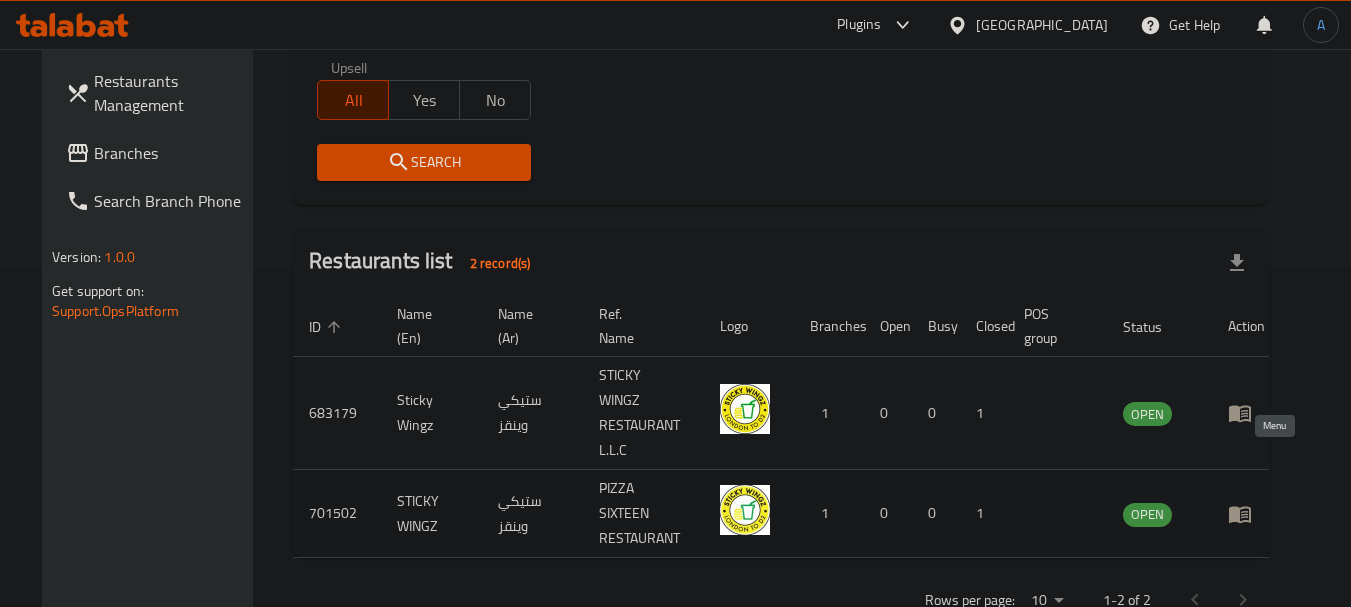 click 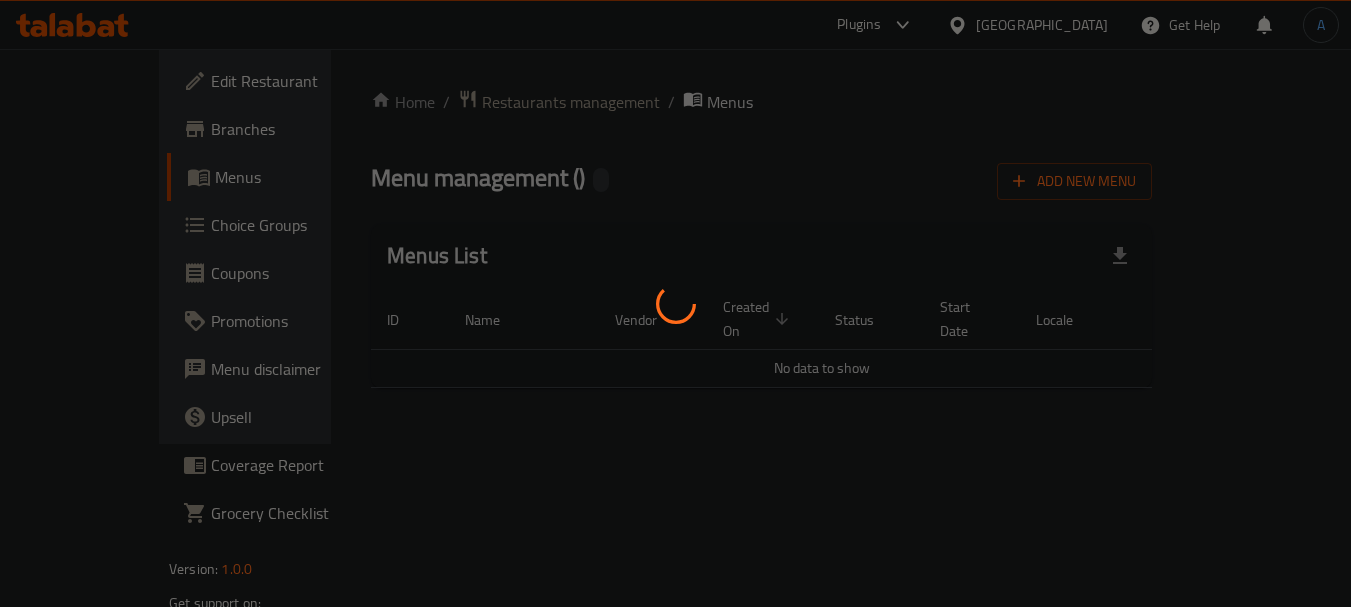 scroll, scrollTop: 0, scrollLeft: 0, axis: both 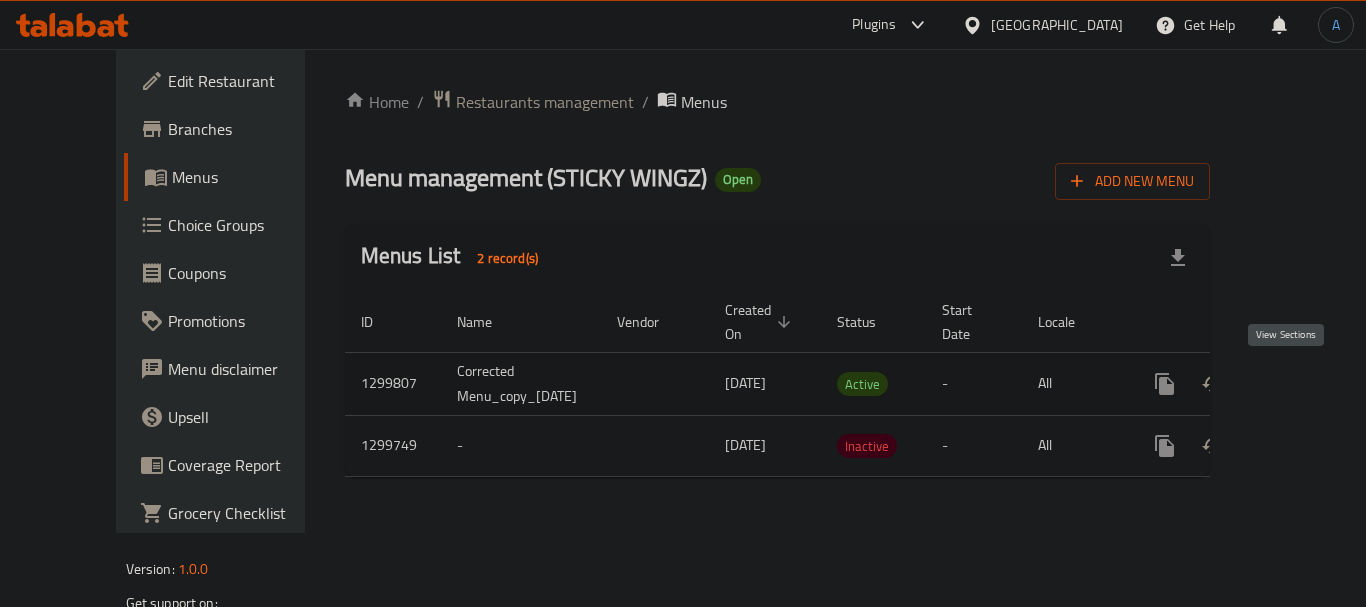 click 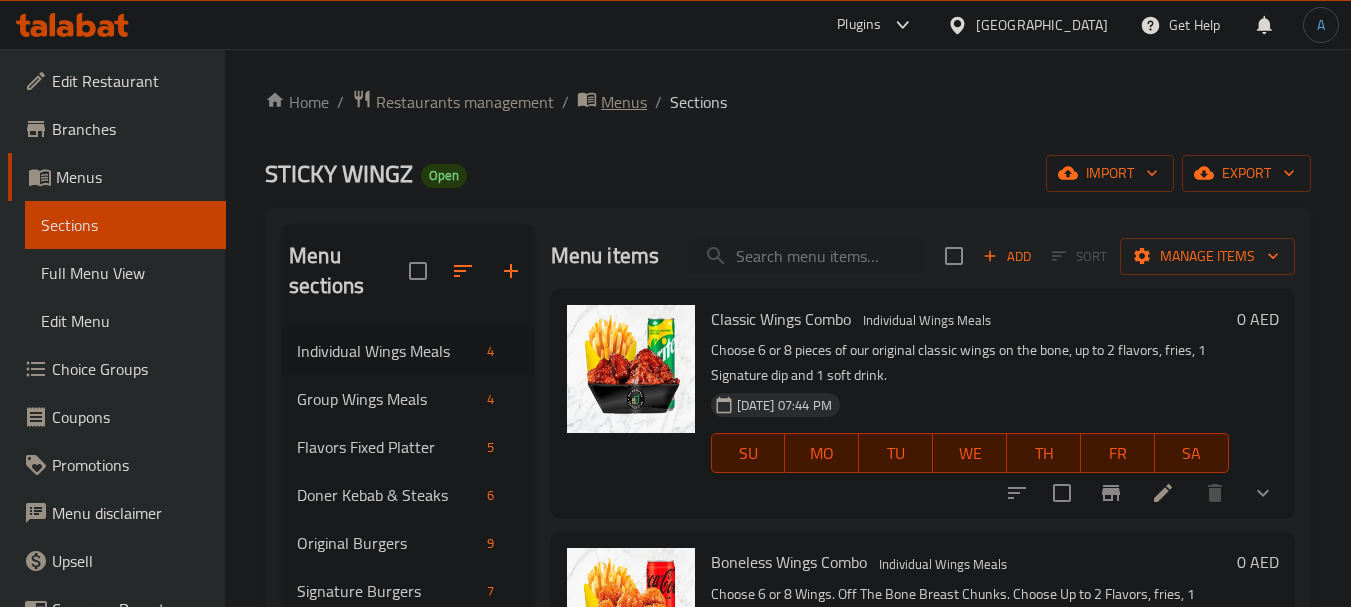 click on "Menus" at bounding box center [624, 102] 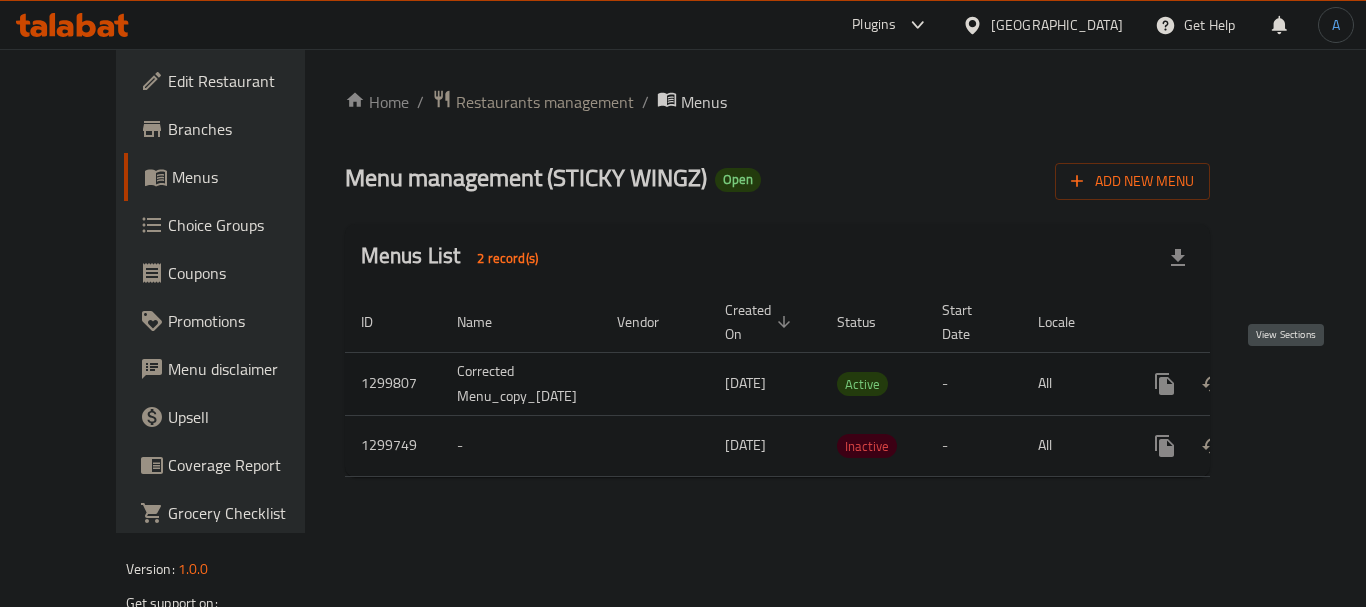 click 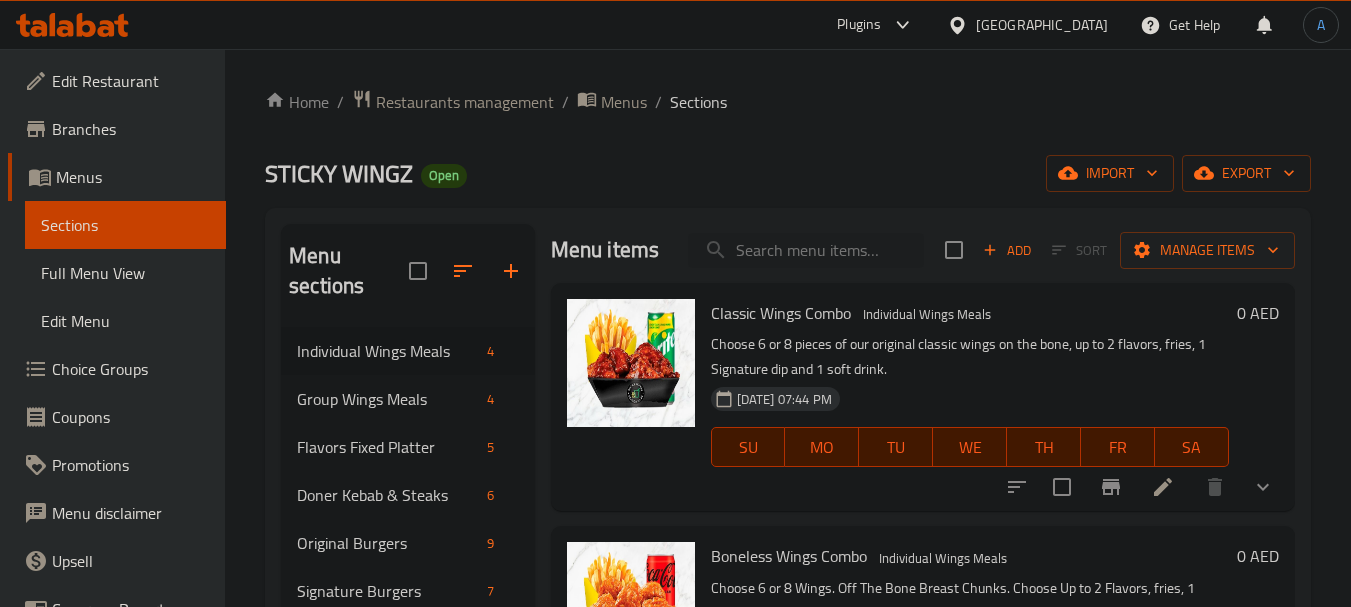 scroll, scrollTop: 0, scrollLeft: 0, axis: both 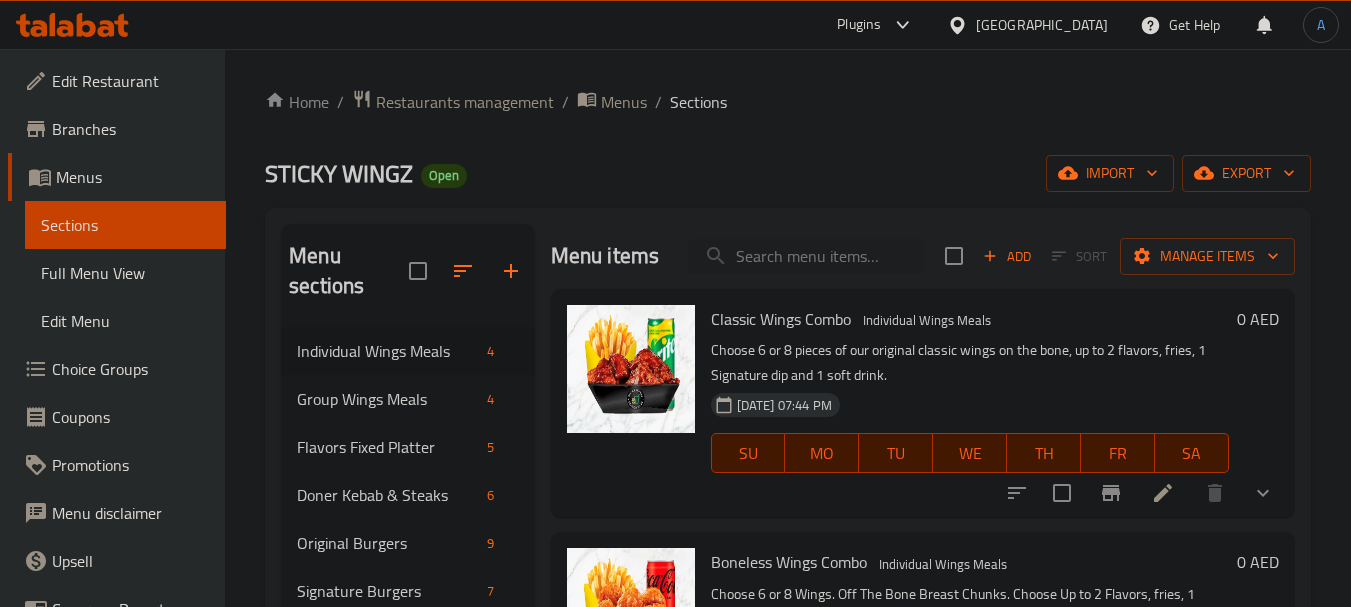 click at bounding box center [1263, 493] 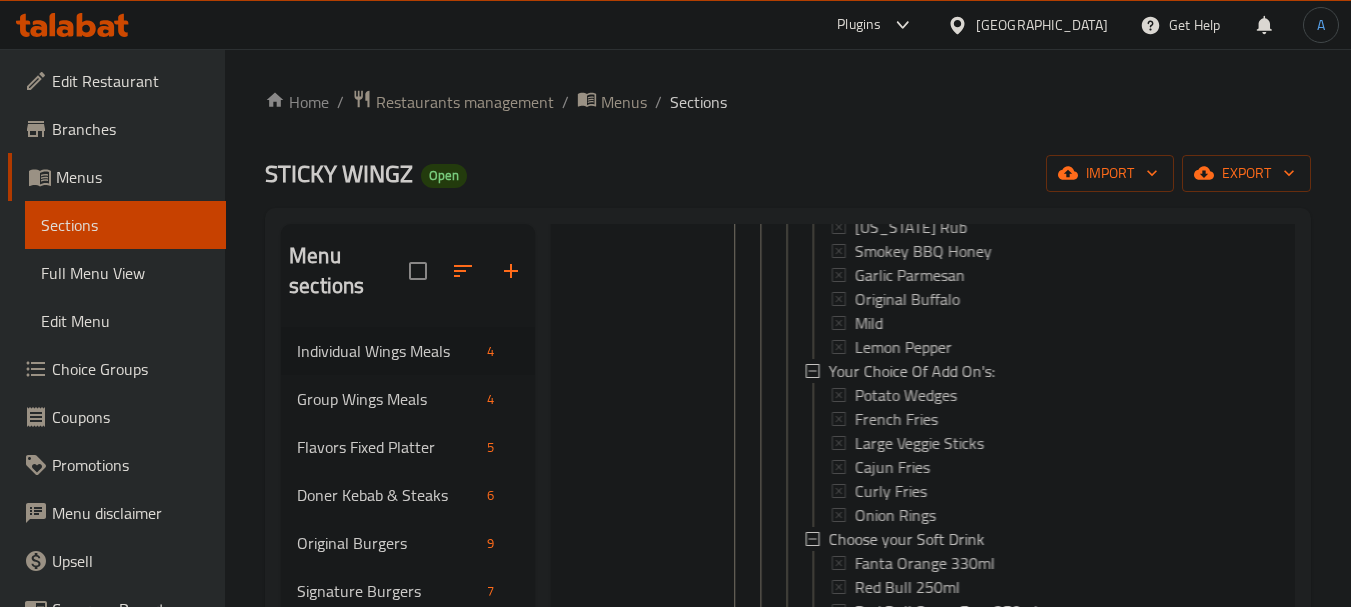 scroll, scrollTop: 600, scrollLeft: 0, axis: vertical 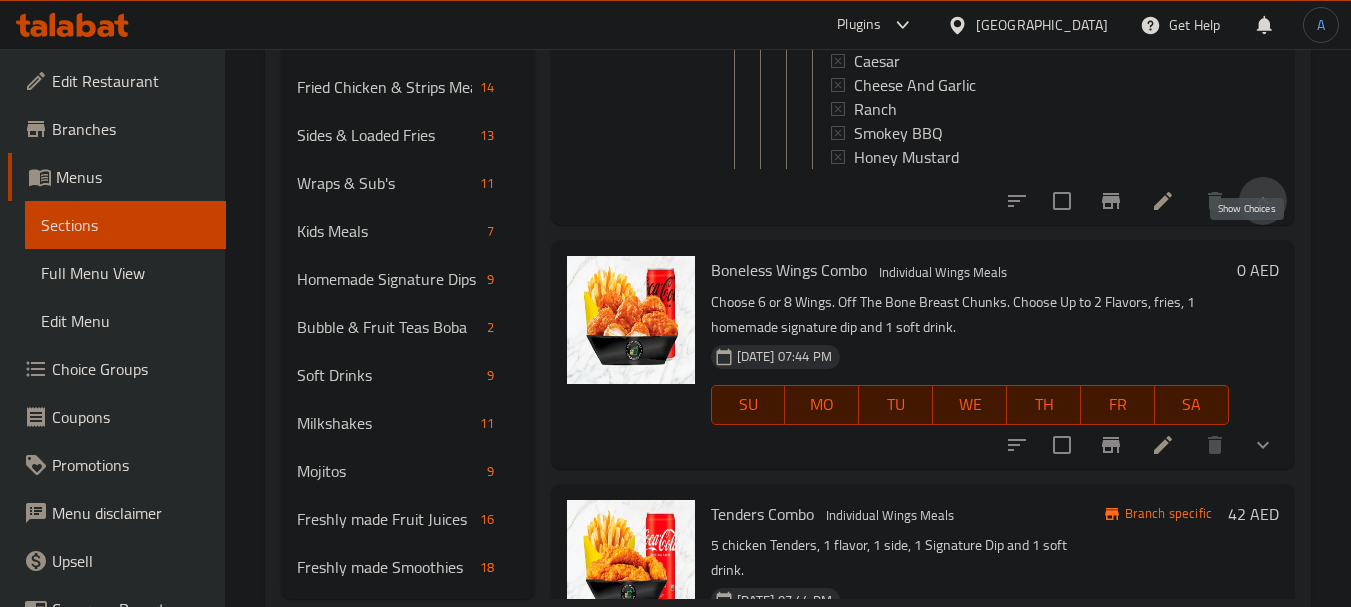 click 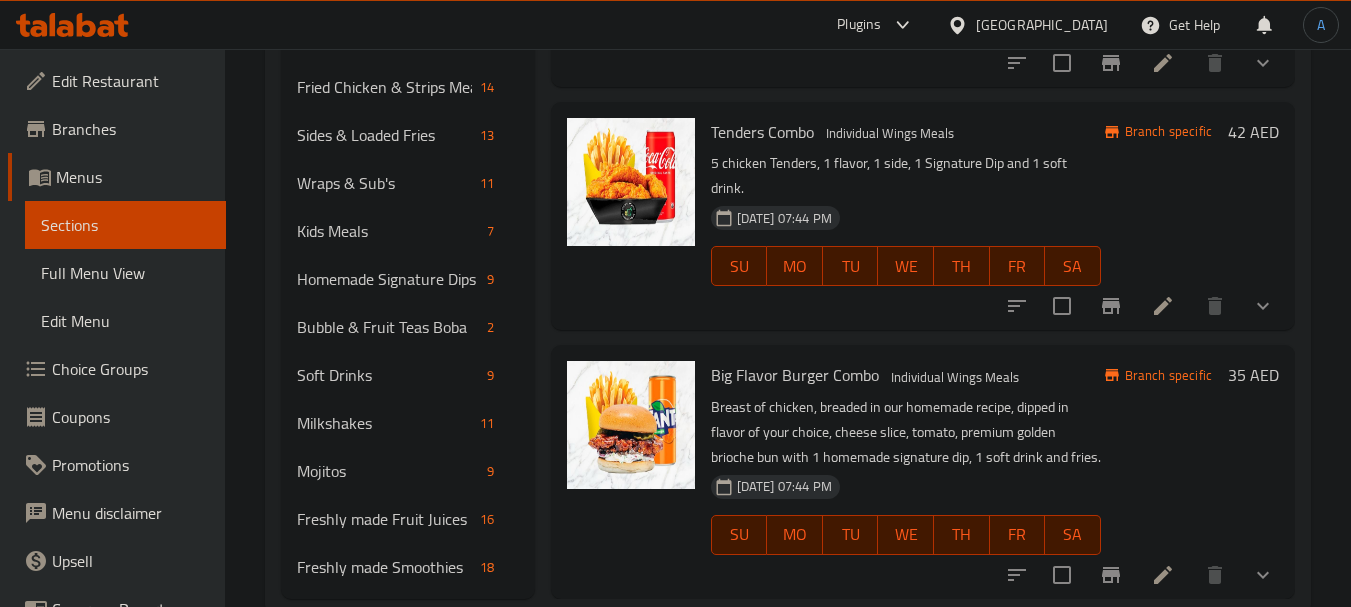 scroll, scrollTop: 129, scrollLeft: 0, axis: vertical 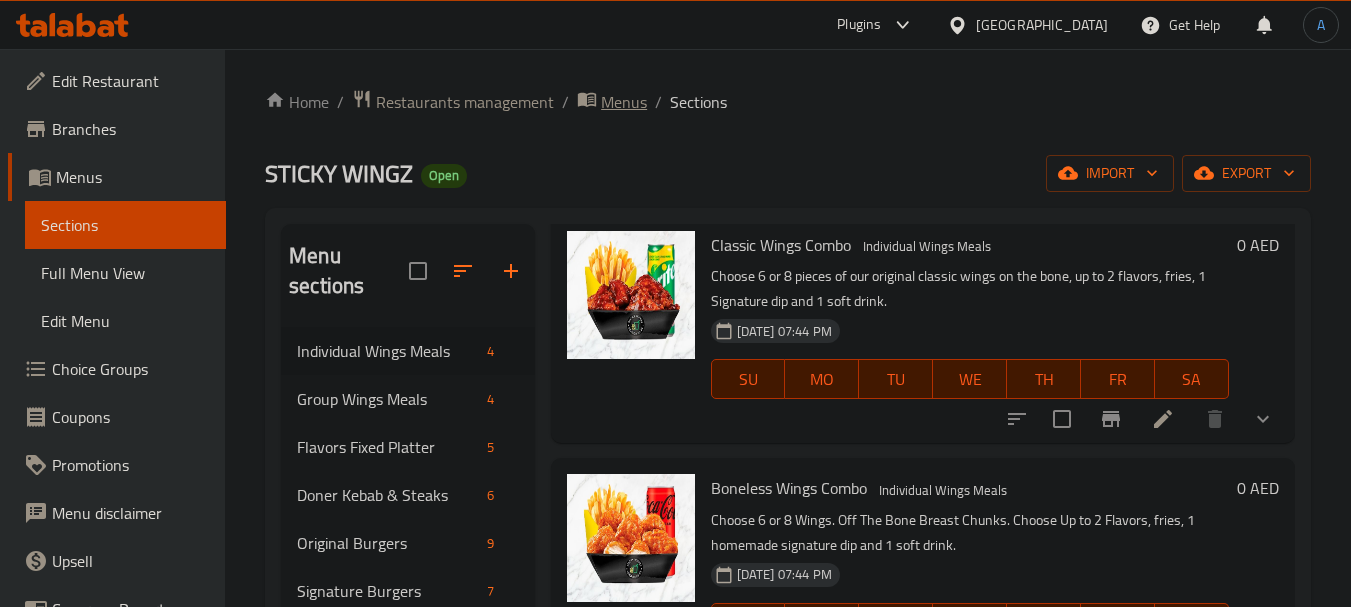 click on "Menus" at bounding box center (624, 102) 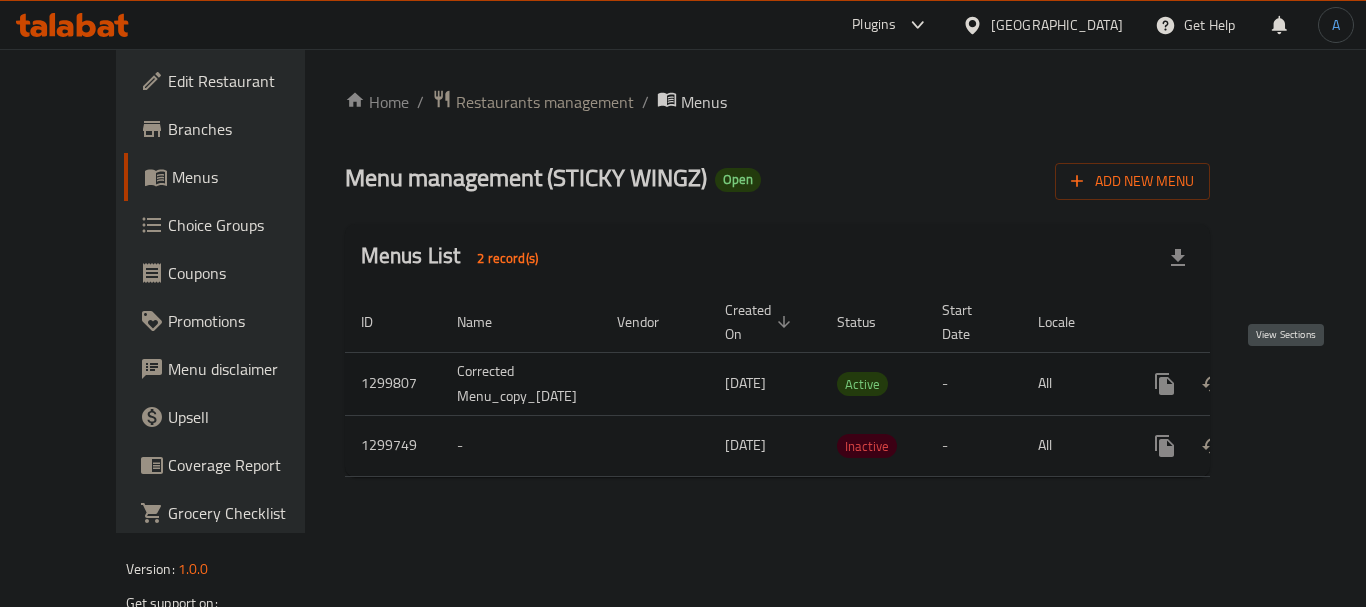 click 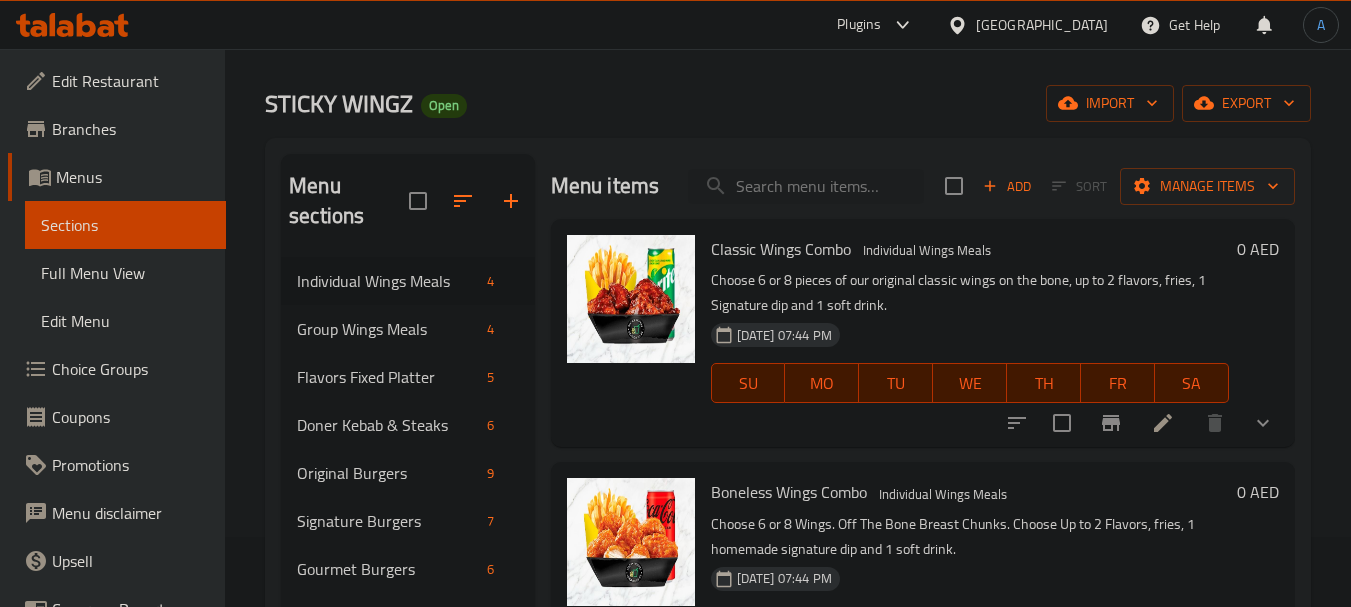 scroll, scrollTop: 100, scrollLeft: 0, axis: vertical 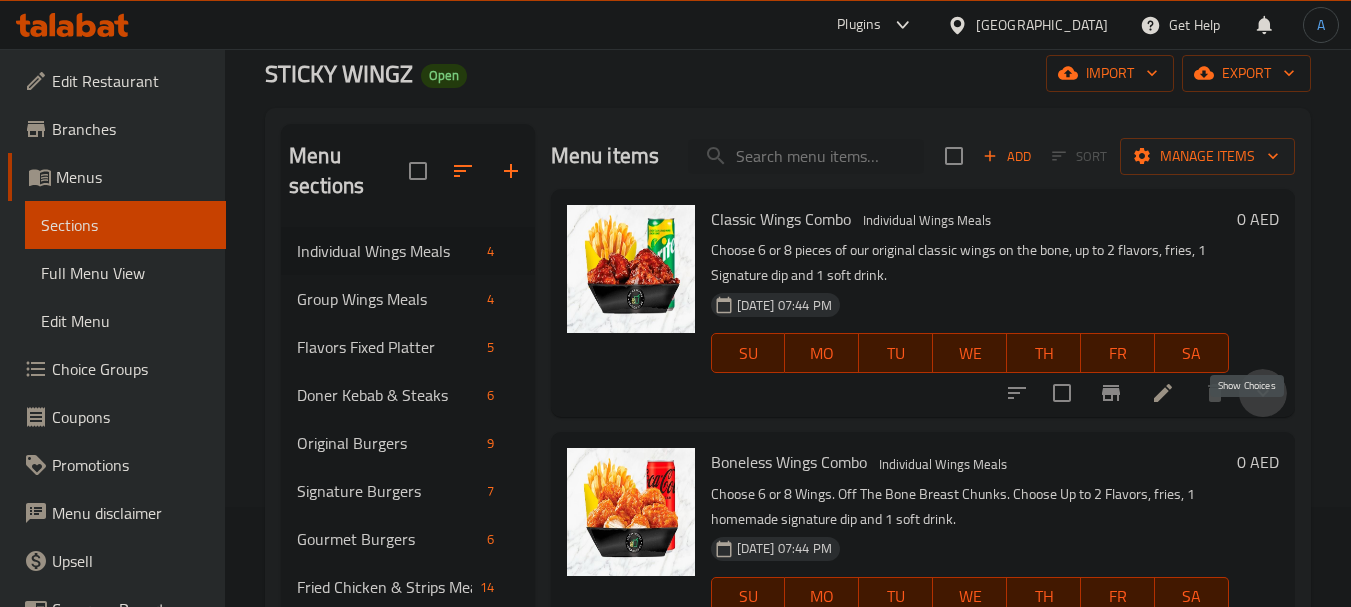 click 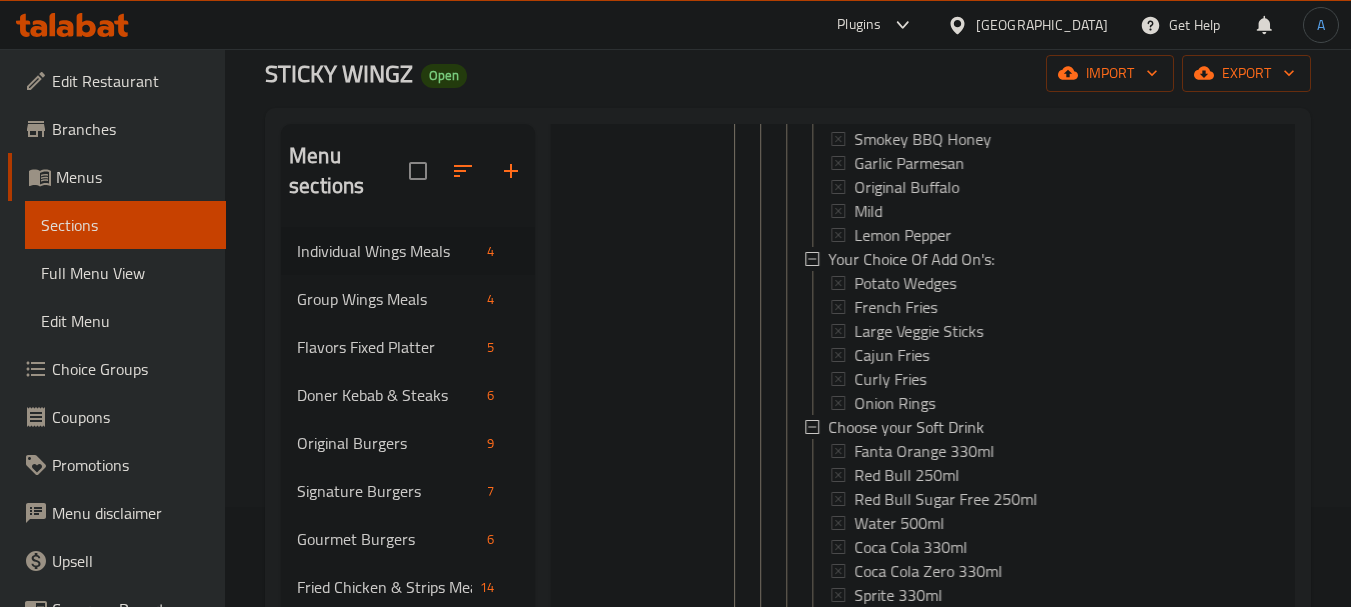 scroll, scrollTop: 500, scrollLeft: 0, axis: vertical 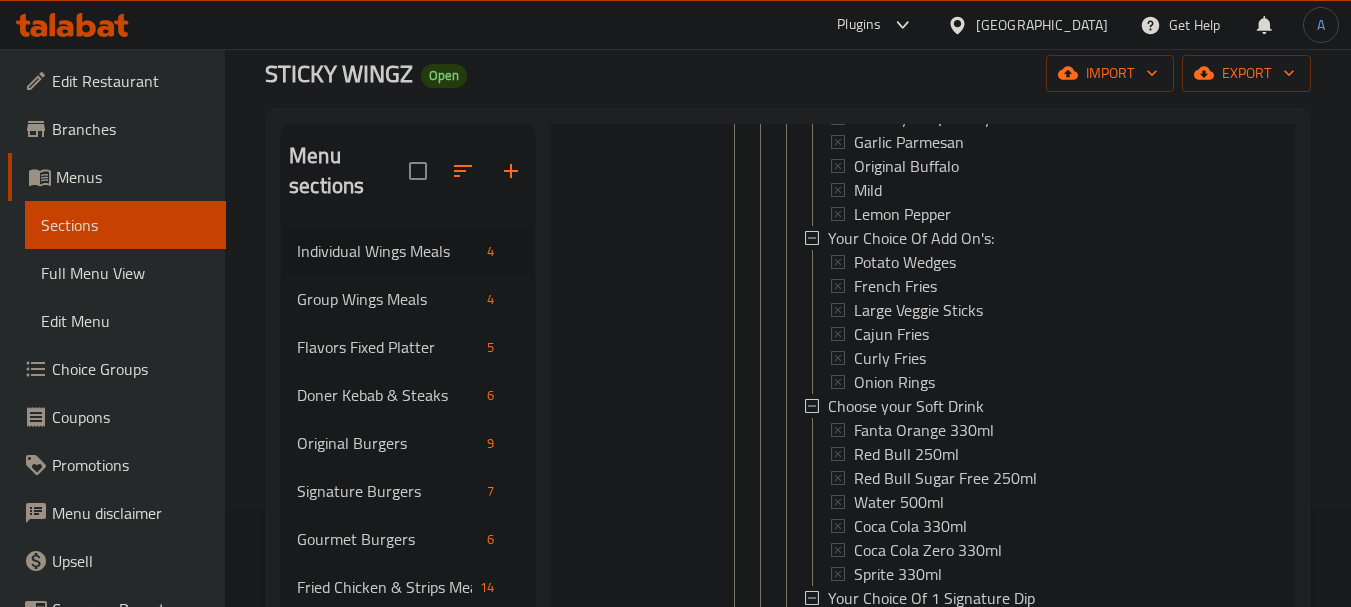 click on "Choose Upto 2 Wings Flavours Mango Habanero Korean Kick New Cajun [US_STATE] Rub Smokey BBQ Honey Garlic Parmesan Original Buffalo Mild Lemon Pepper Your Choice Of Add On's: Potato Wedges  French Fries Large Veggie Sticks Cajun Fries Curly Fries Onion Rings Choose your Soft Drink Fanta Orange 330ml Red Bull 250ml Red Bull Sugar Free 250ml Water 500ml Coca Cola 330ml Coca Cola Zero 330ml Sprite 330ml Your Choice Of 1 Signature Dip Blue Cheese BBQ Sauce Caesar Honey Mustard Ranch Garlic Sauce Melted Cheese Dynamic Sauce Spicy Sauce Garlic & Cheese Extra Signature Dip Spicy Dynamic Blue Cheese Garlic Melted Cheese Caesar Cheese And Garlic Ranch Smokey BBQ Honey Mustard" at bounding box center [1009, 550] 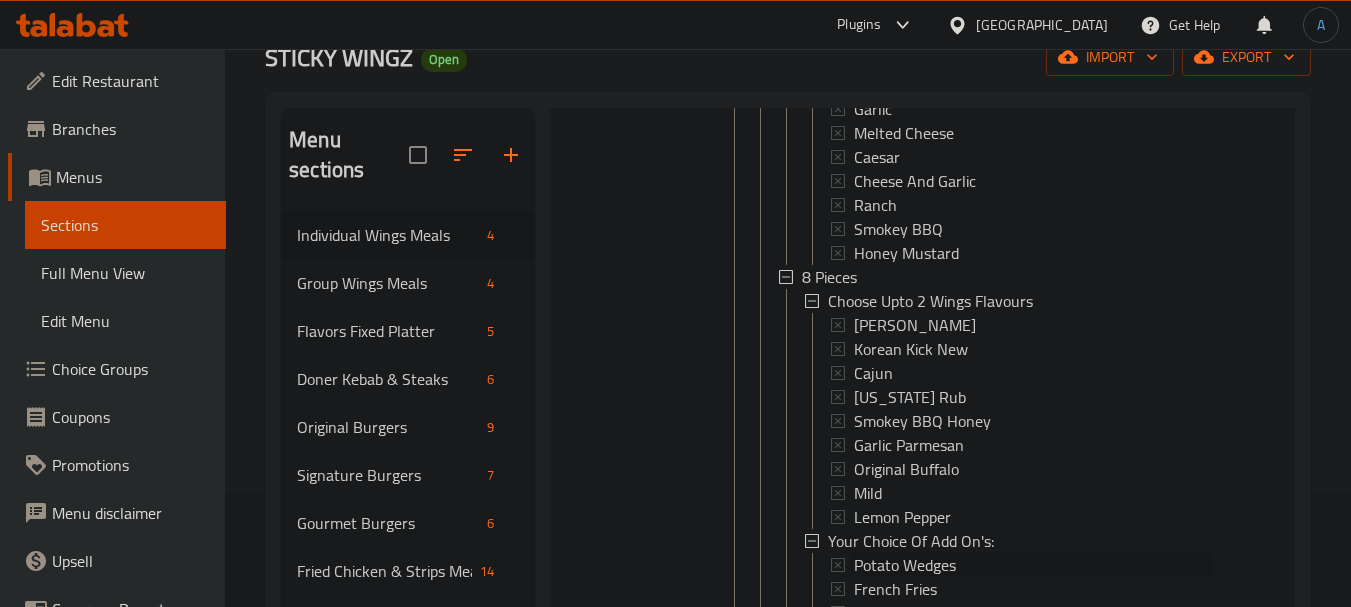 scroll, scrollTop: 0, scrollLeft: 0, axis: both 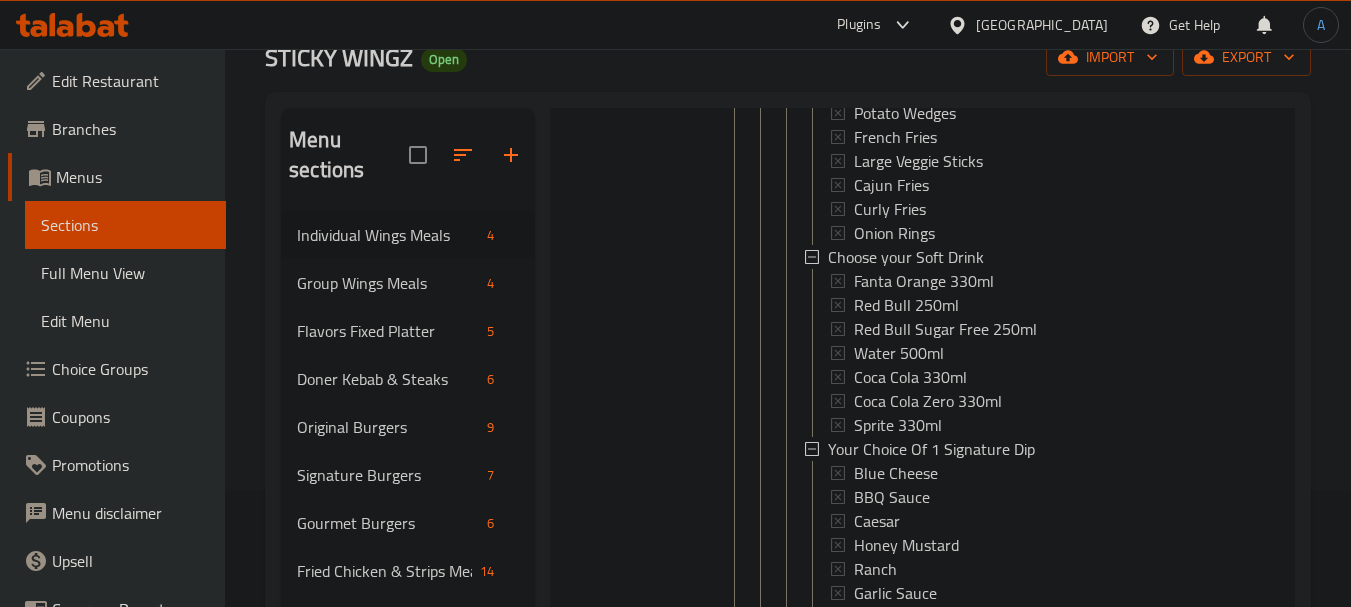 click on "Choose Upto 2 Wings Flavours Mango Habanero Korean Kick New Cajun [US_STATE] Rub Smokey BBQ Honey Garlic Parmesan Original Buffalo Mild Lemon Pepper Your Choice Of Add On's: Potato Wedges  French Fries Large Veggie Sticks Cajun Fries Curly Fries Onion Rings Choose your Soft Drink Fanta Orange 330ml Red Bull 250ml Red Bull Sugar Free 250ml Water 500ml Coca Cola 330ml Coca Cola Zero 330ml Sprite 330ml Your Choice Of 1 Signature Dip Blue Cheese BBQ Sauce Caesar Honey Mustard Ranch Garlic Sauce Melted Cheese Dynamic Sauce Spicy Sauce Garlic & Cheese Extra Signature Dip Spicy Dynamic Blue Cheese Garlic Melted Cheese Caesar Cheese And Garlic Ranch Smokey BBQ Honey Mustard" at bounding box center (1009, 401) 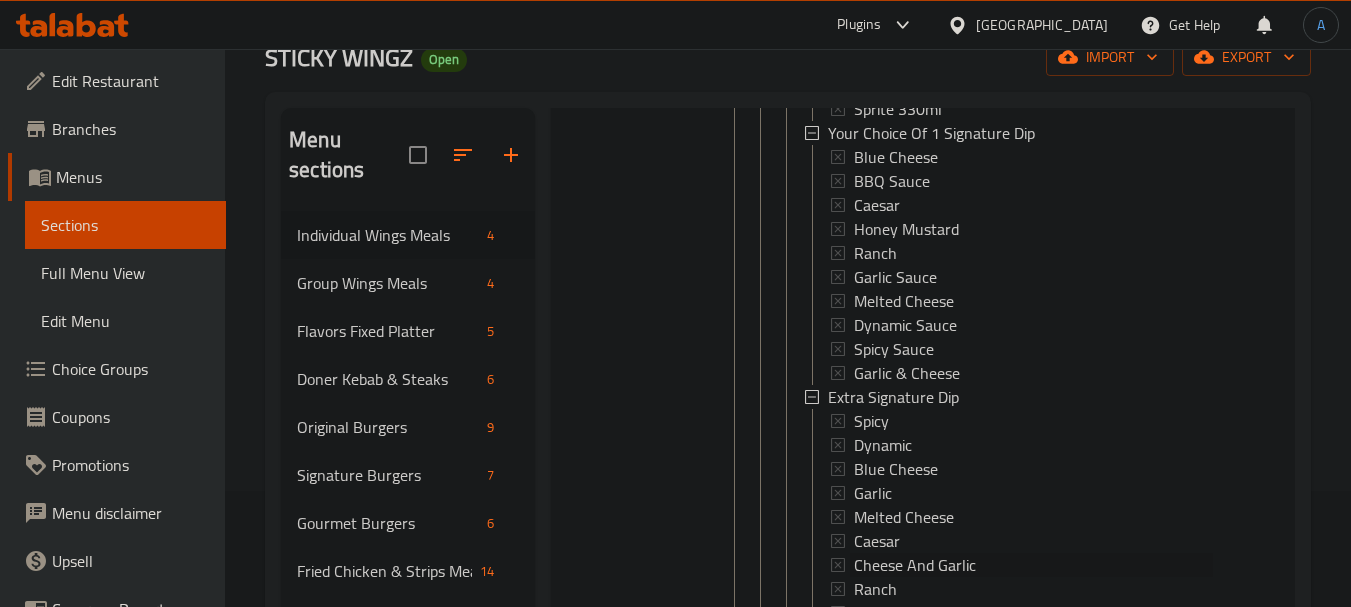 click on "6 Pieces Choose Upto 2 Wings Flavours Mango Habanero Korean Kick New Cajun [US_STATE] Rub Smokey BBQ Honey Garlic Parmesan Original Buffalo Mild Lemon Pepper Your Choice Of Add On's: Potato Wedges  French Fries Large Veggie Sticks Cajun Fries Curly Fries Onion Rings Choose your Soft Drink Fanta Orange 330ml Red Bull 250ml Red Bull Sugar Free 250ml Water 500ml Coca Cola 330ml Coca Cola Zero 330ml Sprite 330ml Your Choice Of 1 Signature Dip Blue Cheese BBQ Sauce Caesar Honey Mustard Ranch Garlic Sauce Melted Cheese Dynamic Sauce Spicy Sauce Garlic & Cheese Extra Signature Dip Spicy Dynamic Blue Cheese Garlic Melted Cheese Caesar Cheese And Garlic Ranch Smokey BBQ Honey Mustard 8 Pieces Choose Upto 2 Wings Flavours Mango Habanero Korean Kick New Cajun [US_STATE] Rub Smokey BBQ Honey Garlic Parmesan Original Buffalo Mild Lemon Pepper Your Choice Of Add On's: Potato Wedges  French Fries Large Veggie Sticks Cajun Fries Curly Fries Onion Rings Choose your Soft Drink Fanta Orange 330ml Red Bull 250ml Water 500ml [PERSON_NAME]" at bounding box center (996, -503) 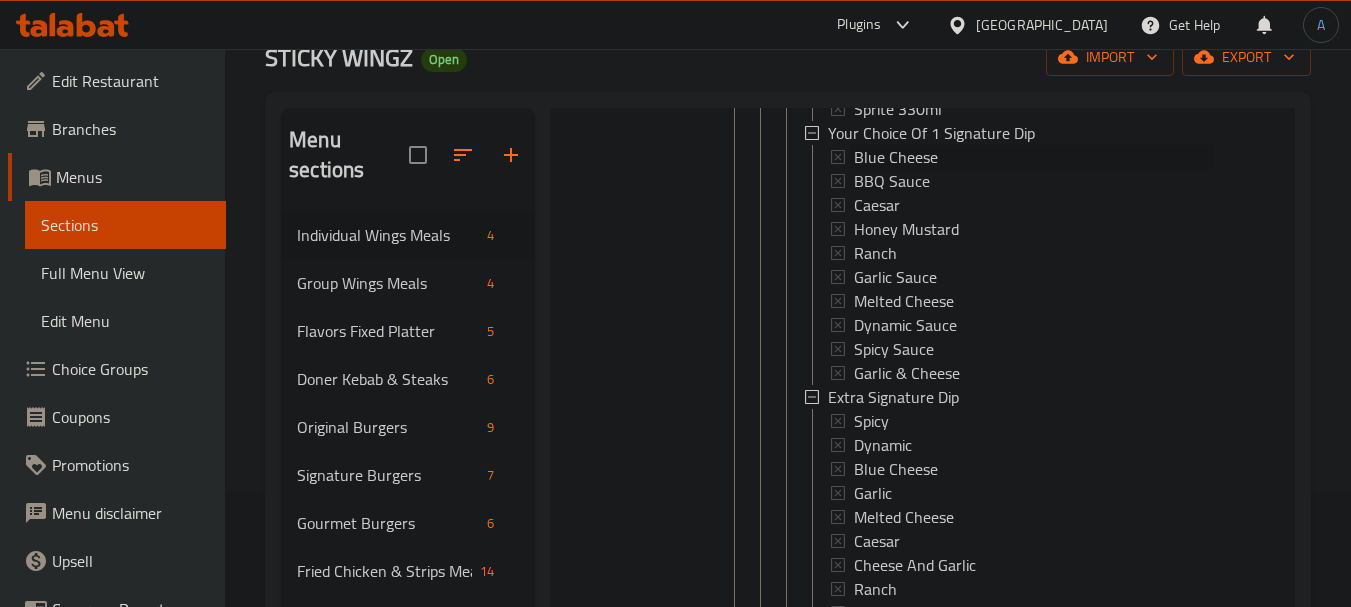 click on "Choose Upto 2 Wings Flavours Mango Habanero Korean Kick New Cajun [US_STATE] Rub Smokey BBQ Honey Garlic Parmesan Original Buffalo Mild Lemon Pepper Your Choice Of Add On's: Potato Wedges  French Fries Large Veggie Sticks Cajun Fries Curly Fries Onion Rings Choose your Soft Drink Fanta Orange 330ml Red Bull 250ml Red Bull Sugar Free 250ml Water 500ml Coca Cola 330ml Coca Cola Zero 330ml Sprite 330ml Your Choice Of 1 Signature Dip Blue Cheese BBQ Sauce Caesar Honey Mustard Ranch Garlic Sauce Melted Cheese Dynamic Sauce Spicy Sauce Garlic & Cheese Extra Signature Dip Spicy Dynamic Blue Cheese Garlic Melted Cheese Caesar Cheese And Garlic Ranch Smokey BBQ Honey Mustard" at bounding box center [1009, 85] 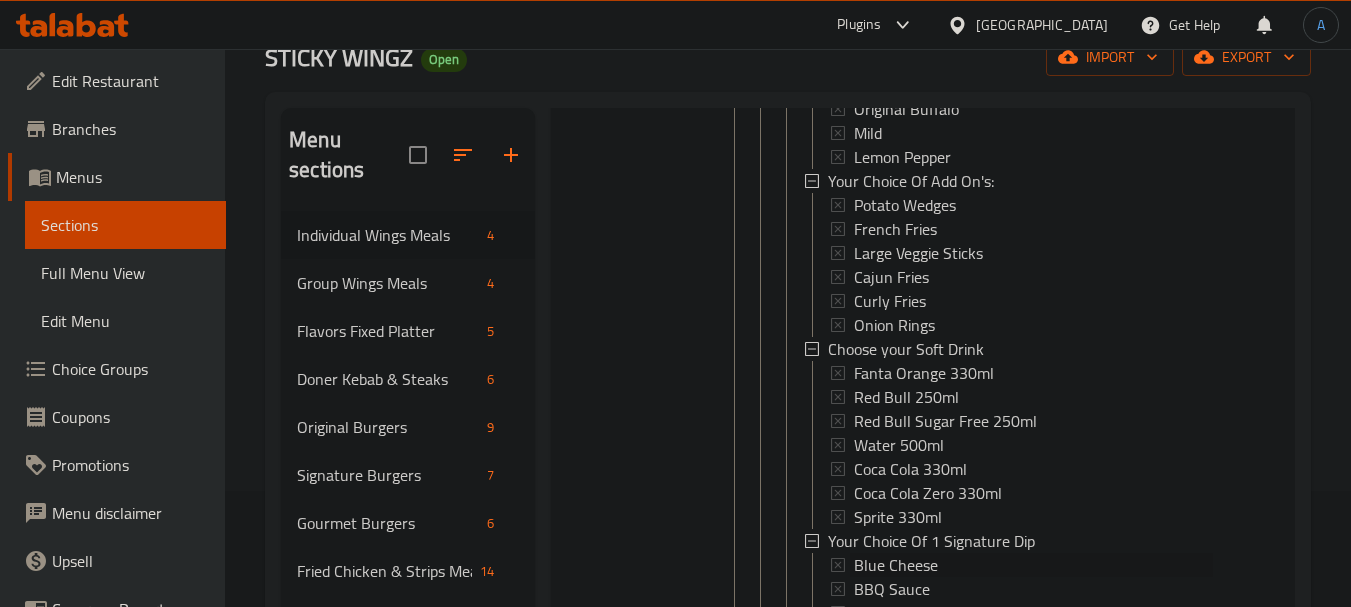 scroll, scrollTop: 0, scrollLeft: 0, axis: both 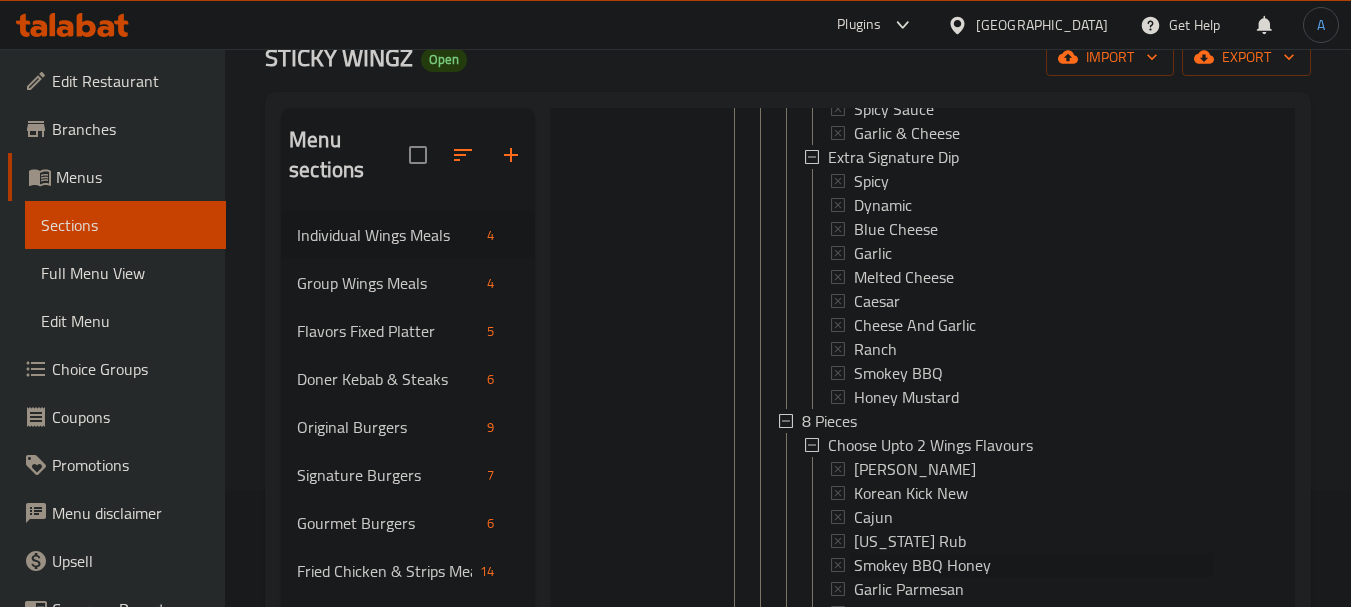 click on "6 Pieces Choose Upto 2 Wings Flavours Mango Habanero Korean Kick New Cajun [US_STATE] Rub Smokey BBQ Honey Garlic Parmesan Original Buffalo Mild Lemon Pepper Your Choice Of Add On's: Potato Wedges  French Fries Large Veggie Sticks Cajun Fries Curly Fries Onion Rings Choose your Soft Drink Fanta Orange 330ml Red Bull 250ml Red Bull Sugar Free 250ml Water 500ml Coca Cola 330ml Coca Cola Zero 330ml Sprite 330ml Your Choice Of 1 Signature Dip Blue Cheese BBQ Sauce Caesar Honey Mustard Ranch Garlic Sauce Melted Cheese Dynamic Sauce Spicy Sauce Garlic & Cheese Extra Signature Dip Spicy Dynamic Blue Cheese Garlic Melted Cheese Caesar Cheese And Garlic Ranch Smokey BBQ Honey Mustard 8 Pieces Choose Upto 2 Wings Flavours Mango Habanero Korean Kick New Cajun [US_STATE] Rub Smokey BBQ Honey Garlic Parmesan Original Buffalo Mild Lemon Pepper Your Choice Of Add On's: Potato Wedges  French Fries Large Veggie Sticks Cajun Fries Curly Fries Onion Rings Choose your Soft Drink Fanta Orange 330ml Red Bull 250ml Water 500ml [PERSON_NAME]" at bounding box center [996, 409] 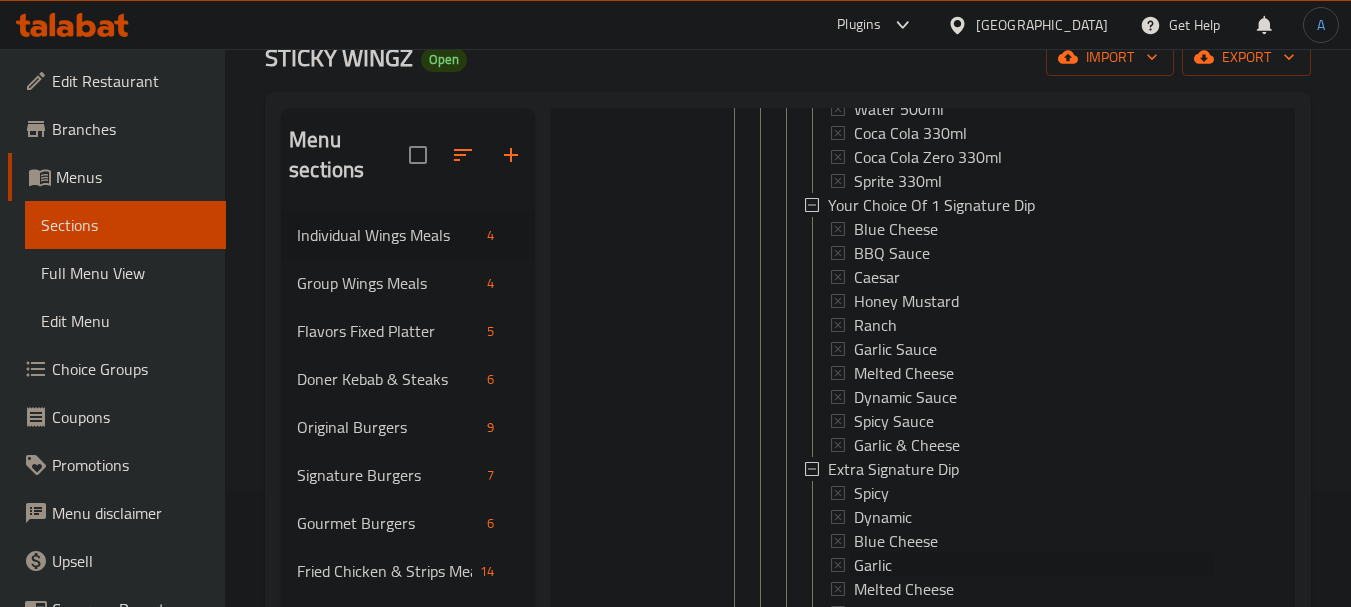 click on "6 Pieces Choose Upto 2 Wings Flavours Mango Habanero Korean Kick New Cajun [US_STATE] Rub Smokey BBQ Honey Garlic Parmesan Original Buffalo Mild Lemon Pepper Your Choice Of Add On's: Potato Wedges  French Fries Large Veggie Sticks Cajun Fries Curly Fries Onion Rings Choose your Soft Drink Fanta Orange 330ml Red Bull 250ml Red Bull Sugar Free 250ml Water 500ml Coca Cola 330ml Coca Cola Zero 330ml Sprite 330ml Your Choice Of 1 Signature Dip Blue Cheese BBQ Sauce Caesar Honey Mustard Ranch Garlic Sauce Melted Cheese Dynamic Sauce Spicy Sauce Garlic & Cheese Extra Signature Dip Spicy Dynamic Blue Cheese Garlic Melted Cheese Caesar Cheese And Garlic Ranch Smokey BBQ Honey Mustard 8 Pieces Choose Upto 2 Wings Flavours Mango Habanero Korean Kick New Cajun [US_STATE] Rub Smokey BBQ Honey Garlic Parmesan Original Buffalo Mild Lemon Pepper Your Choice Of Add On's: Potato Wedges  French Fries Large Veggie Sticks Cajun Fries Curly Fries Onion Rings Choose your Soft Drink Fanta Orange 330ml Red Bull 250ml Water 500ml [PERSON_NAME]" at bounding box center (996, -431) 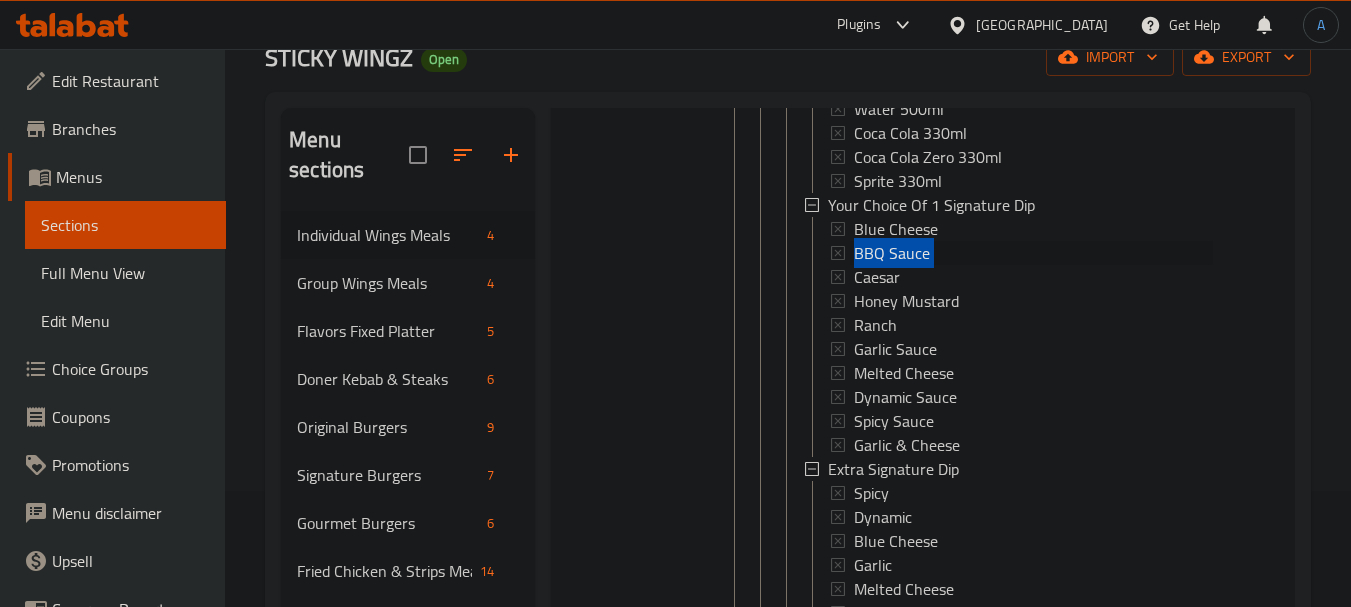click on "Choose Upto 2 Wings Flavours Mango Habanero Korean Kick New Cajun [US_STATE] Rub Smokey BBQ Honey Garlic Parmesan Original Buffalo Mild Lemon Pepper Your Choice Of Add On's: Potato Wedges  French Fries Large Veggie Sticks Cajun Fries Curly Fries Onion Rings Choose your Soft Drink Fanta Orange 330ml Red Bull 250ml Red Bull Sugar Free 250ml Water 500ml Coca Cola 330ml Coca Cola Zero 330ml Sprite 330ml Your Choice Of 1 Signature Dip Blue Cheese BBQ Sauce Caesar Honey Mustard Ranch Garlic Sauce Melted Cheese Dynamic Sauce Spicy Sauce Garlic & Cheese Extra Signature Dip Spicy Dynamic Blue Cheese Garlic Melted Cheese Caesar Cheese And Garlic Ranch Smokey BBQ Honey Mustard" at bounding box center (1009, 157) 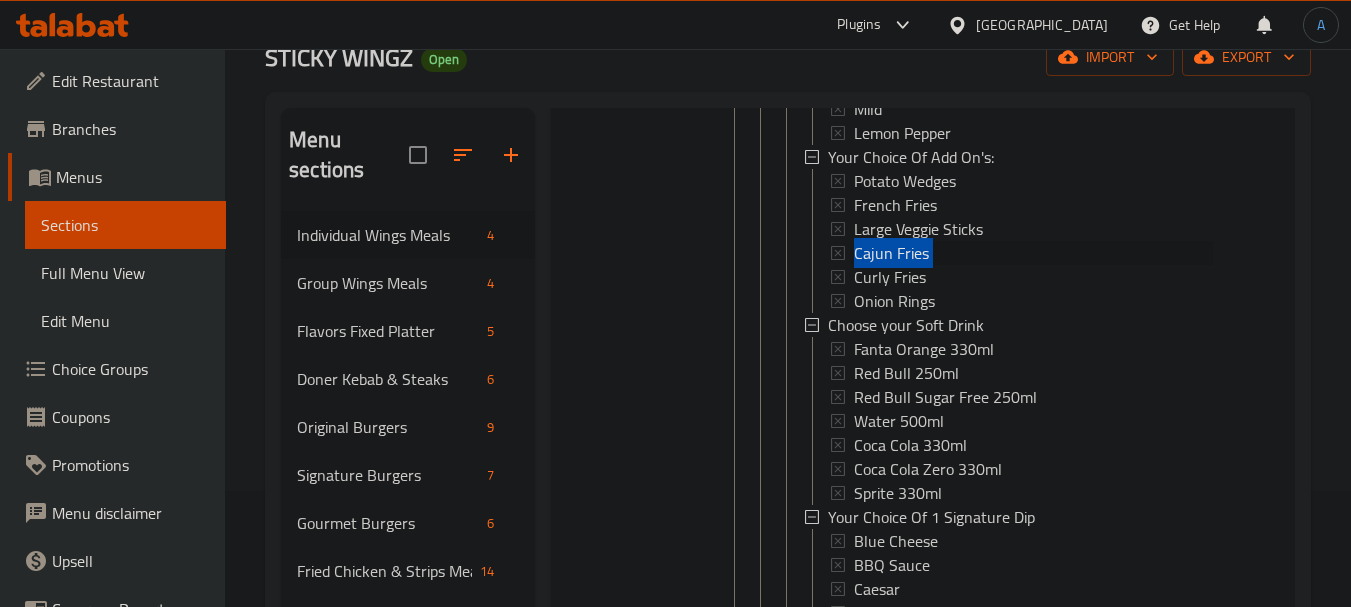 click on "Choose Upto 2 Wings Flavours Mango Habanero Korean Kick New Cajun [US_STATE] Rub Smokey BBQ Honey Garlic Parmesan Original Buffalo Mild Lemon Pepper Your Choice Of Add On's: Potato Wedges  French Fries Large Veggie Sticks Cajun Fries Curly Fries Onion Rings Choose your Soft Drink Fanta Orange 330ml Red Bull 250ml Red Bull Sugar Free 250ml Water 500ml Coca Cola 330ml Coca Cola Zero 330ml Sprite 330ml Your Choice Of 1 Signature Dip Blue Cheese BBQ Sauce Caesar Honey Mustard Ranch Garlic Sauce Melted Cheese Dynamic Sauce Spicy Sauce Garlic & Cheese Extra Signature Dip Spicy Dynamic Blue Cheese Garlic Melted Cheese Caesar Cheese And Garlic Ranch Smokey BBQ Honey Mustard" at bounding box center (1009, 469) 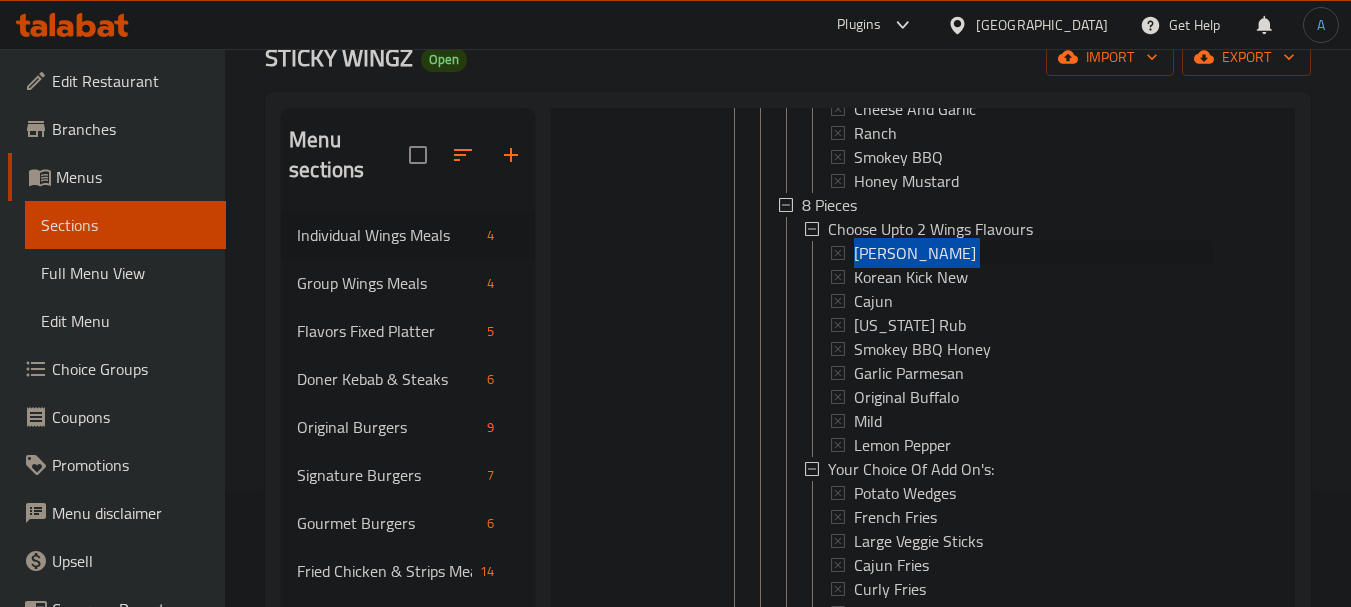 click on "6 Pieces Choose Upto 2 Wings Flavours Mango Habanero Korean Kick New Cajun [US_STATE] Rub Smokey BBQ Honey Garlic Parmesan Original Buffalo Mild Lemon Pepper Your Choice Of Add On's: Potato Wedges  French Fries Large Veggie Sticks Cajun Fries Curly Fries Onion Rings Choose your Soft Drink Fanta Orange 330ml Red Bull 250ml Red Bull Sugar Free 250ml Water 500ml Coca Cola 330ml Coca Cola Zero 330ml Sprite 330ml Your Choice Of 1 Signature Dip Blue Cheese BBQ Sauce Caesar Honey Mustard Ranch Garlic Sauce Melted Cheese Dynamic Sauce Spicy Sauce Garlic & Cheese Extra Signature Dip Spicy Dynamic Blue Cheese Garlic Melted Cheese Caesar Cheese And Garlic Ranch Smokey BBQ Honey Mustard 8 Pieces Choose Upto 2 Wings Flavours Mango Habanero Korean Kick New Cajun [US_STATE] Rub Smokey BBQ Honey Garlic Parmesan Original Buffalo Mild Lemon Pepper Your Choice Of Add On's: Potato Wedges  French Fries Large Veggie Sticks Cajun Fries Curly Fries Onion Rings Choose your Soft Drink Fanta Orange 330ml Red Bull 250ml Water 500ml [PERSON_NAME]" at bounding box center (996, 193) 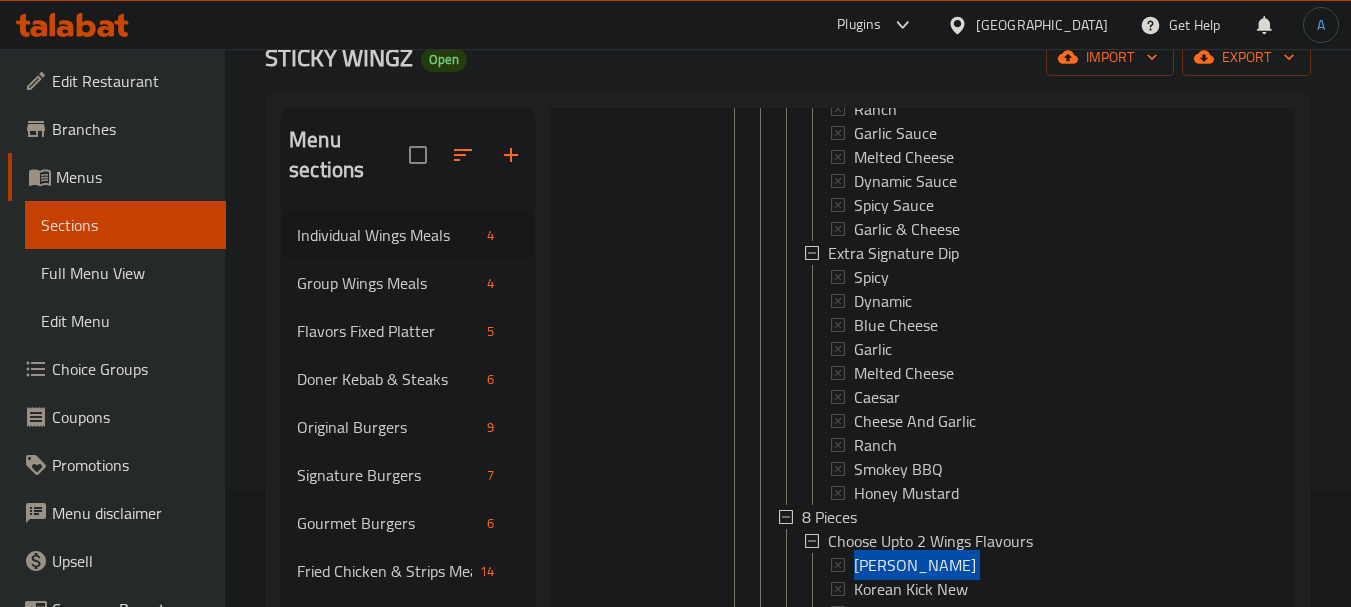 scroll, scrollTop: 236, scrollLeft: 0, axis: vertical 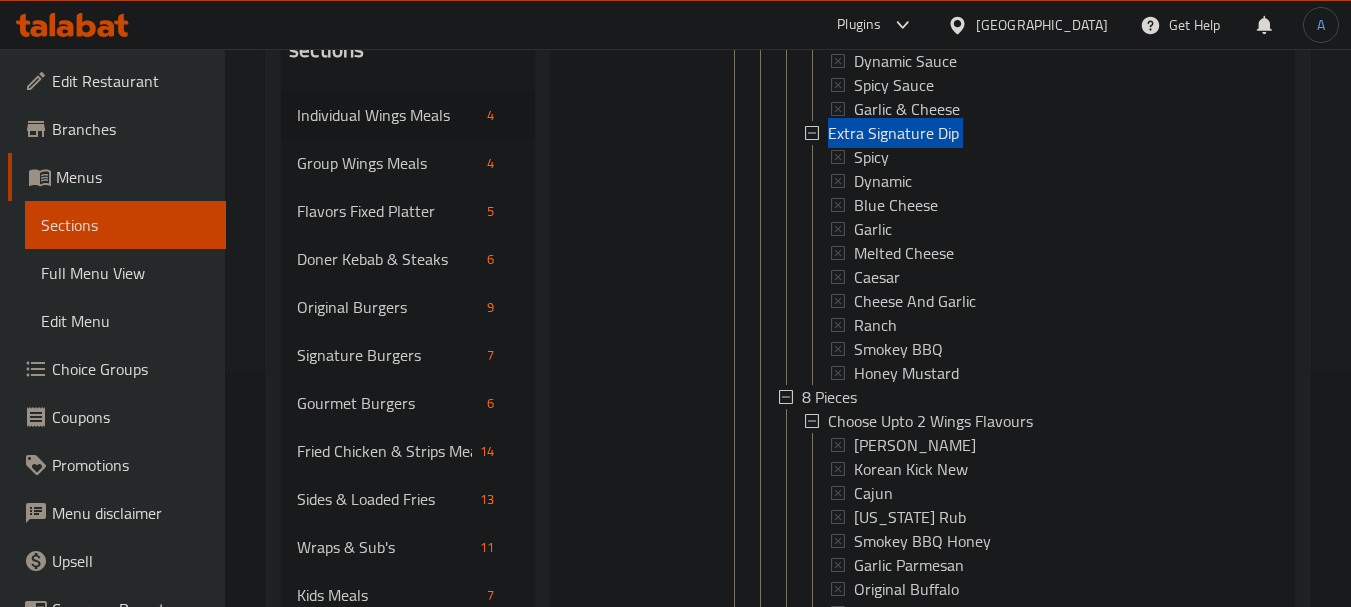 click on "6 Pieces Choose Upto 2 Wings Flavours Mango Habanero Korean Kick New Cajun [US_STATE] Rub Smokey BBQ Honey Garlic Parmesan Original Buffalo Mild Lemon Pepper Your Choice Of Add On's: Potato Wedges  French Fries Large Veggie Sticks Cajun Fries Curly Fries Onion Rings Choose your Soft Drink Fanta Orange 330ml Red Bull 250ml Red Bull Sugar Free 250ml Water 500ml Coca Cola 330ml Coca Cola Zero 330ml Sprite 330ml Your Choice Of 1 Signature Dip Blue Cheese BBQ Sauce Caesar Honey Mustard Ranch Garlic Sauce Melted Cheese Dynamic Sauce Spicy Sauce Garlic & Cheese Extra Signature Dip Spicy Dynamic Blue Cheese Garlic Melted Cheese Caesar Cheese And Garlic Ranch Smokey BBQ Honey Mustard 8 Pieces Choose Upto 2 Wings Flavours Mango Habanero Korean Kick New Cajun [US_STATE] Rub Smokey BBQ Honey Garlic Parmesan Original Buffalo Mild Lemon Pepper Your Choice Of Add On's: Potato Wedges  French Fries Large Veggie Sticks Cajun Fries Curly Fries Onion Rings Choose your Soft Drink Fanta Orange 330ml Red Bull 250ml Water 500ml [PERSON_NAME]" at bounding box center [996, 385] 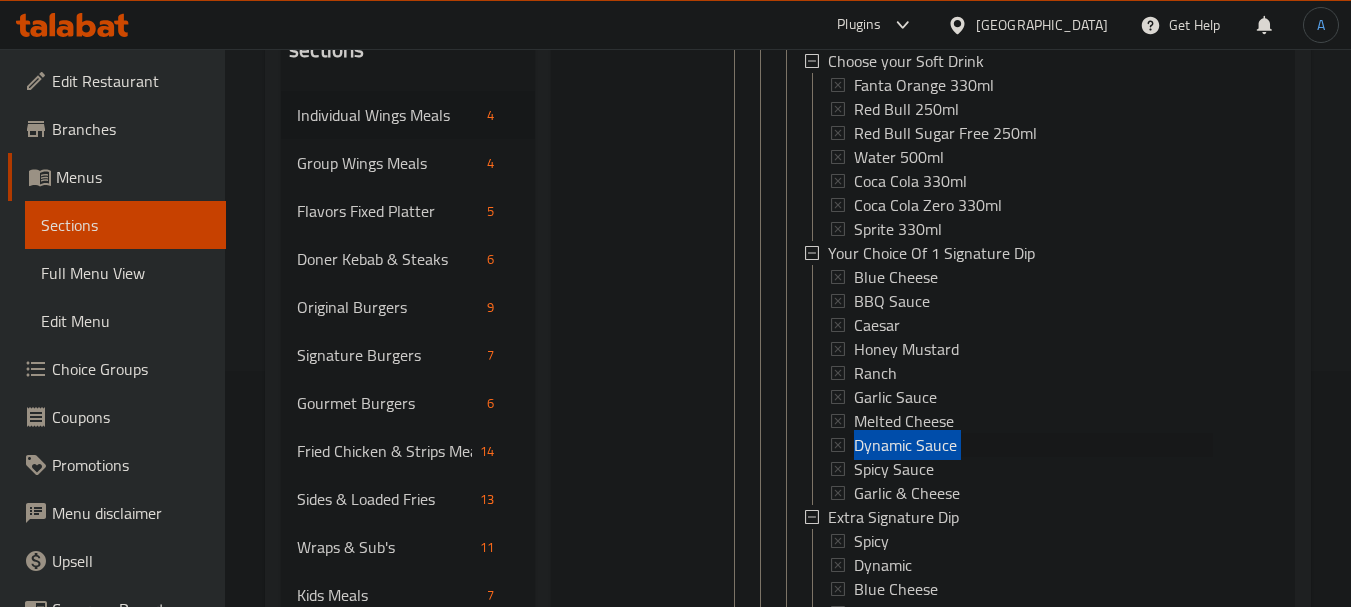 click on "Your Choice Of 1 Signature Dip Blue Cheese BBQ Sauce Caesar Honey Mustard Ranch Garlic Sauce Melted Cheese Dynamic Sauce Spicy Sauce Garlic & Cheese" at bounding box center [1009, 373] 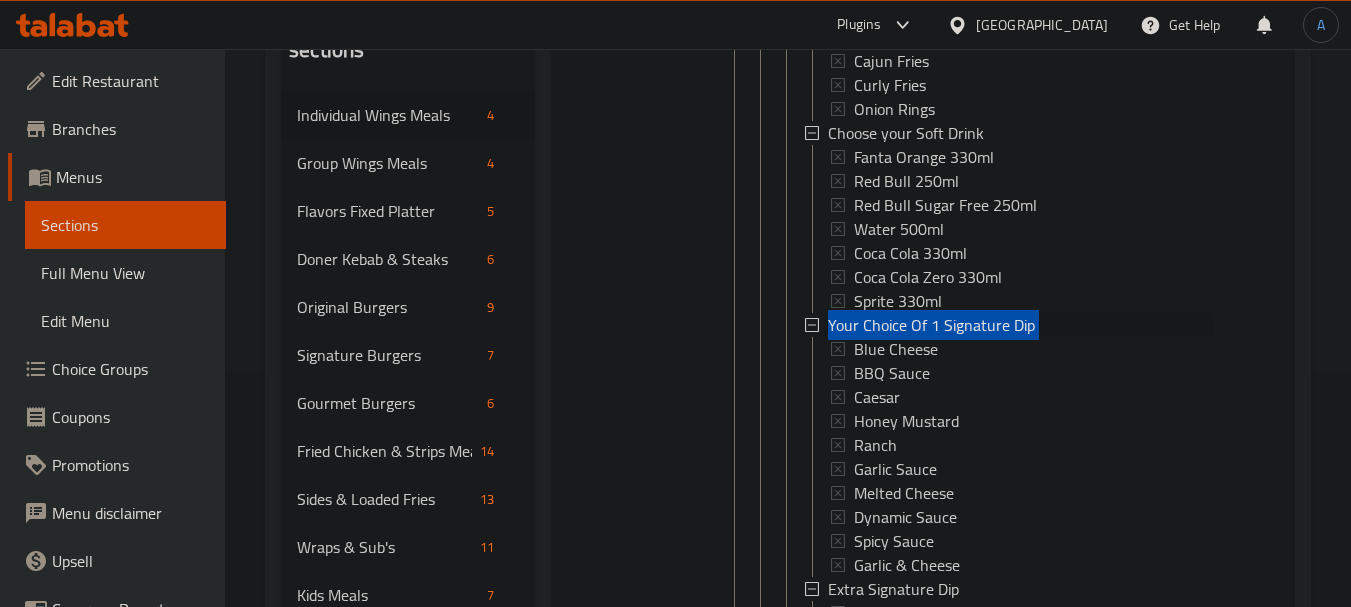 click on "Choose Upto 2 Wings Flavours Mango Habanero Korean Kick New Cajun [US_STATE] Rub Smokey BBQ Honey Garlic Parmesan Original Buffalo Mild Lemon Pepper Your Choice Of Add On's: Potato Wedges  French Fries Large Veggie Sticks Cajun Fries Curly Fries Onion Rings Choose your Soft Drink Fanta Orange 330ml Red Bull 250ml Red Bull Sugar Free 250ml Water 500ml Coca Cola 330ml Coca Cola Zero 330ml Sprite 330ml Your Choice Of 1 Signature Dip Blue Cheese BBQ Sauce Caesar Honey Mustard Ranch Garlic Sauce Melted Cheese Dynamic Sauce Spicy Sauce Garlic & Cheese Extra Signature Dip Spicy Dynamic Blue Cheese Garlic Melted Cheese Caesar Cheese And Garlic Ranch Smokey BBQ Honey Mustard" at bounding box center [1009, 277] 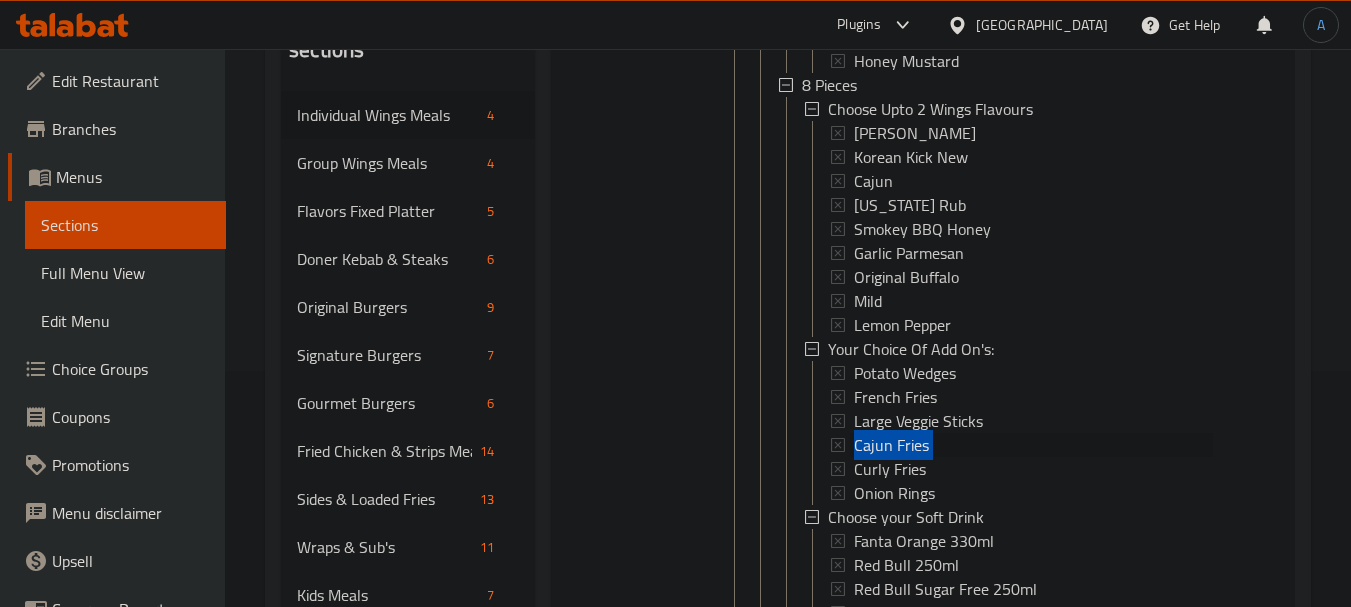 click on "Choose Upto 2 Wings Flavours Mango Habanero Korean Kick New Cajun [US_STATE] Rub Smokey BBQ Honey Garlic Parmesan Original Buffalo Mild Lemon Pepper Your Choice Of Add On's: Potato Wedges  French Fries Large Veggie Sticks Cajun Fries Curly Fries Onion Rings Choose your Soft Drink Fanta Orange 330ml Red Bull 250ml Red Bull Sugar Free 250ml Water 500ml Coca Cola 330ml Coca Cola Zero 330ml Sprite 330ml Your Choice Of 1 Signature Dip Blue Cheese BBQ Sauce Caesar Honey Mustard Ranch Garlic Sauce Melted Cheese Dynamic Sauce Spicy Sauce Garlic & Cheese Extra Signature Dip Spicy Dynamic Blue Cheese Garlic Melted Cheese Caesar Cheese And Garlic Ranch Smokey BBQ Honey Mustard" at bounding box center (1009, 661) 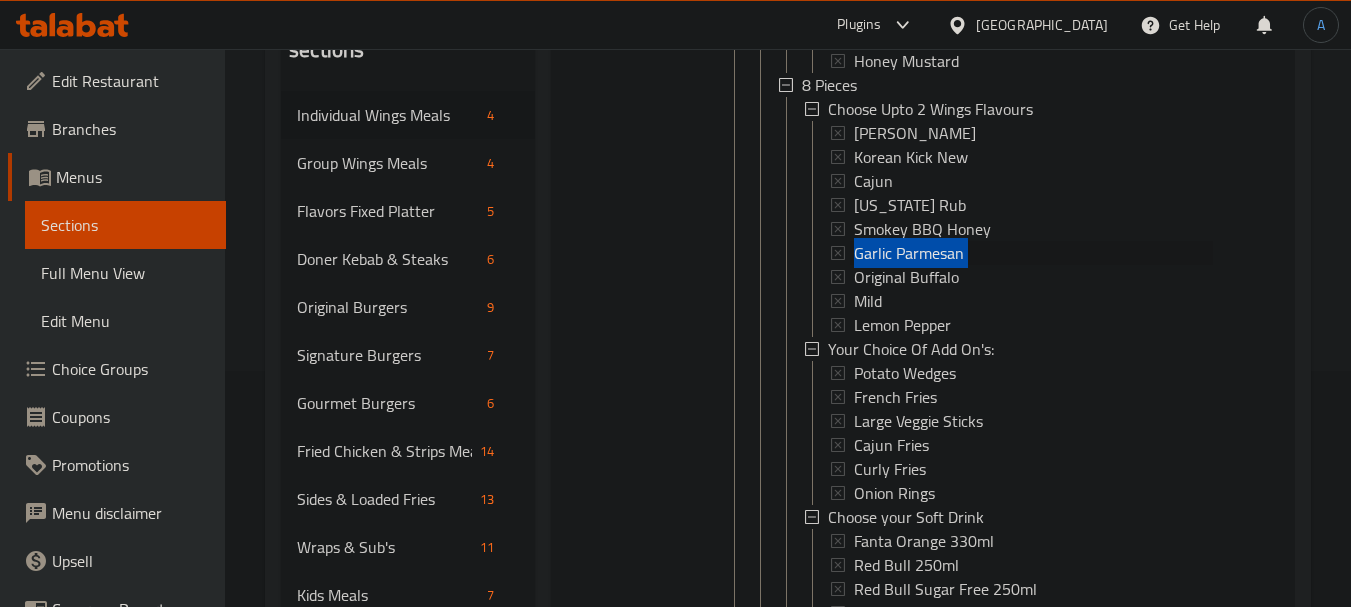 click on "6 Pieces Choose Upto 2 Wings Flavours Mango Habanero Korean Kick New Cajun [US_STATE] Rub Smokey BBQ Honey Garlic Parmesan Original Buffalo Mild Lemon Pepper Your Choice Of Add On's: Potato Wedges  French Fries Large Veggie Sticks Cajun Fries Curly Fries Onion Rings Choose your Soft Drink Fanta Orange 330ml Red Bull 250ml Red Bull Sugar Free 250ml Water 500ml Coca Cola 330ml Coca Cola Zero 330ml Sprite 330ml Your Choice Of 1 Signature Dip Blue Cheese BBQ Sauce Caesar Honey Mustard Ranch Garlic Sauce Melted Cheese Dynamic Sauce Spicy Sauce Garlic & Cheese Extra Signature Dip Spicy Dynamic Blue Cheese Garlic Melted Cheese Caesar Cheese And Garlic Ranch Smokey BBQ Honey Mustard 8 Pieces Choose Upto 2 Wings Flavours Mango Habanero Korean Kick New Cajun [US_STATE] Rub Smokey BBQ Honey Garlic Parmesan Original Buffalo Mild Lemon Pepper Your Choice Of Add On's: Potato Wedges  French Fries Large Veggie Sticks Cajun Fries Curly Fries Onion Rings Choose your Soft Drink Fanta Orange 330ml Red Bull 250ml Water 500ml [PERSON_NAME]" at bounding box center [996, 73] 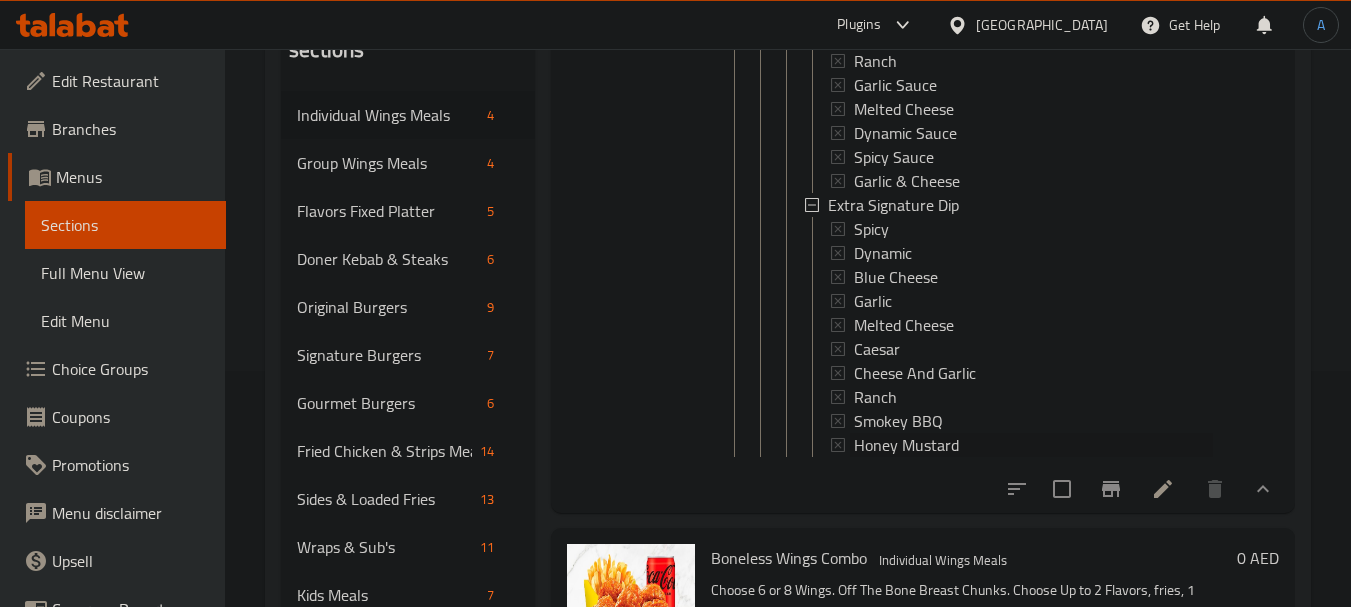 click on "6 Pieces Choose Upto 2 Wings Flavours Mango Habanero Korean Kick New Cajun [US_STATE] Rub Smokey BBQ Honey Garlic Parmesan Original Buffalo Mild Lemon Pepper Your Choice Of Add On's: Potato Wedges  French Fries Large Veggie Sticks Cajun Fries Curly Fries Onion Rings Choose your Soft Drink Fanta Orange 330ml Red Bull 250ml Red Bull Sugar Free 250ml Water 500ml Coca Cola 330ml Coca Cola Zero 330ml Sprite 330ml Your Choice Of 1 Signature Dip Blue Cheese BBQ Sauce Caesar Honey Mustard Ranch Garlic Sauce Melted Cheese Dynamic Sauce Spicy Sauce Garlic & Cheese Extra Signature Dip Spicy Dynamic Blue Cheese Garlic Melted Cheese Caesar Cheese And Garlic Ranch Smokey BBQ Honey Mustard 8 Pieces Choose Upto 2 Wings Flavours Mango Habanero Korean Kick New Cajun [US_STATE] Rub Smokey BBQ Honey Garlic Parmesan Original Buffalo Mild Lemon Pepper Your Choice Of Add On's: Potato Wedges  French Fries Large Veggie Sticks Cajun Fries Curly Fries Onion Rings Choose your Soft Drink Fanta Orange 330ml Red Bull 250ml Water 500ml [PERSON_NAME]" at bounding box center [996, -695] 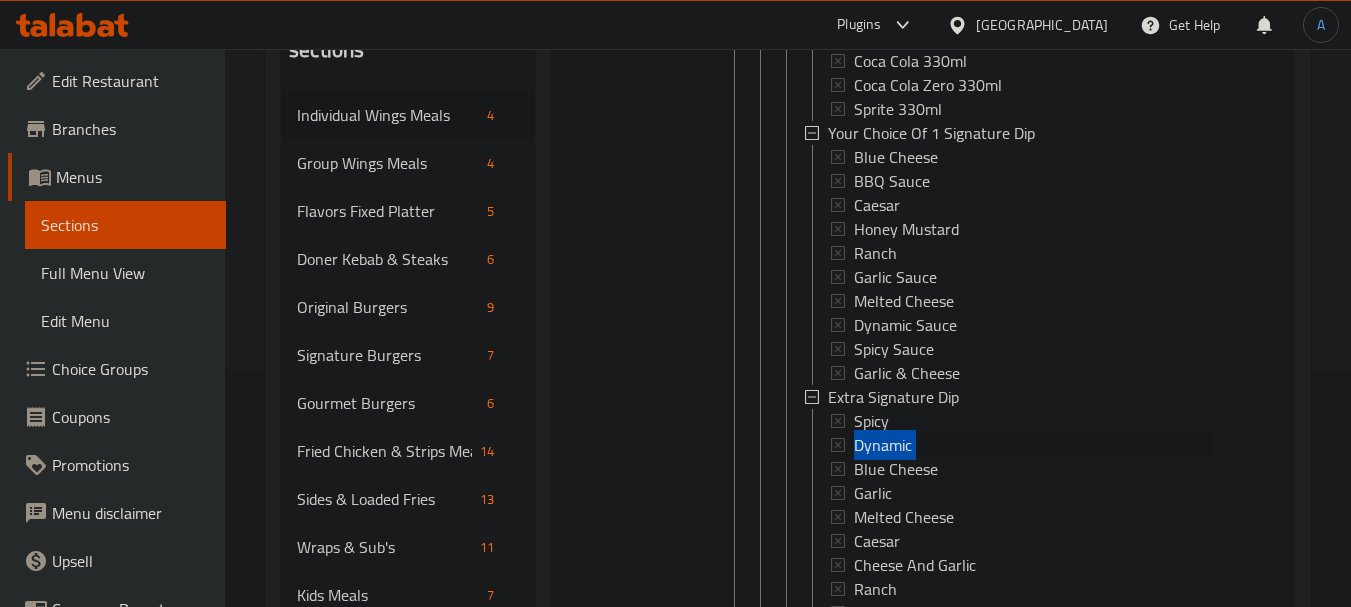 click on "Choose Upto 2 Wings Flavours Mango Habanero Korean Kick New Cajun [US_STATE] Rub Smokey BBQ Honey Garlic Parmesan Original Buffalo Mild Lemon Pepper Your Choice Of Add On's: Potato Wedges  French Fries Large Veggie Sticks Cajun Fries Curly Fries Onion Rings Choose your Soft Drink Fanta Orange 330ml Red Bull 250ml Red Bull Sugar Free 250ml Water 500ml Coca Cola 330ml Coca Cola Zero 330ml Sprite 330ml Your Choice Of 1 Signature Dip Blue Cheese BBQ Sauce Caesar Honey Mustard Ranch Garlic Sauce Melted Cheese Dynamic Sauce Spicy Sauce Garlic & Cheese Extra Signature Dip Spicy Dynamic Blue Cheese Garlic Melted Cheese Caesar Cheese And Garlic Ranch Smokey BBQ Honey Mustard" at bounding box center [1009, 85] 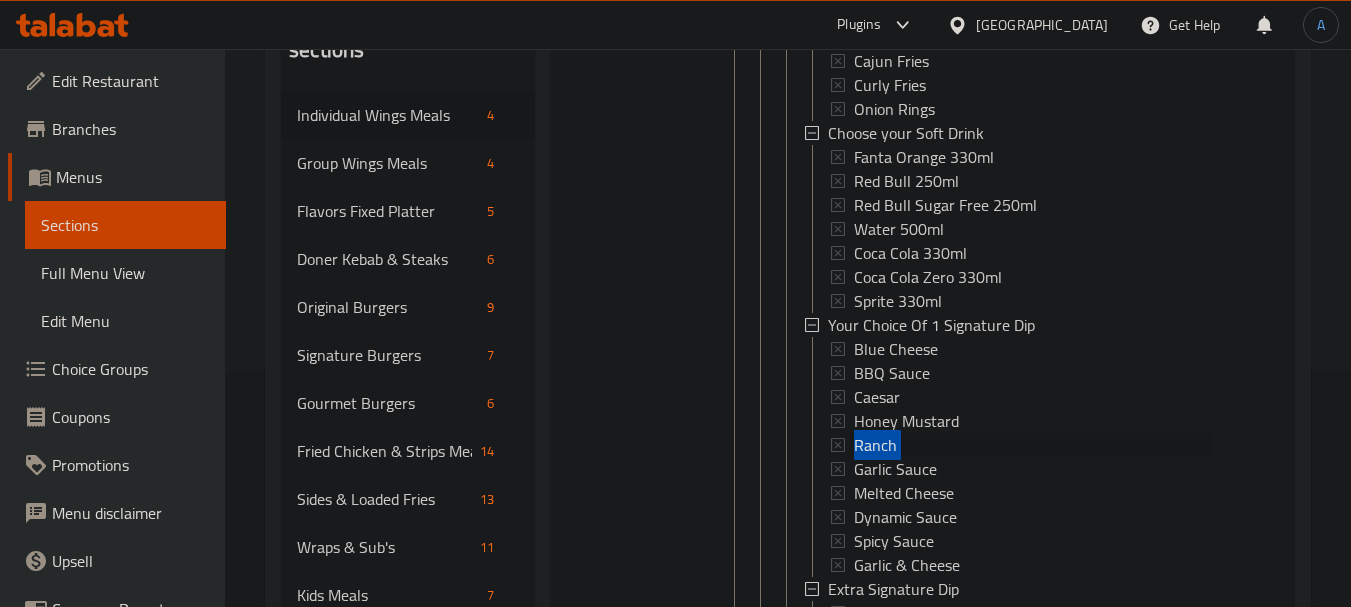 click on "Choose Upto 2 Wings Flavours Mango Habanero Korean Kick New Cajun [US_STATE] Rub Smokey BBQ Honey Garlic Parmesan Original Buffalo Mild Lemon Pepper Your Choice Of Add On's: Potato Wedges  French Fries Large Veggie Sticks Cajun Fries Curly Fries Onion Rings Choose your Soft Drink Fanta Orange 330ml Red Bull 250ml Red Bull Sugar Free 250ml Water 500ml Coca Cola 330ml Coca Cola Zero 330ml Sprite 330ml Your Choice Of 1 Signature Dip Blue Cheese BBQ Sauce Caesar Honey Mustard Ranch Garlic Sauce Melted Cheese Dynamic Sauce Spicy Sauce Garlic & Cheese Extra Signature Dip Spicy Dynamic Blue Cheese Garlic Melted Cheese Caesar Cheese And Garlic Ranch Smokey BBQ Honey Mustard" at bounding box center [1009, 277] 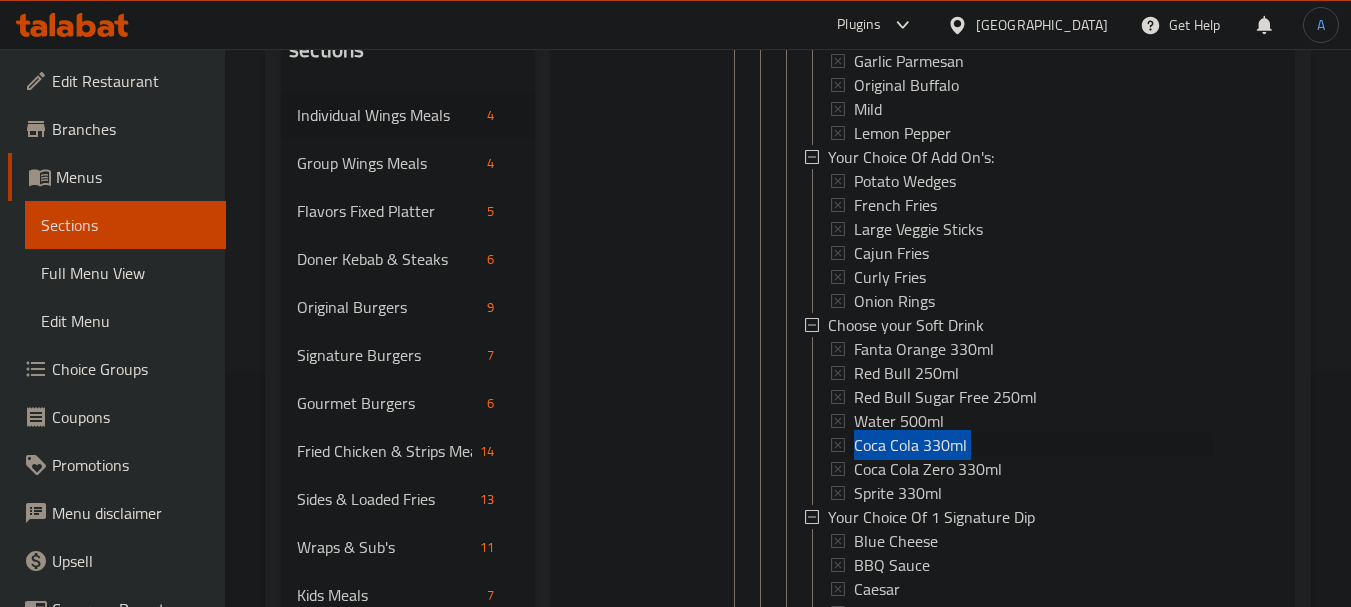 click on "Choose Upto 2 Wings Flavours Mango Habanero Korean Kick New Cajun [US_STATE] Rub Smokey BBQ Honey Garlic Parmesan Original Buffalo Mild Lemon Pepper Your Choice Of Add On's: Potato Wedges  French Fries Large Veggie Sticks Cajun Fries Curly Fries Onion Rings Choose your Soft Drink Fanta Orange 330ml Red Bull 250ml Red Bull Sugar Free 250ml Water 500ml Coca Cola 330ml Coca Cola Zero 330ml Sprite 330ml Your Choice Of 1 Signature Dip Blue Cheese BBQ Sauce Caesar Honey Mustard Ranch Garlic Sauce Melted Cheese Dynamic Sauce Spicy Sauce Garlic & Cheese Extra Signature Dip Spicy Dynamic Blue Cheese Garlic Melted Cheese Caesar Cheese And Garlic Ranch Smokey BBQ Honey Mustard" at bounding box center (1009, 469) 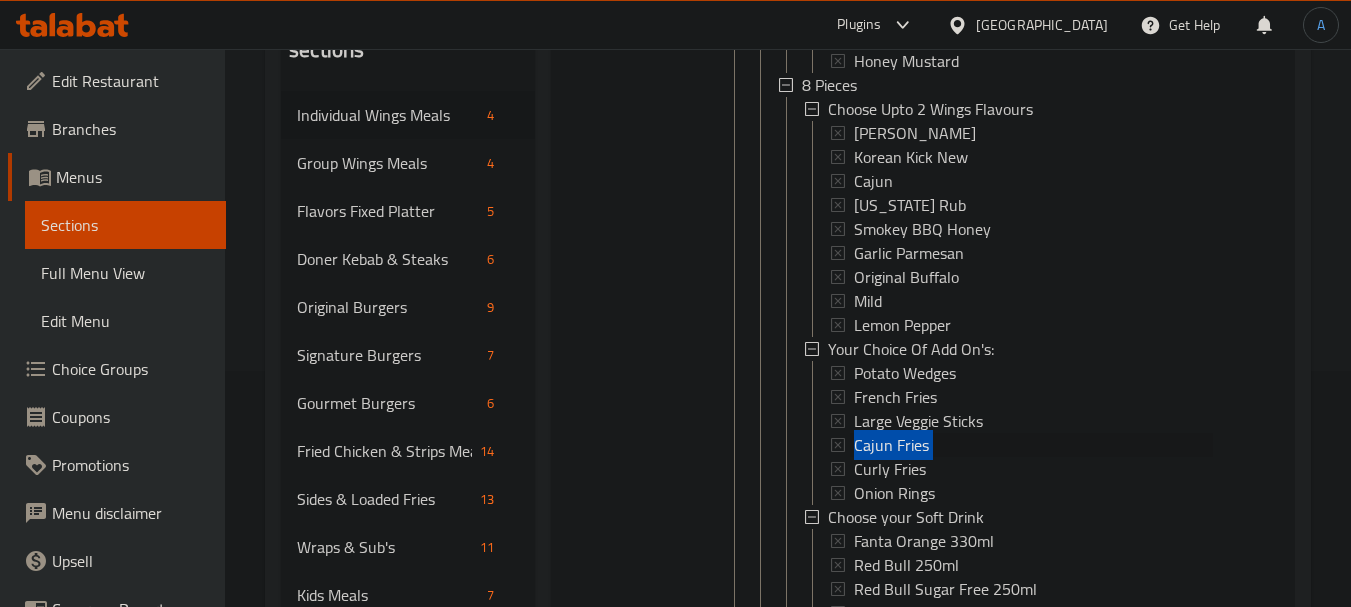 click on "Choose Upto 2 Wings Flavours Mango Habanero Korean Kick New Cajun [US_STATE] Rub Smokey BBQ Honey Garlic Parmesan Original Buffalo Mild Lemon Pepper Your Choice Of Add On's: Potato Wedges  French Fries Large Veggie Sticks Cajun Fries Curly Fries Onion Rings Choose your Soft Drink Fanta Orange 330ml Red Bull 250ml Red Bull Sugar Free 250ml Water 500ml Coca Cola 330ml Coca Cola Zero 330ml Sprite 330ml Your Choice Of 1 Signature Dip Blue Cheese BBQ Sauce Caesar Honey Mustard Ranch Garlic Sauce Melted Cheese Dynamic Sauce Spicy Sauce Garlic & Cheese Extra Signature Dip Spicy Dynamic Blue Cheese Garlic Melted Cheese Caesar Cheese And Garlic Ranch Smokey BBQ Honey Mustard" at bounding box center [1009, 661] 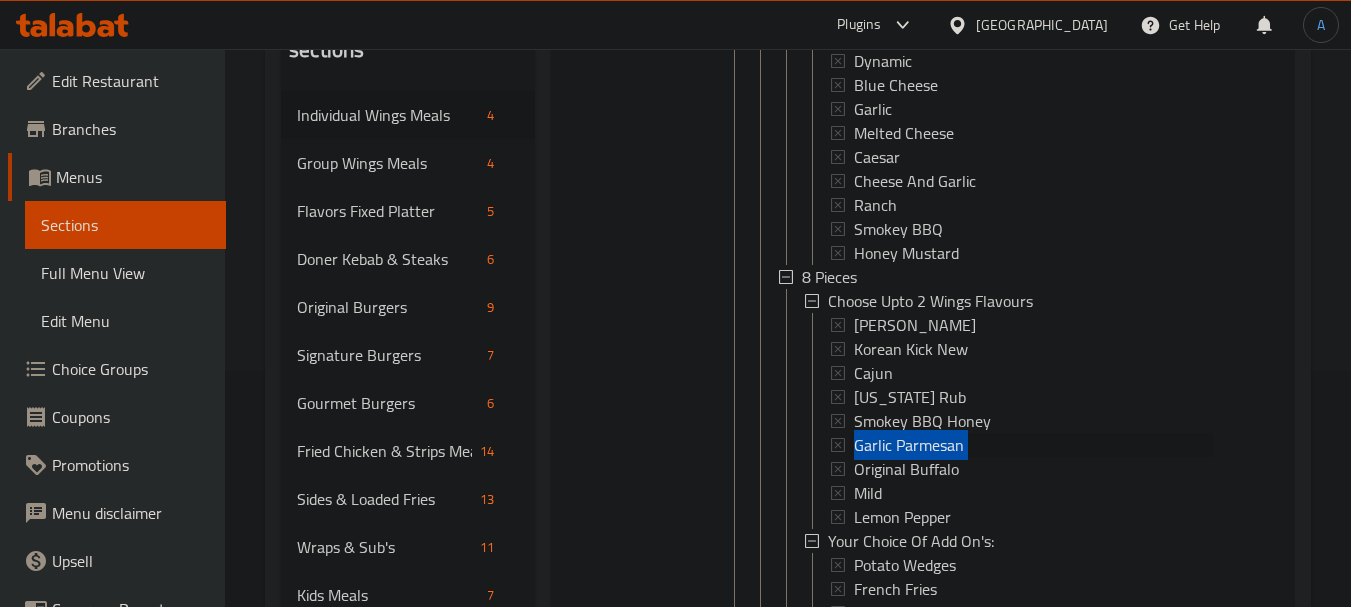 click on "6 Pieces Choose Upto 2 Wings Flavours Mango Habanero Korean Kick New Cajun [US_STATE] Rub Smokey BBQ Honey Garlic Parmesan Original Buffalo Mild Lemon Pepper Your Choice Of Add On's: Potato Wedges  French Fries Large Veggie Sticks Cajun Fries Curly Fries Onion Rings Choose your Soft Drink Fanta Orange 330ml Red Bull 250ml Red Bull Sugar Free 250ml Water 500ml Coca Cola 330ml Coca Cola Zero 330ml Sprite 330ml Your Choice Of 1 Signature Dip Blue Cheese BBQ Sauce Caesar Honey Mustard Ranch Garlic Sauce Melted Cheese Dynamic Sauce Spicy Sauce Garlic & Cheese Extra Signature Dip Spicy Dynamic Blue Cheese Garlic Melted Cheese Caesar Cheese And Garlic Ranch Smokey BBQ Honey Mustard 8 Pieces Choose Upto 2 Wings Flavours Mango Habanero Korean Kick New Cajun [US_STATE] Rub Smokey BBQ Honey Garlic Parmesan Original Buffalo Mild Lemon Pepper Your Choice Of Add On's: Potato Wedges  French Fries Large Veggie Sticks Cajun Fries Curly Fries Onion Rings Choose your Soft Drink Fanta Orange 330ml Red Bull 250ml Water 500ml [PERSON_NAME]" at bounding box center (996, 265) 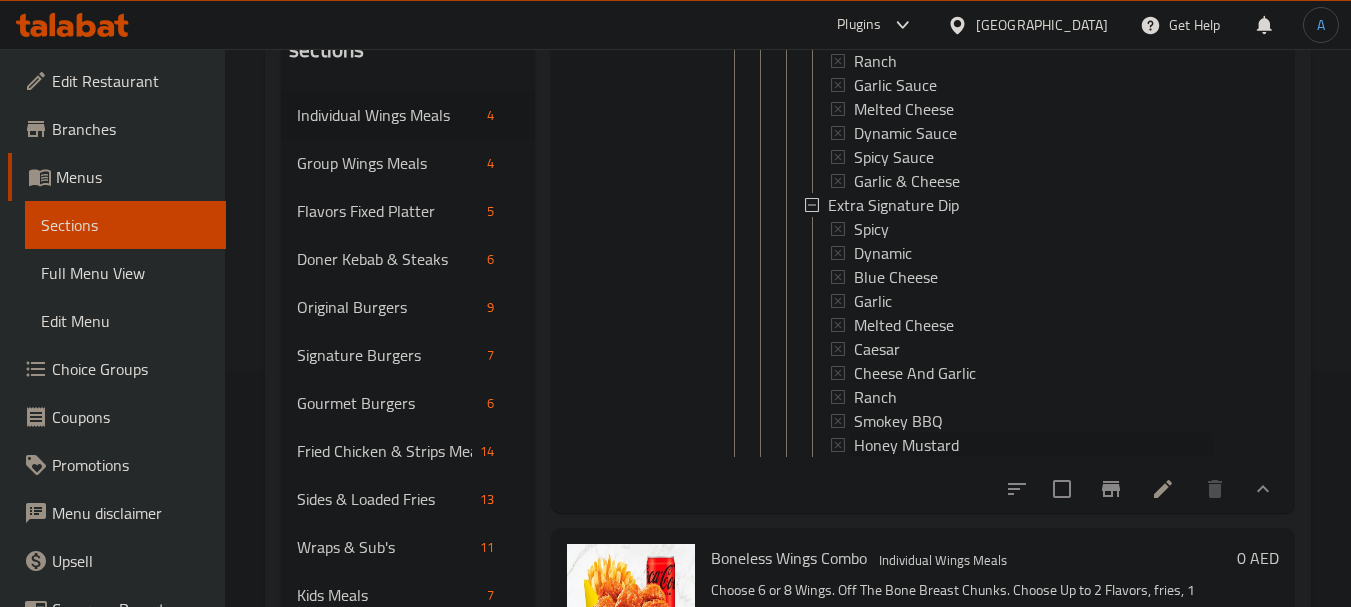 click on "6 Pieces Choose Upto 2 Wings Flavours Mango Habanero Korean Kick New Cajun [US_STATE] Rub Smokey BBQ Honey Garlic Parmesan Original Buffalo Mild Lemon Pepper Your Choice Of Add On's: Potato Wedges  French Fries Large Veggie Sticks Cajun Fries Curly Fries Onion Rings Choose your Soft Drink Fanta Orange 330ml Red Bull 250ml Red Bull Sugar Free 250ml Water 500ml Coca Cola 330ml Coca Cola Zero 330ml Sprite 330ml Your Choice Of 1 Signature Dip Blue Cheese BBQ Sauce Caesar Honey Mustard Ranch Garlic Sauce Melted Cheese Dynamic Sauce Spicy Sauce Garlic & Cheese Extra Signature Dip Spicy Dynamic Blue Cheese Garlic Melted Cheese Caesar Cheese And Garlic Ranch Smokey BBQ Honey Mustard 8 Pieces Choose Upto 2 Wings Flavours Mango Habanero Korean Kick New Cajun [US_STATE] Rub Smokey BBQ Honey Garlic Parmesan Original Buffalo Mild Lemon Pepper Your Choice Of Add On's: Potato Wedges  French Fries Large Veggie Sticks Cajun Fries Curly Fries Onion Rings Choose your Soft Drink Fanta Orange 330ml Red Bull 250ml Water 500ml [PERSON_NAME]" at bounding box center [996, -695] 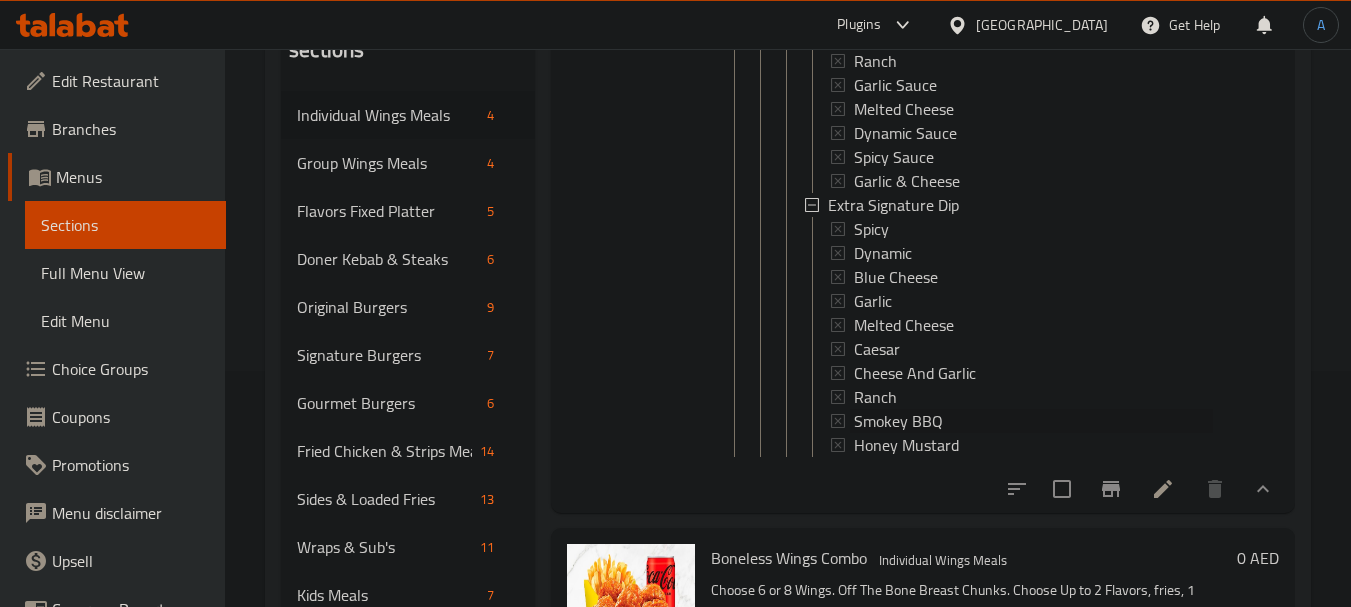 click on "Spicy Dynamic Blue Cheese Garlic Melted Cheese Caesar Cheese And Garlic Ranch Smokey BBQ Honey Mustard" at bounding box center (1022, 337) 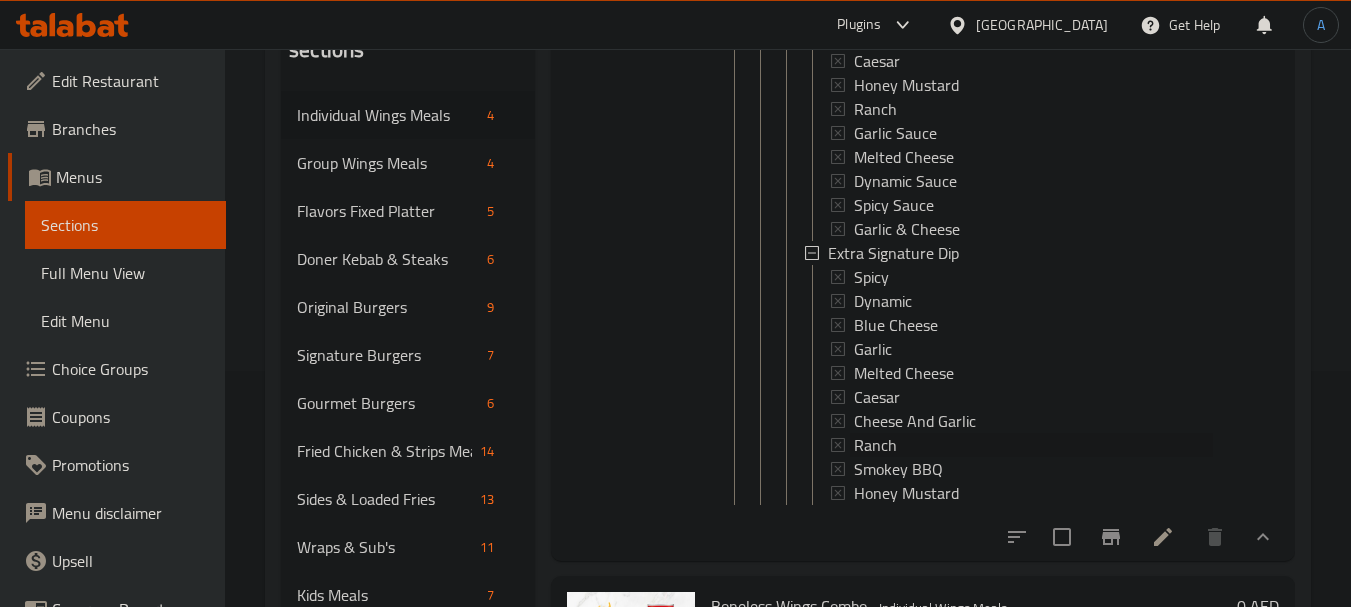 click on "Spicy Dynamic Blue Cheese Garlic Melted Cheese Caesar Cheese And Garlic Ranch Smokey BBQ Honey Mustard" at bounding box center [1022, 385] 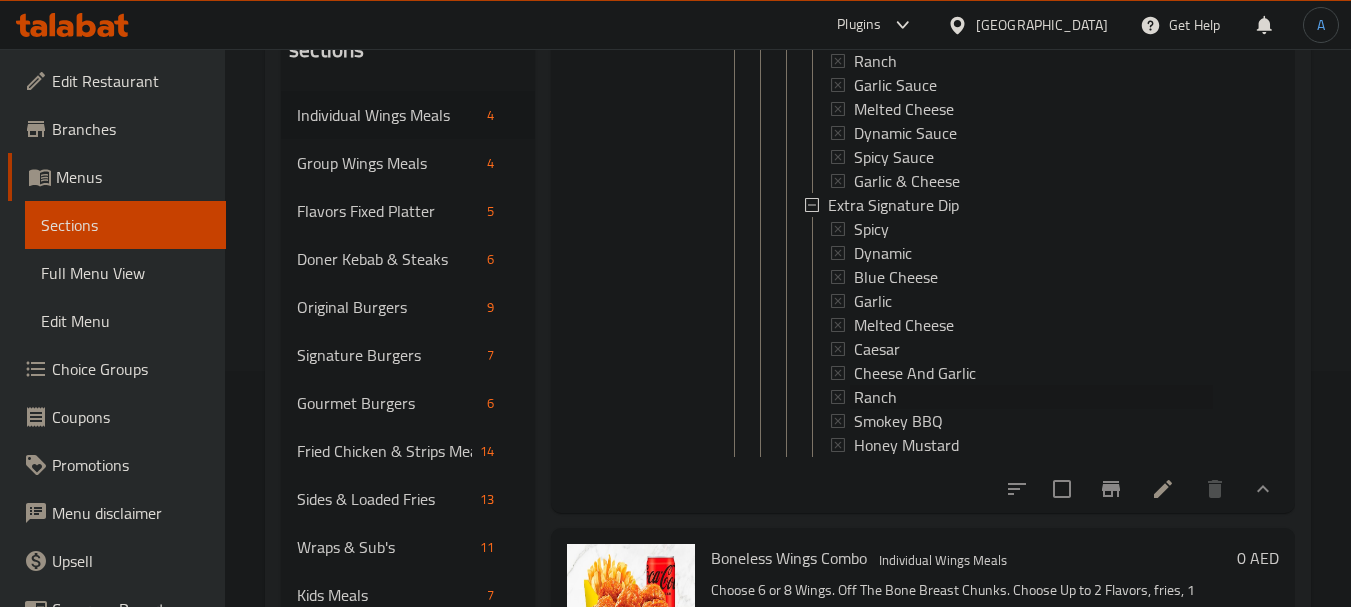 scroll, scrollTop: 2428, scrollLeft: 0, axis: vertical 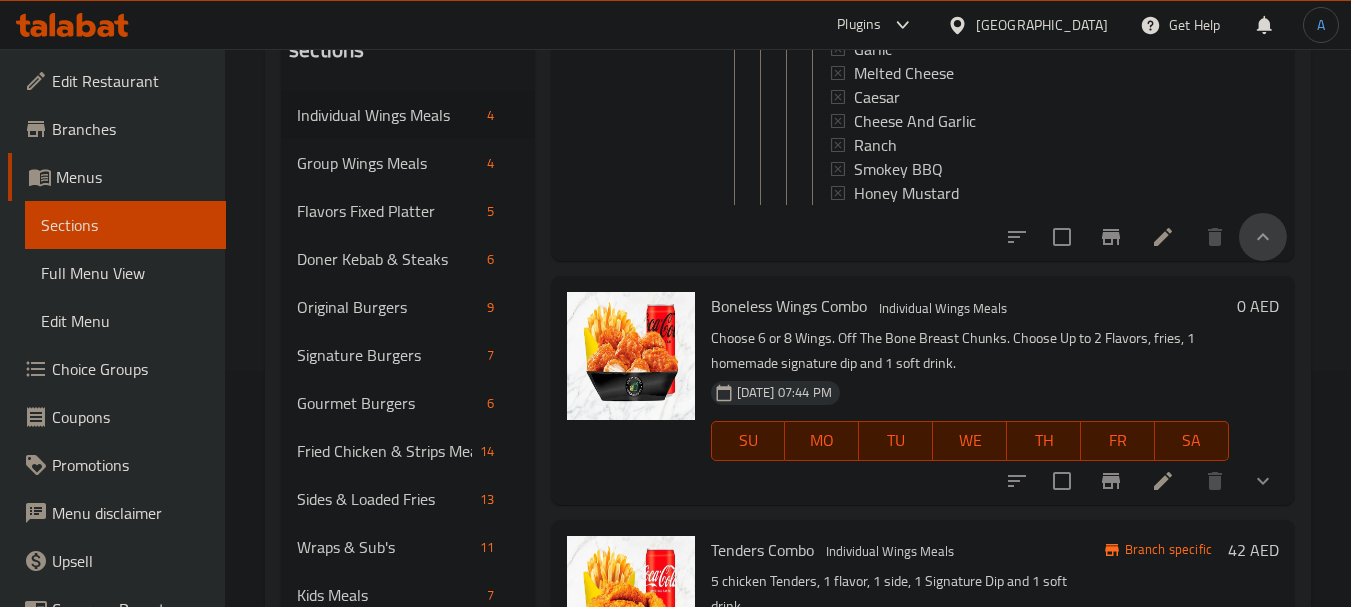 click at bounding box center [1263, 237] 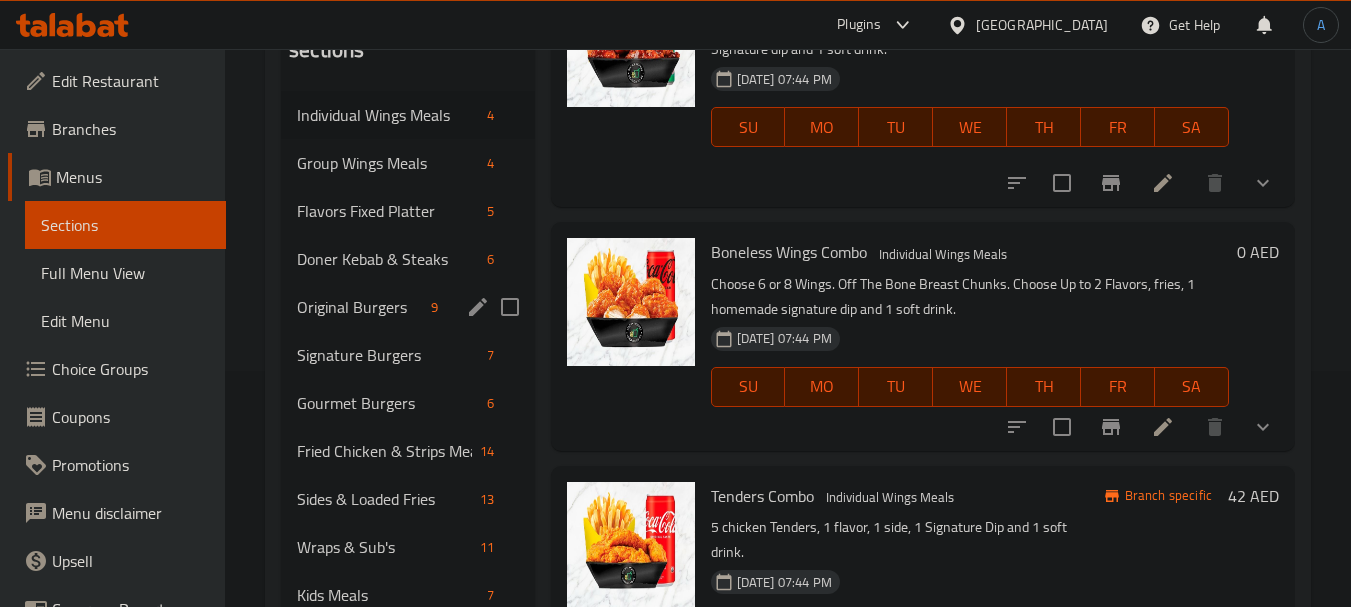 scroll, scrollTop: 129, scrollLeft: 0, axis: vertical 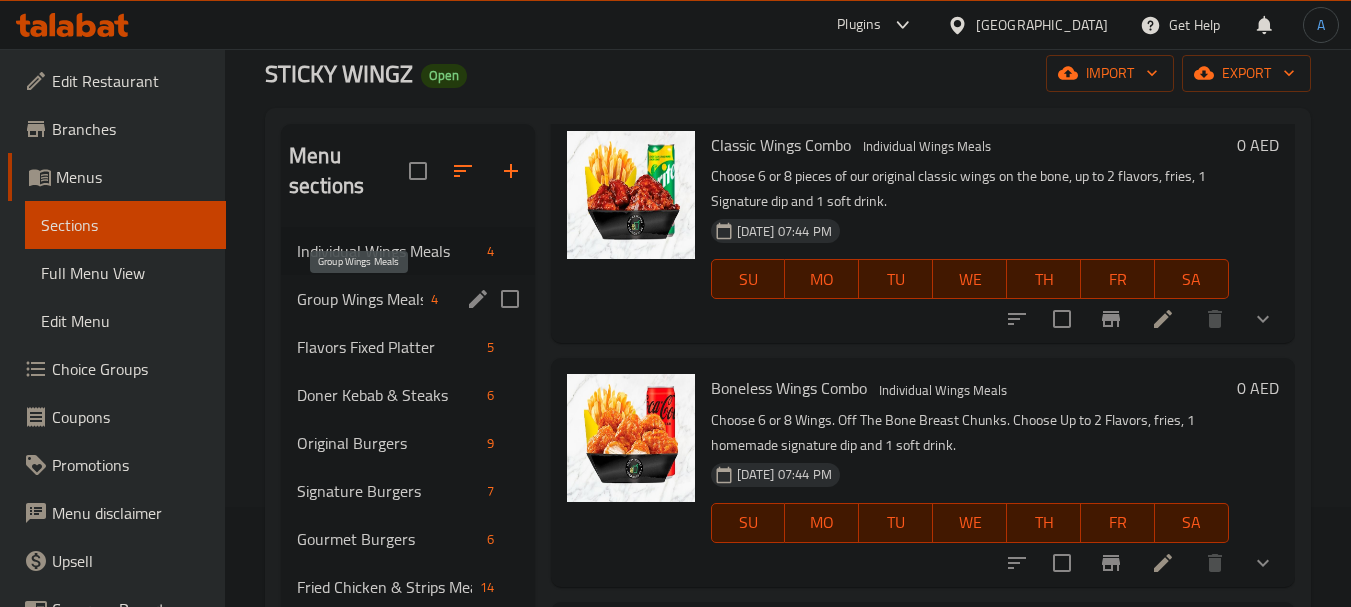 click on "Group Wings Meals" at bounding box center (360, 299) 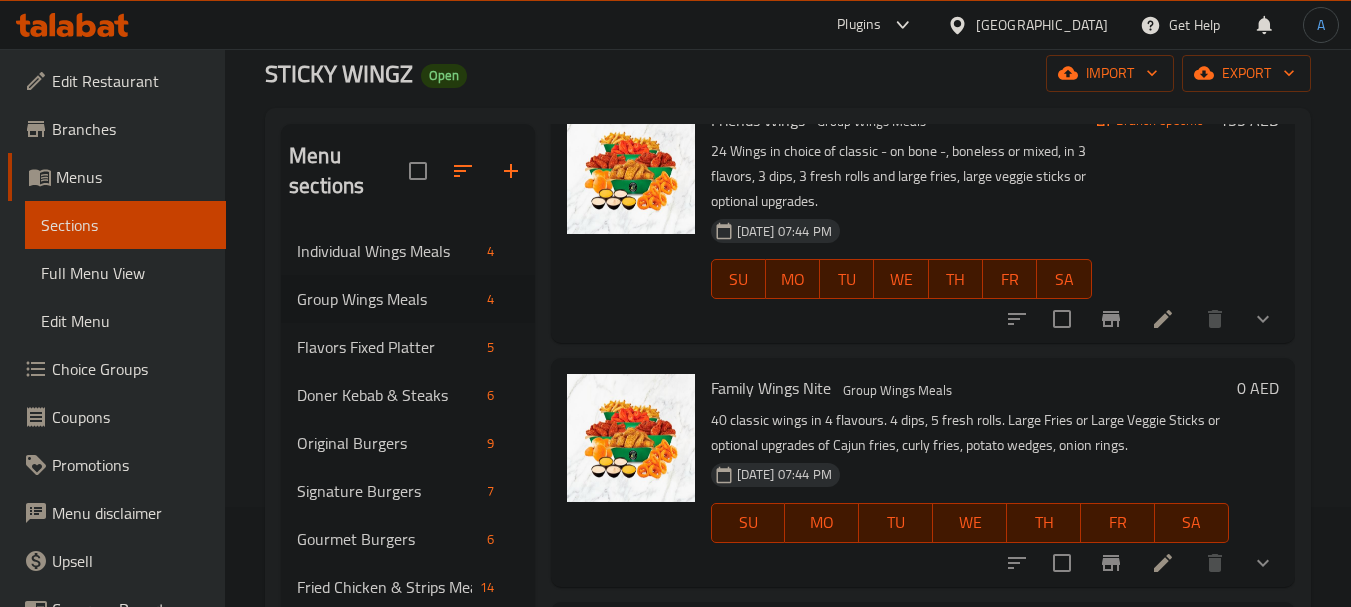scroll, scrollTop: 200, scrollLeft: 0, axis: vertical 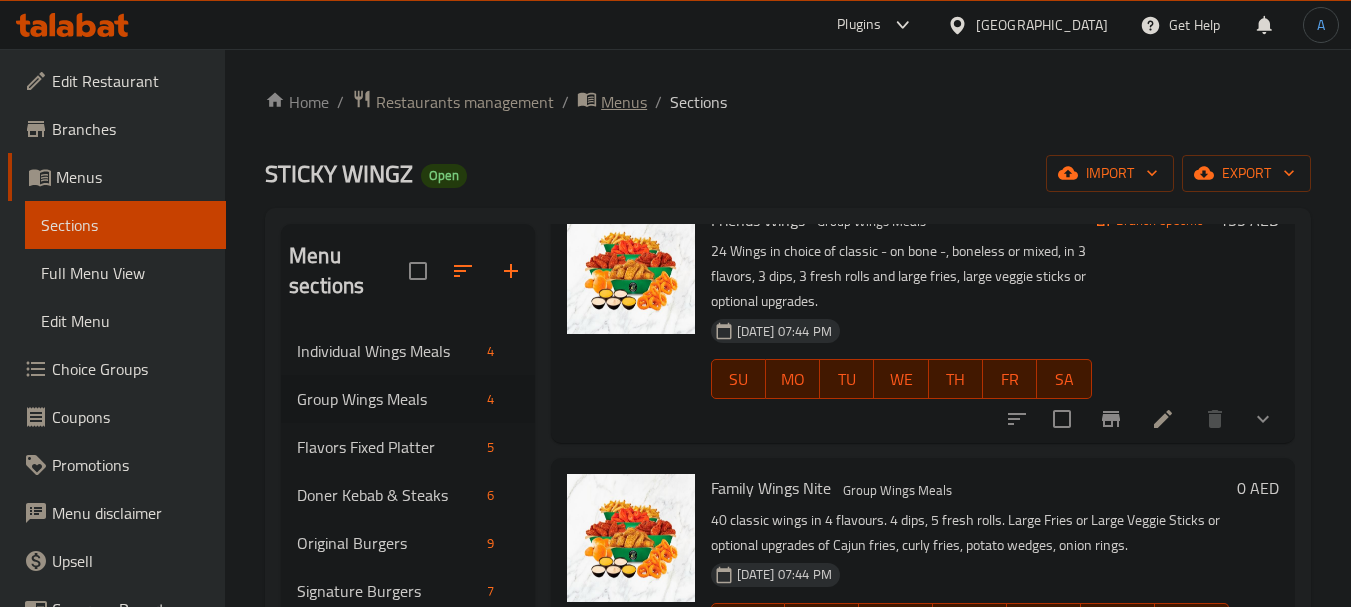 click on "Menus" at bounding box center [624, 102] 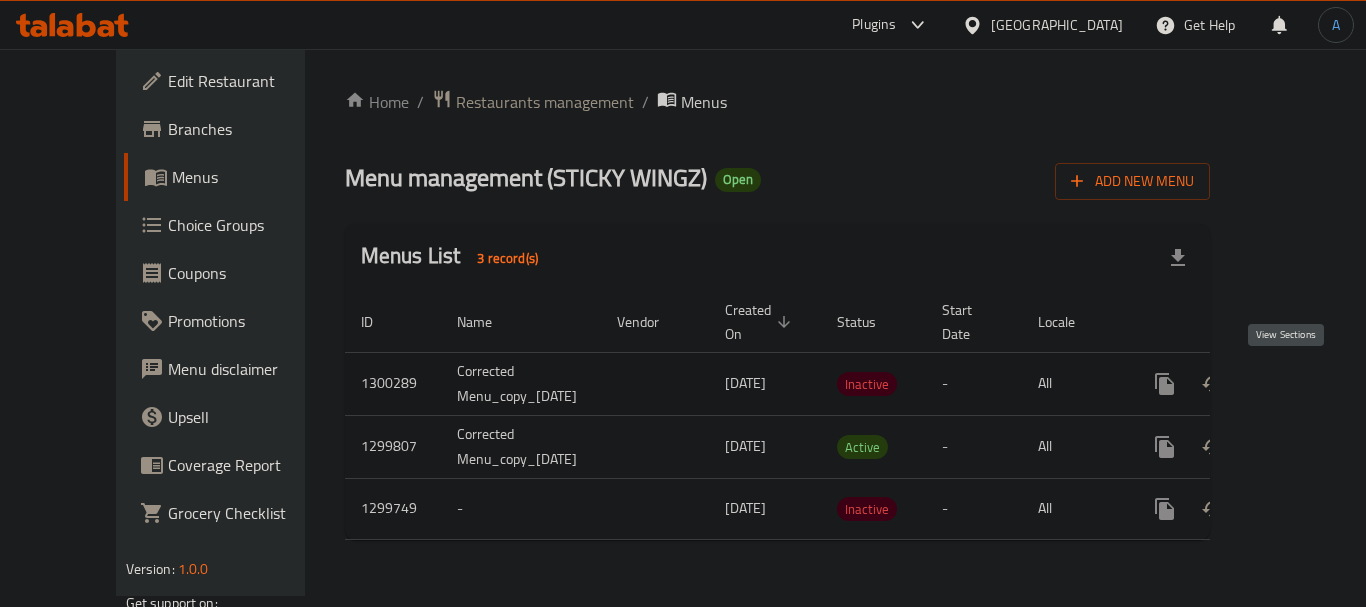 click 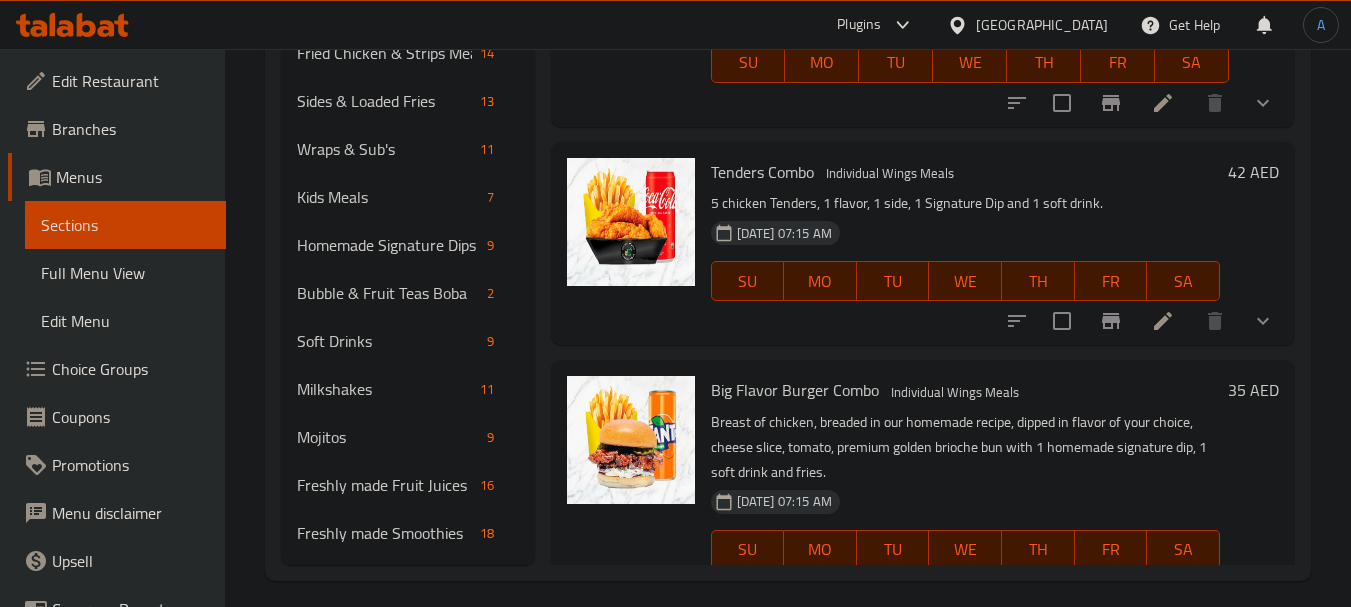 scroll, scrollTop: 648, scrollLeft: 0, axis: vertical 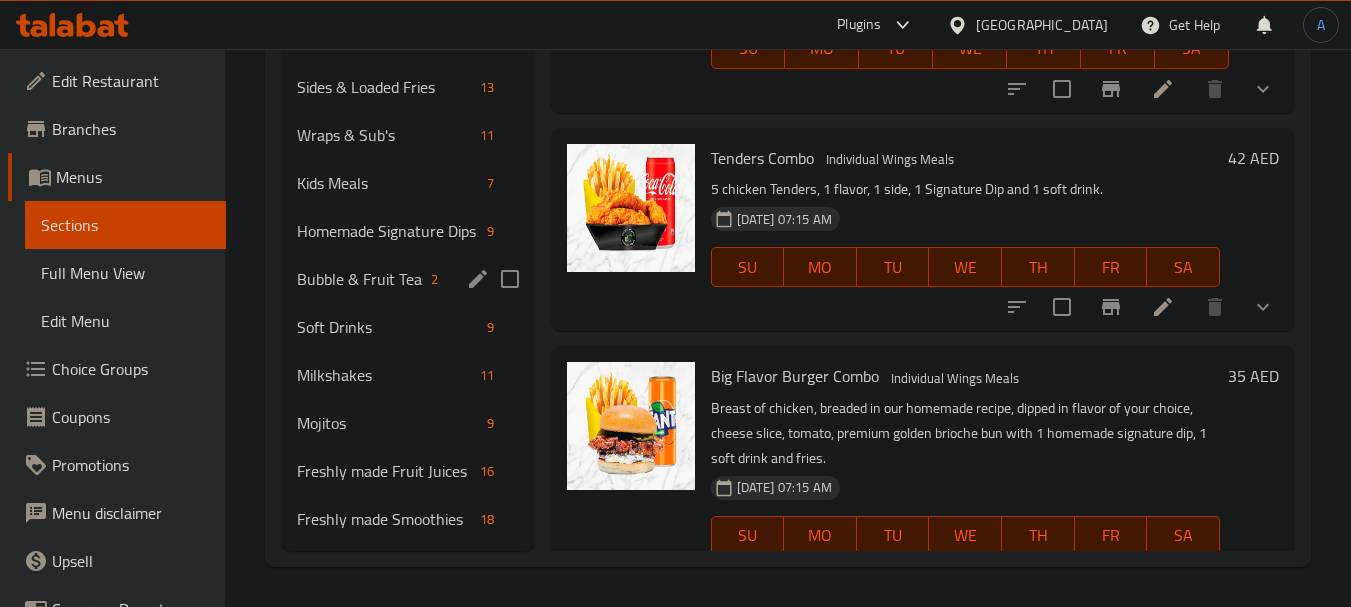 click on "Bubble & Fruit Teas Boba 2" at bounding box center (407, 279) 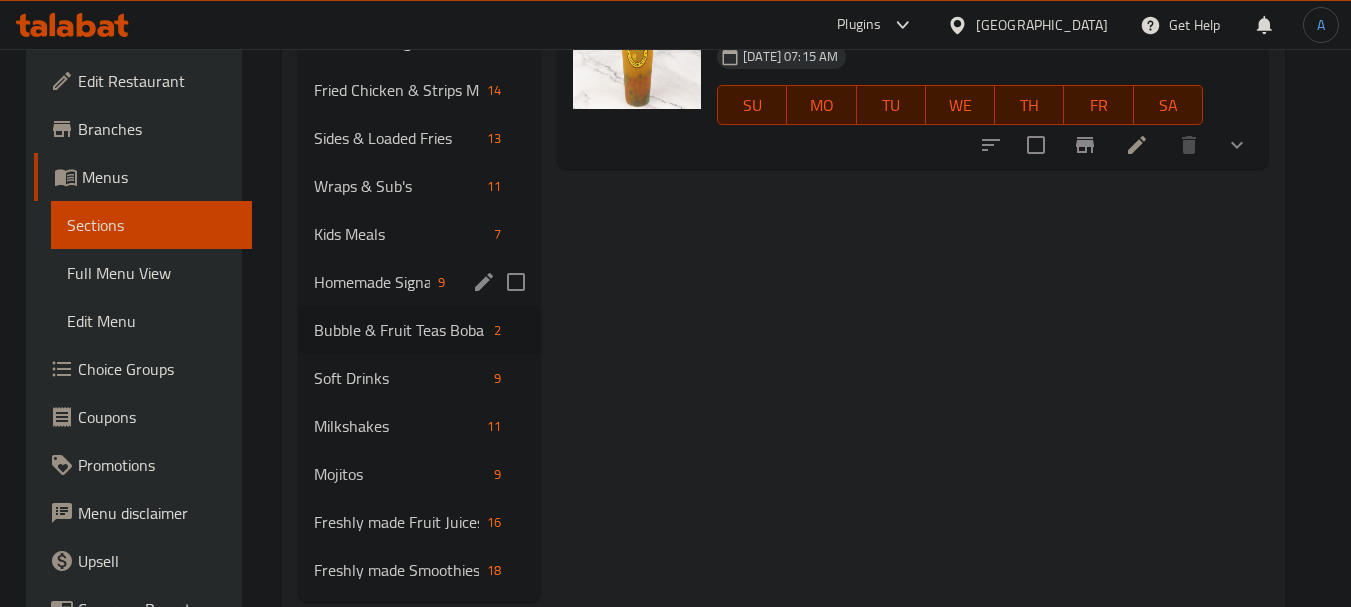 scroll, scrollTop: 548, scrollLeft: 0, axis: vertical 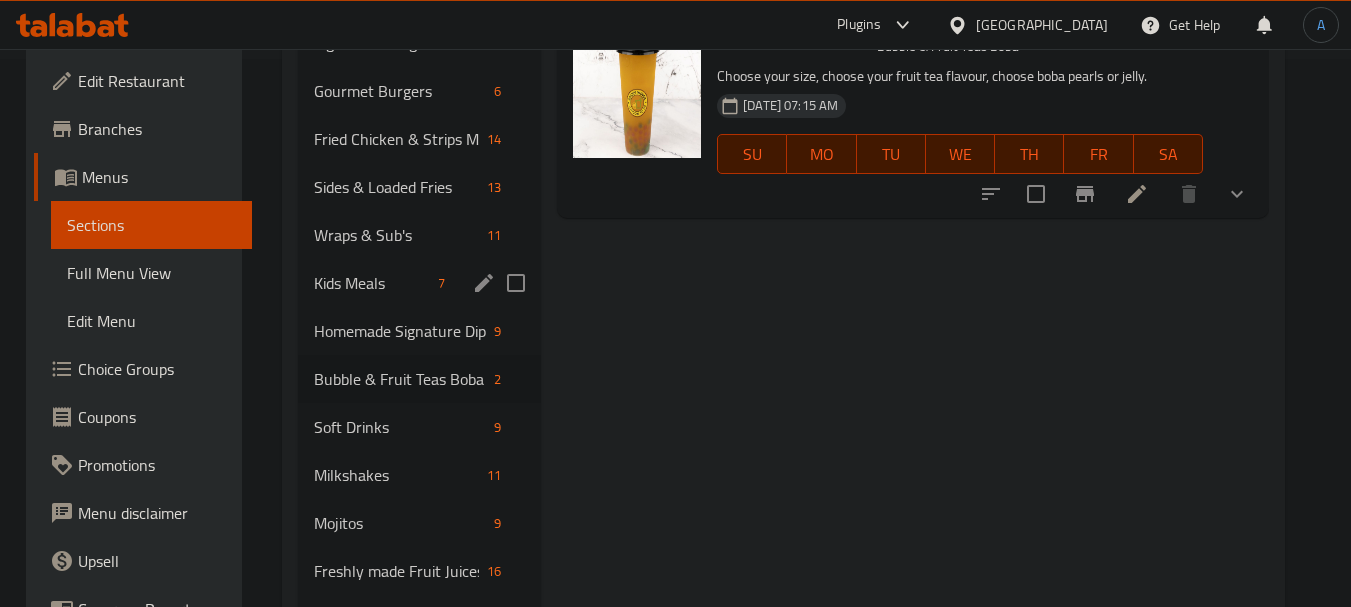 click on "Kids Meals" at bounding box center (372, 283) 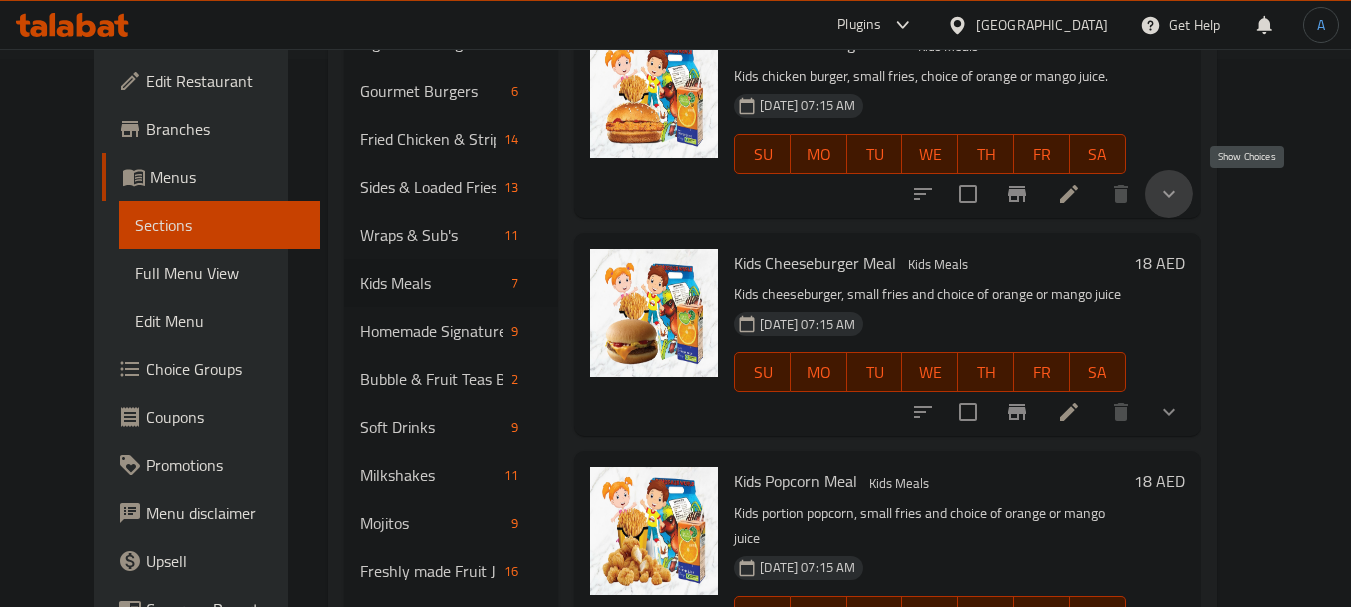click 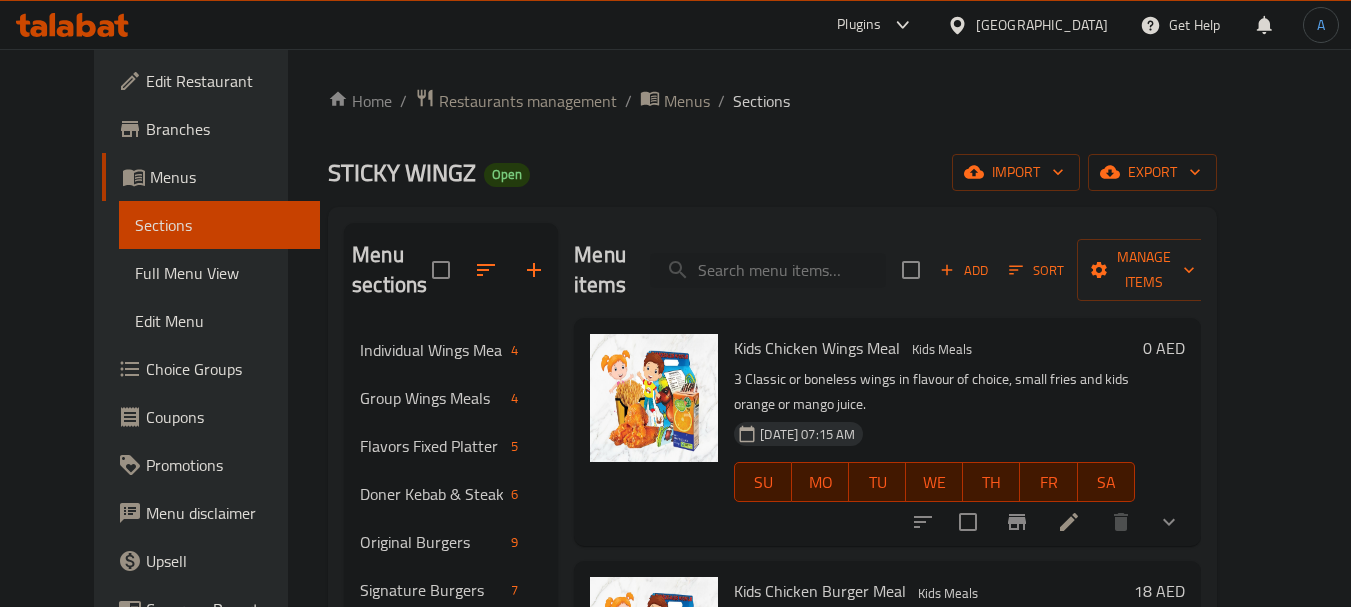scroll, scrollTop: 0, scrollLeft: 0, axis: both 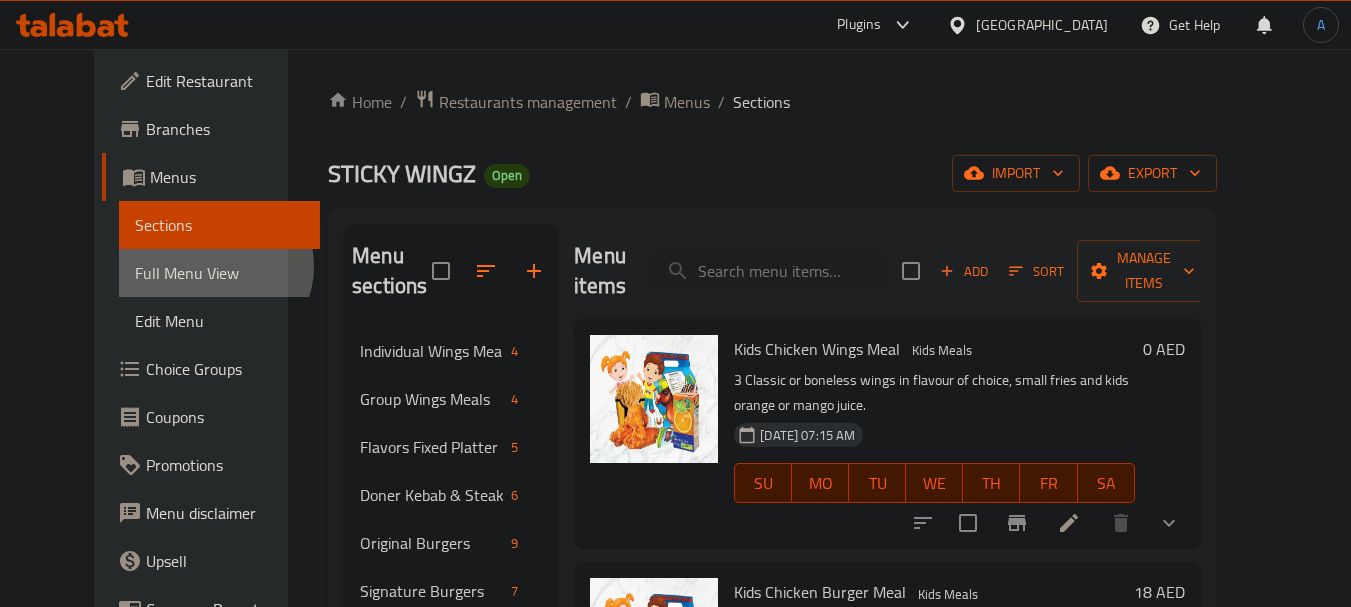 click on "Full Menu View" at bounding box center [219, 273] 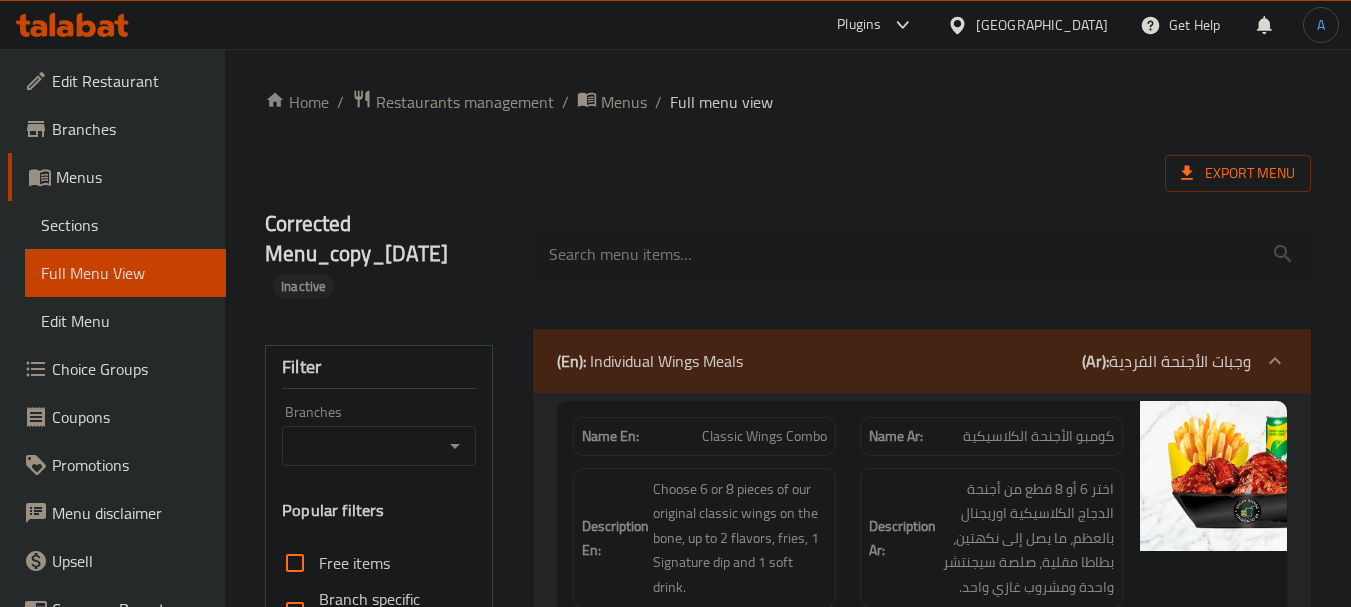 click on "Export Menu" at bounding box center (1238, 173) 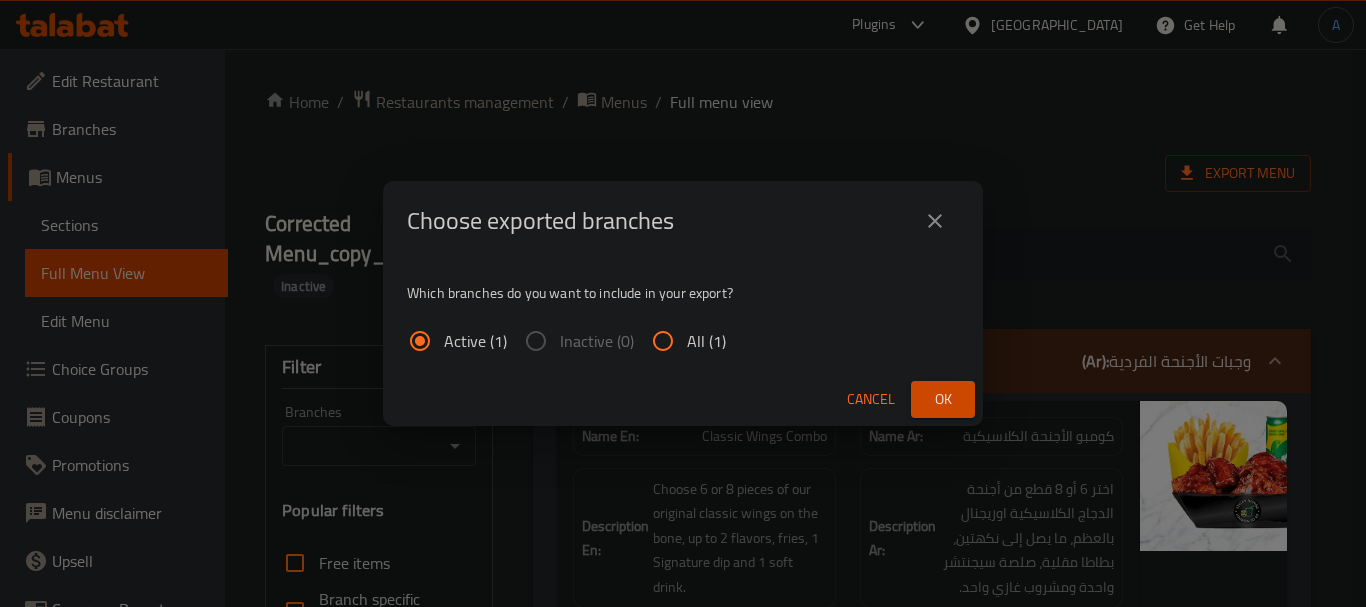 click on "All (1)" at bounding box center [663, 341] 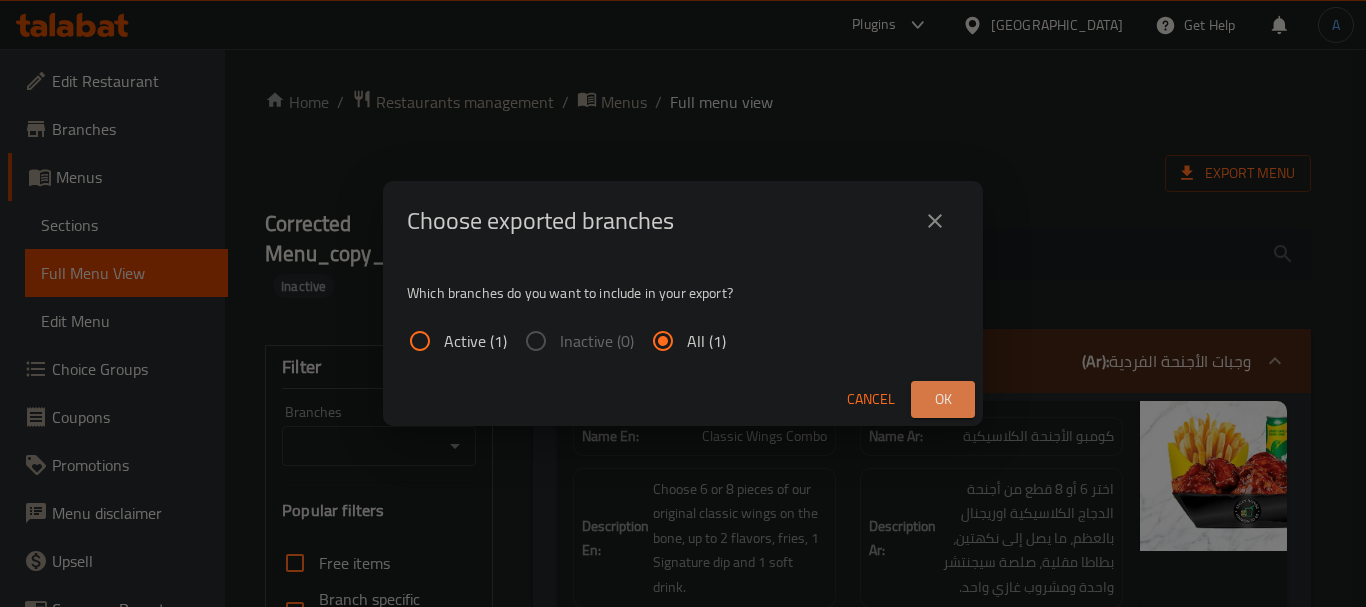 click on "Ok" at bounding box center [943, 399] 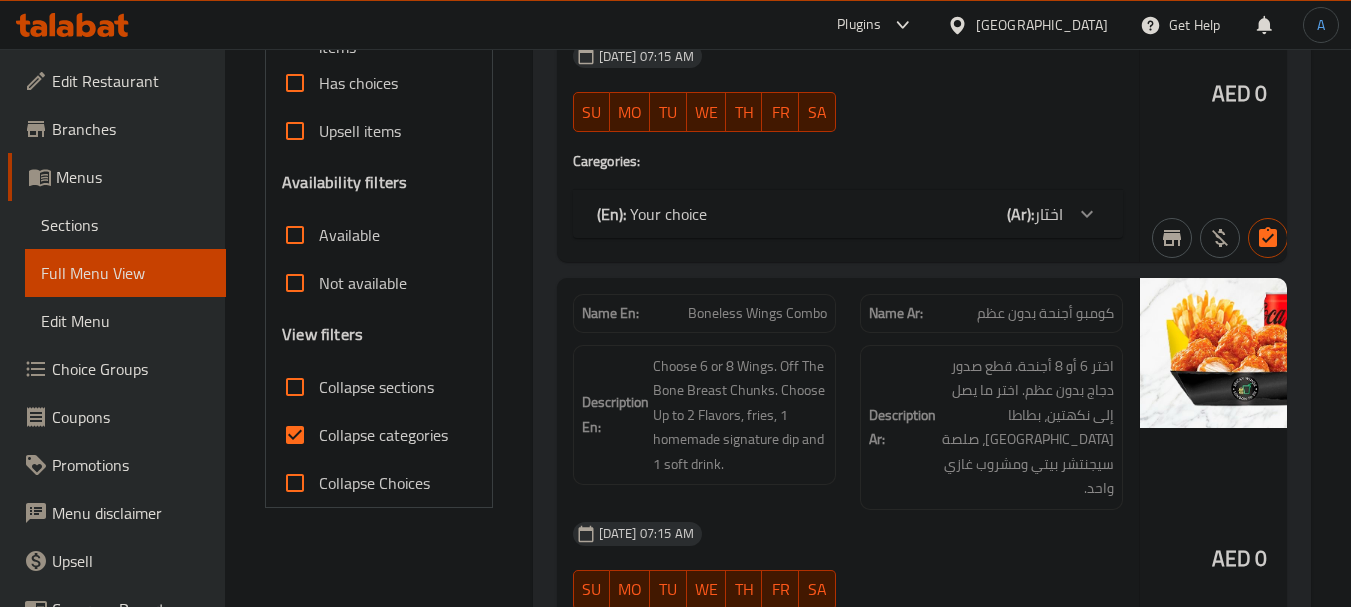 scroll, scrollTop: 600, scrollLeft: 0, axis: vertical 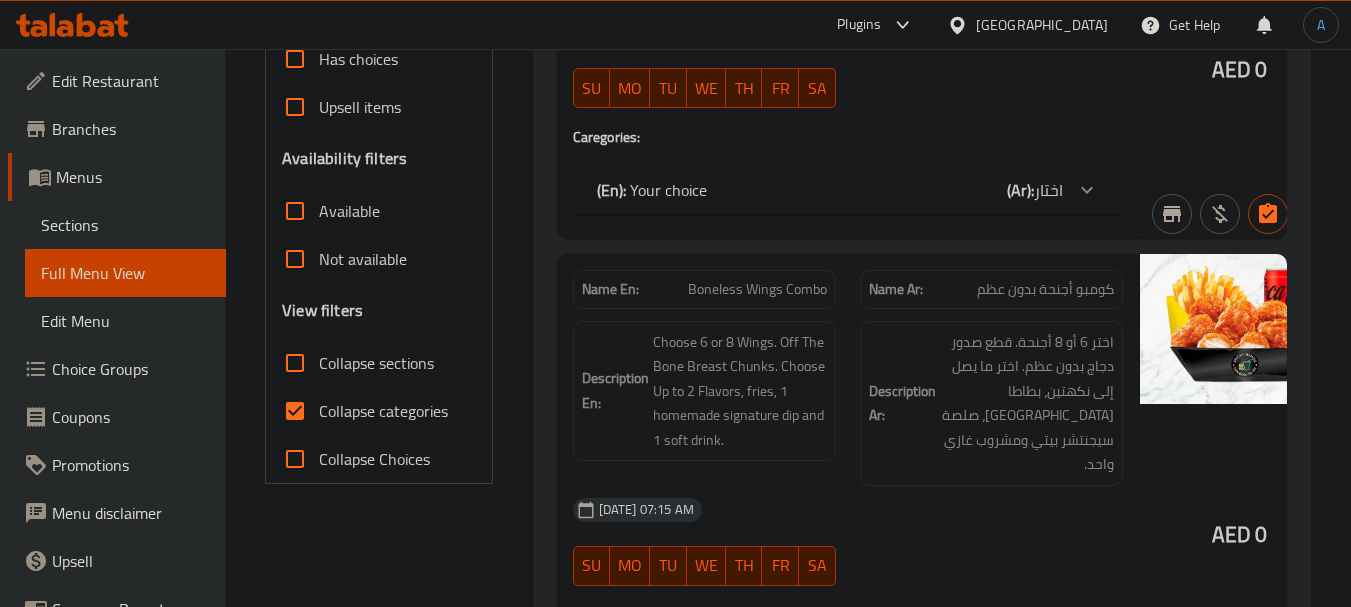 click on "Collapse sections" at bounding box center [376, 363] 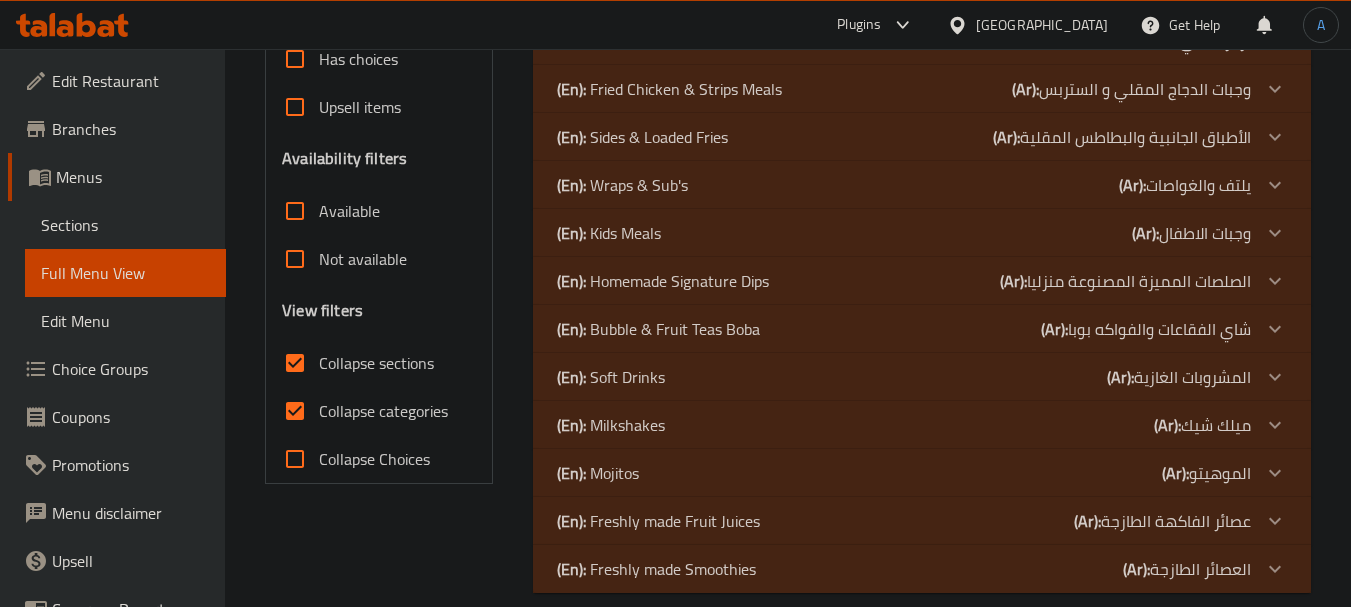 click on "Collapse sections" at bounding box center [376, 363] 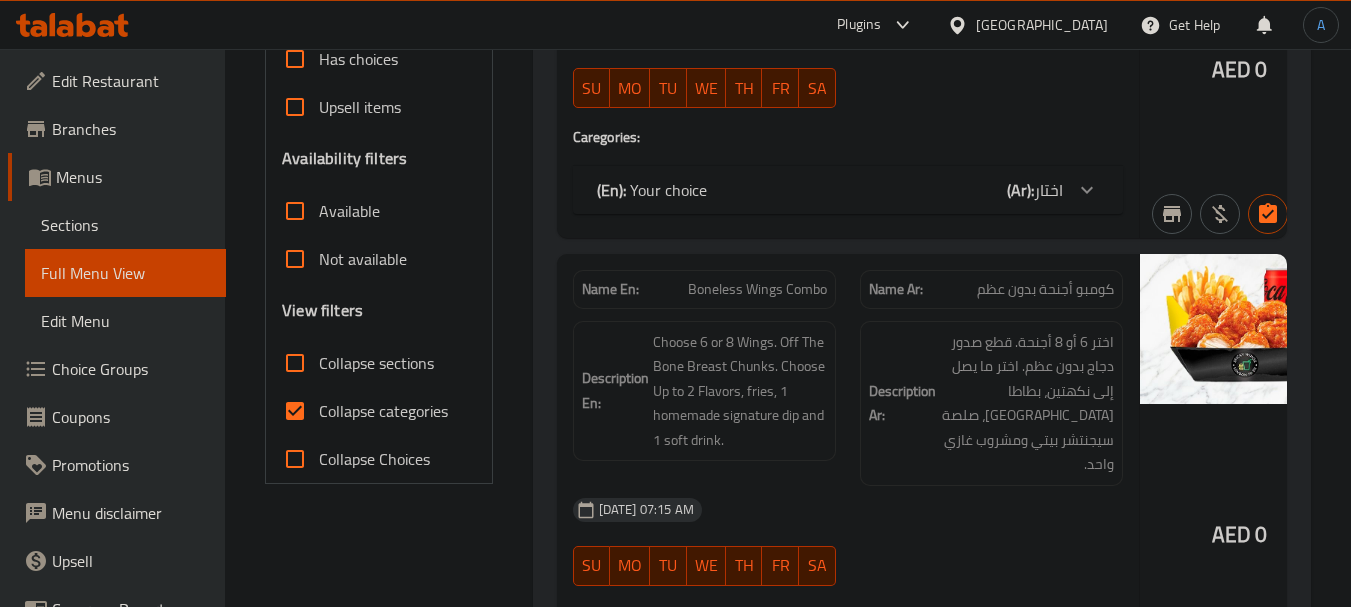 click on "Collapse categories" at bounding box center [295, 411] 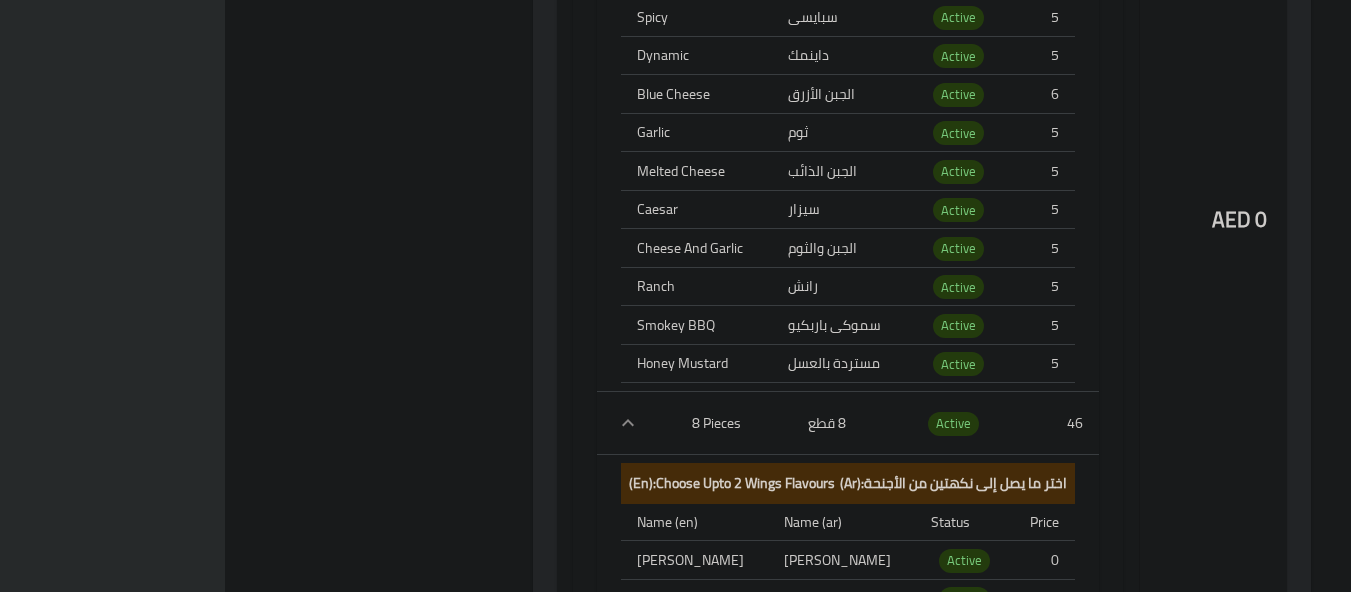 scroll, scrollTop: 3248, scrollLeft: 0, axis: vertical 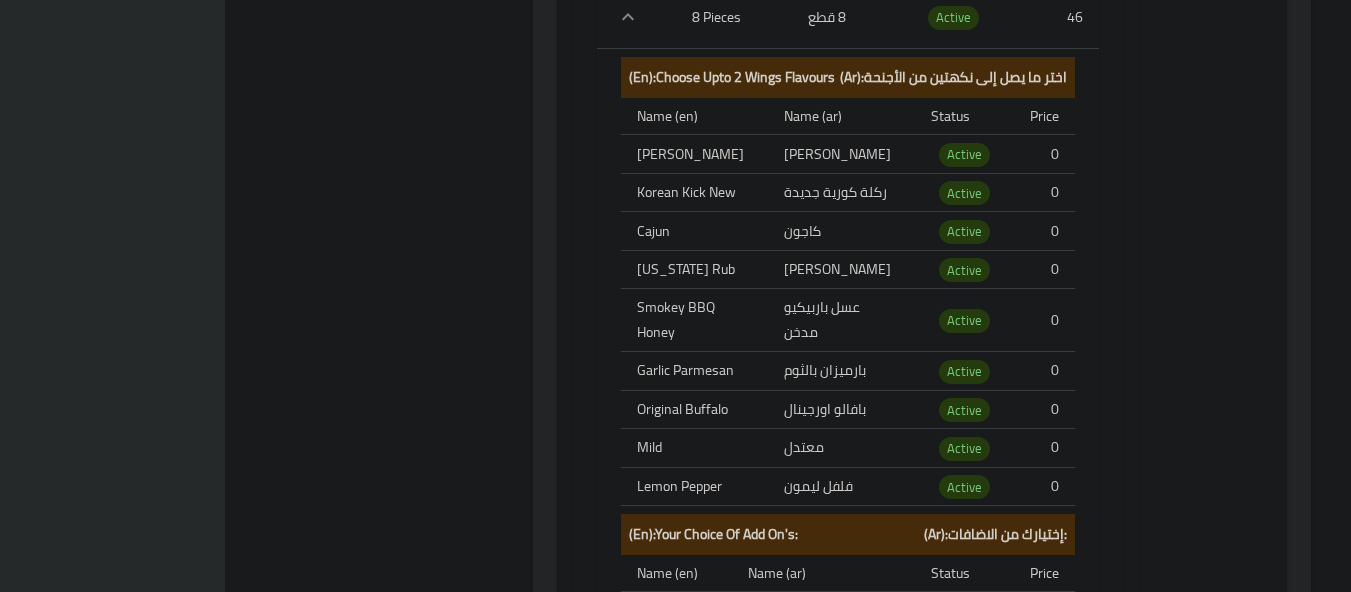 click on "Filter Branches Branches Popular filters Free items Branch specific items Has choices Upsell items Availability filters Available Not available View filters Collapse sections Collapse categories Collapse Choices" at bounding box center [386, 128275] 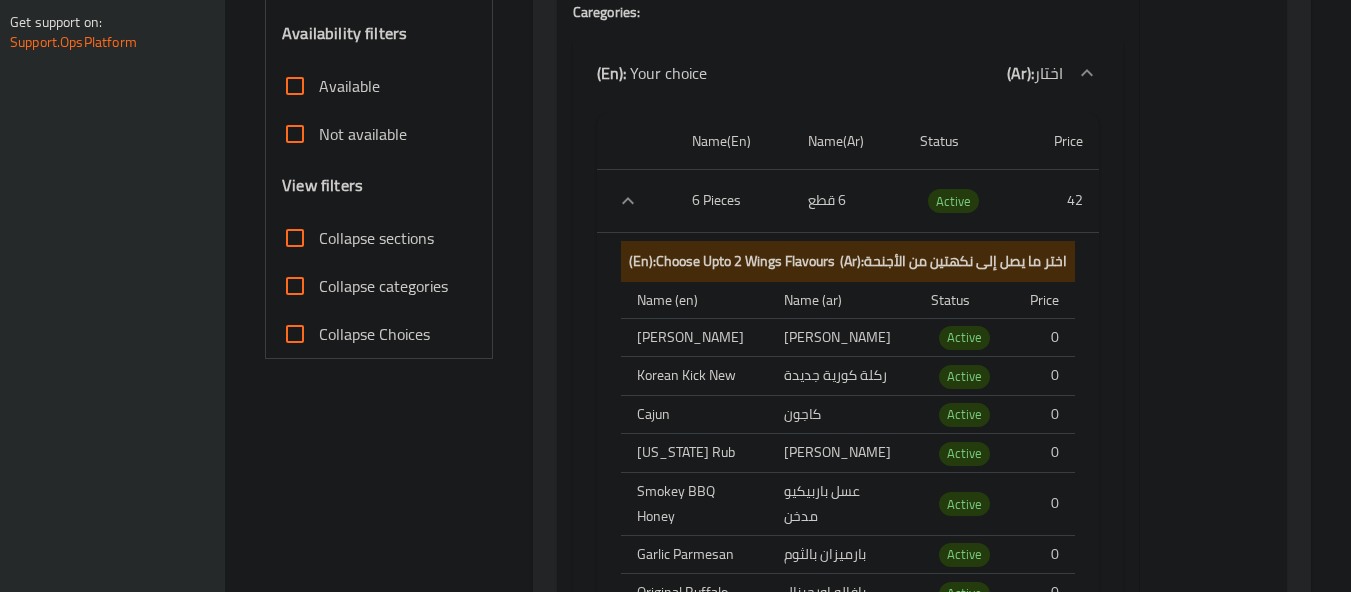 scroll, scrollTop: 0, scrollLeft: 15, axis: horizontal 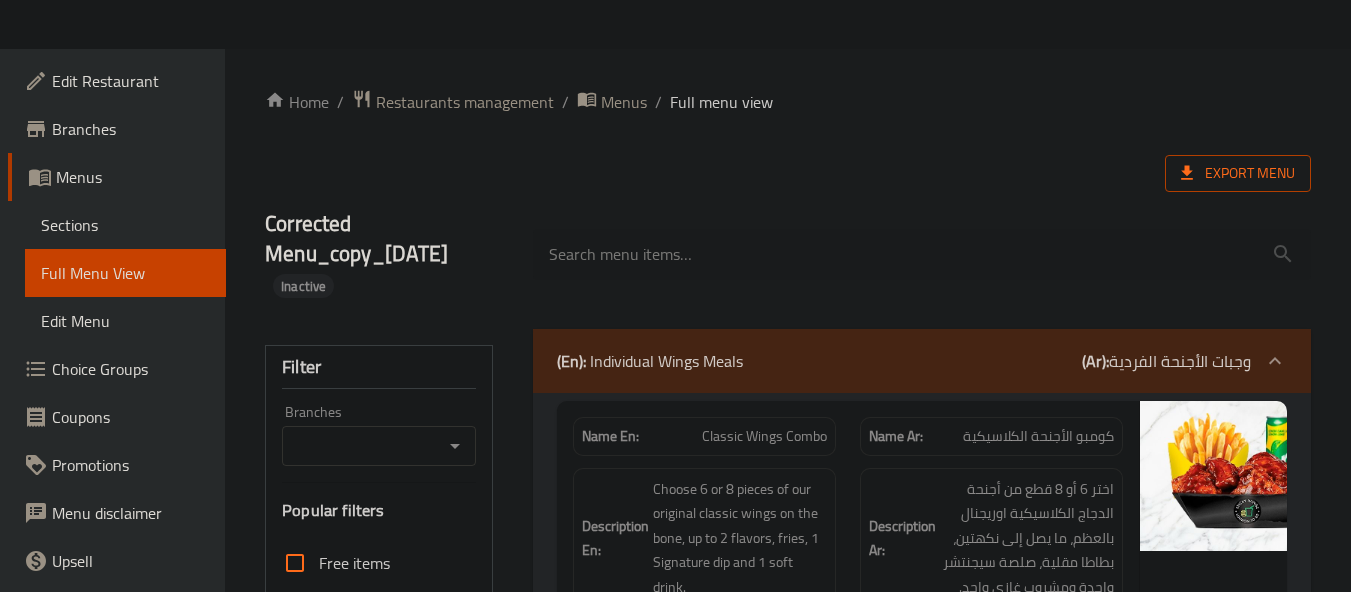 click on "Export Menu" at bounding box center [1238, 173] 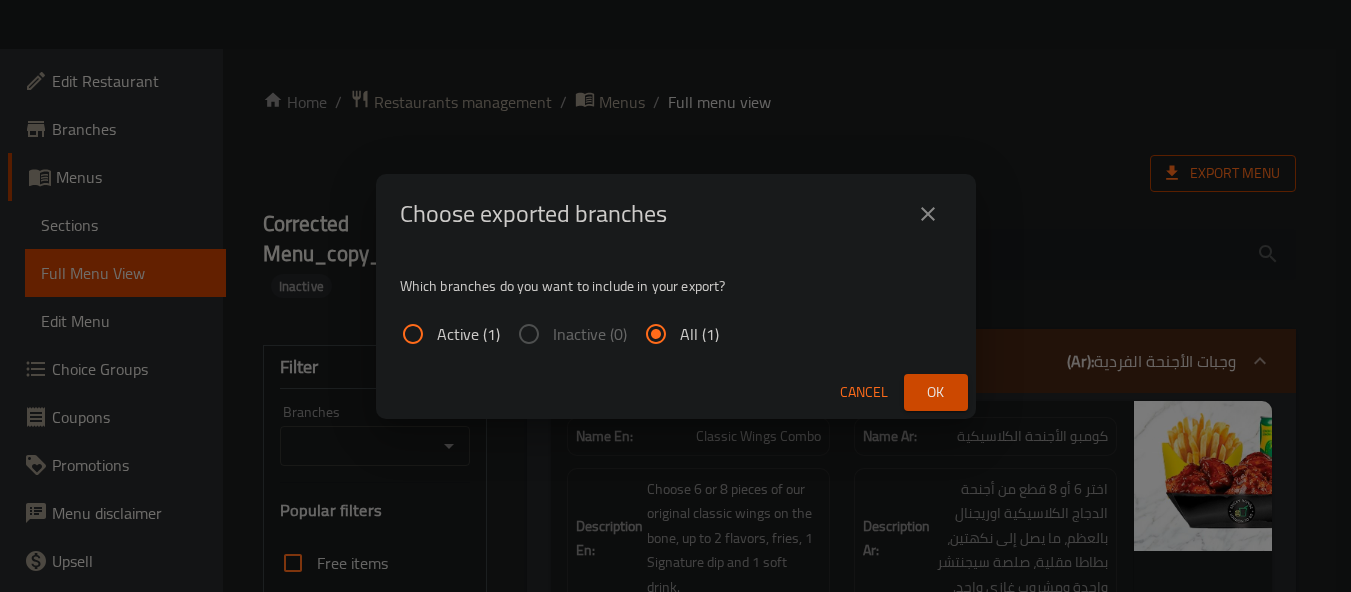 scroll, scrollTop: 0, scrollLeft: 0, axis: both 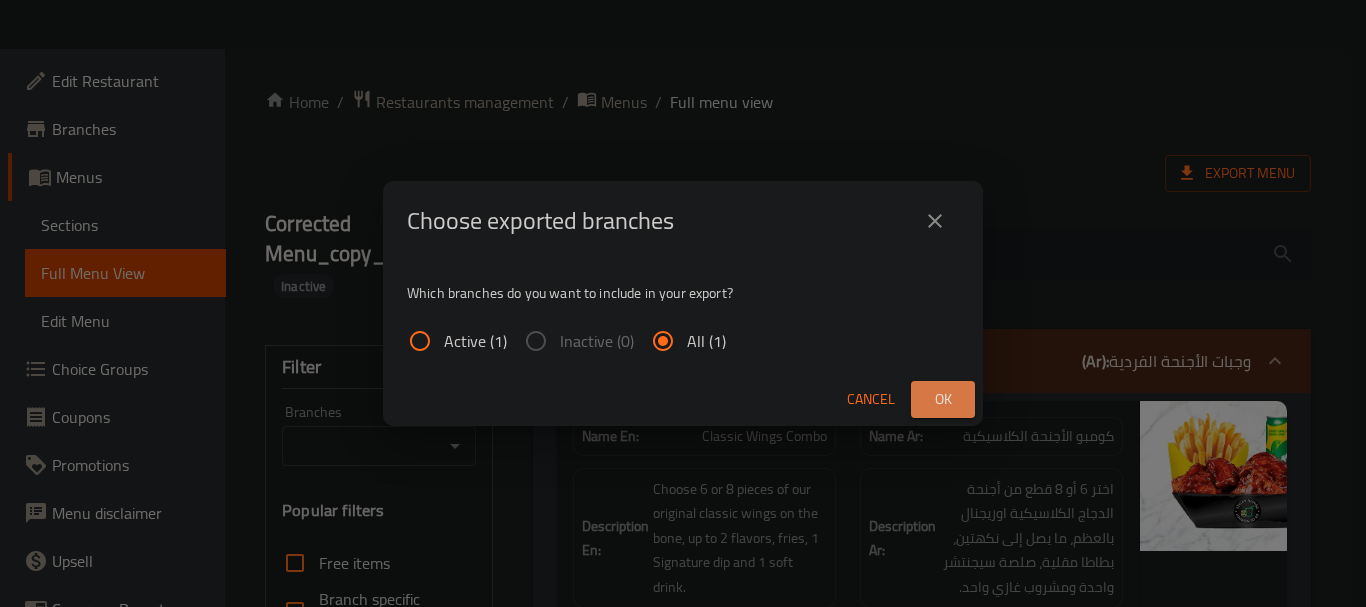 click on "Ok" at bounding box center (943, 399) 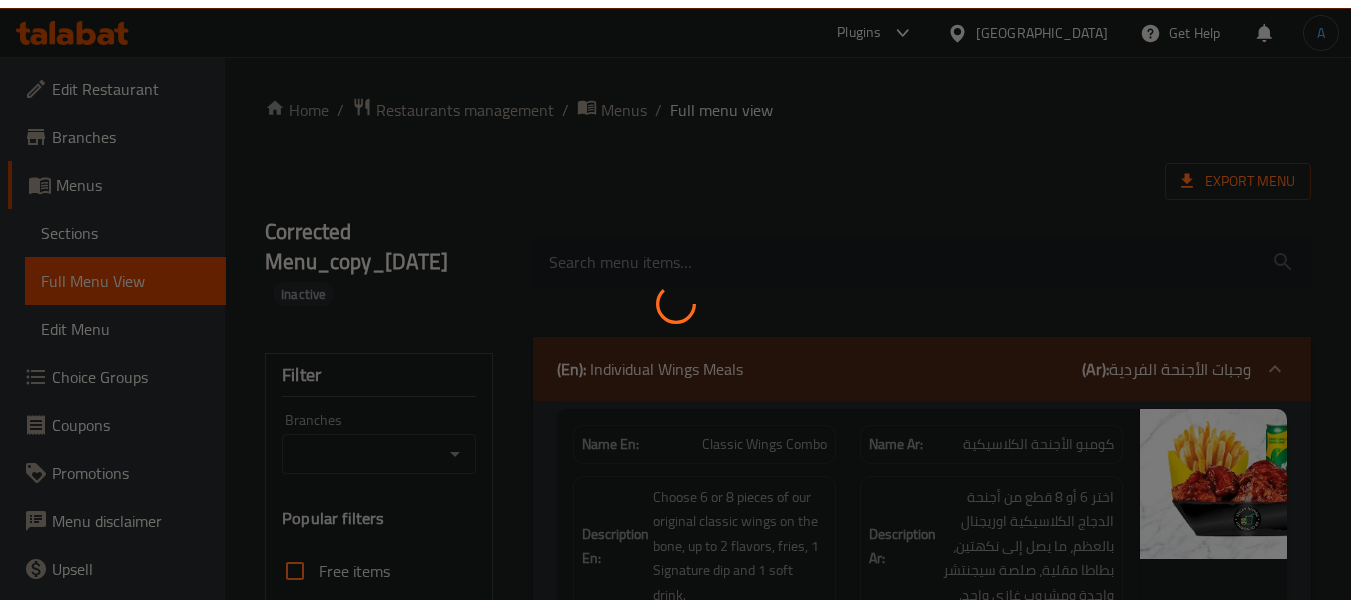 scroll, scrollTop: 3654, scrollLeft: 0, axis: vertical 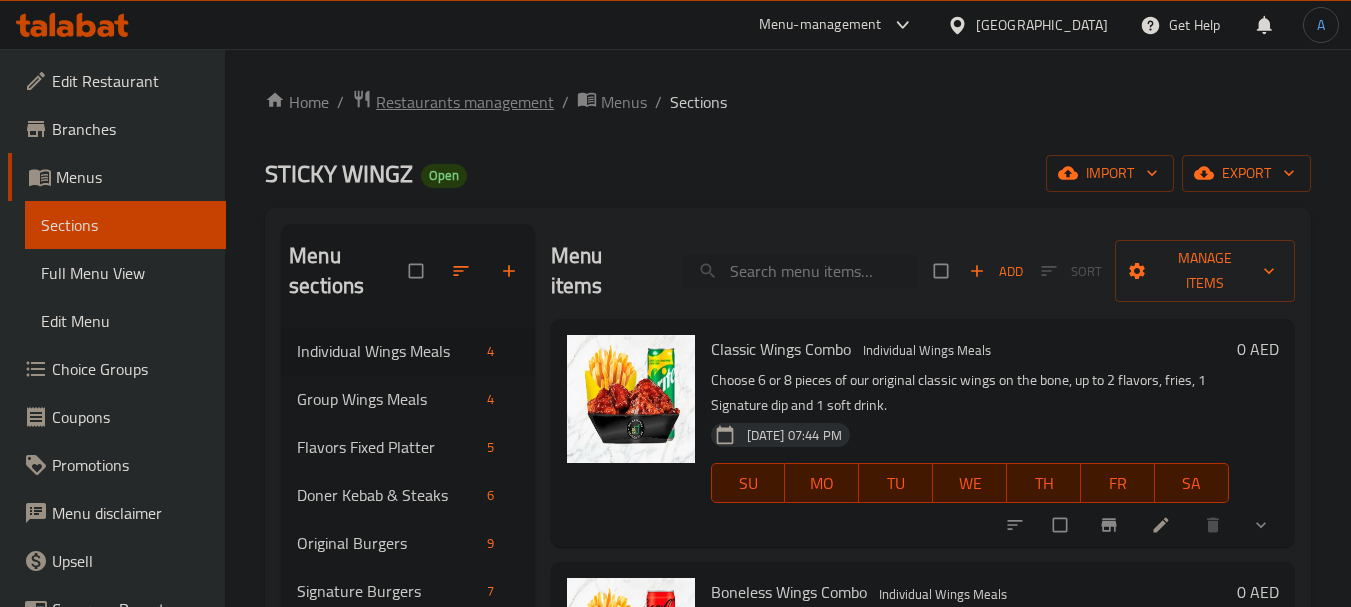 click on "Restaurants management" at bounding box center [465, 102] 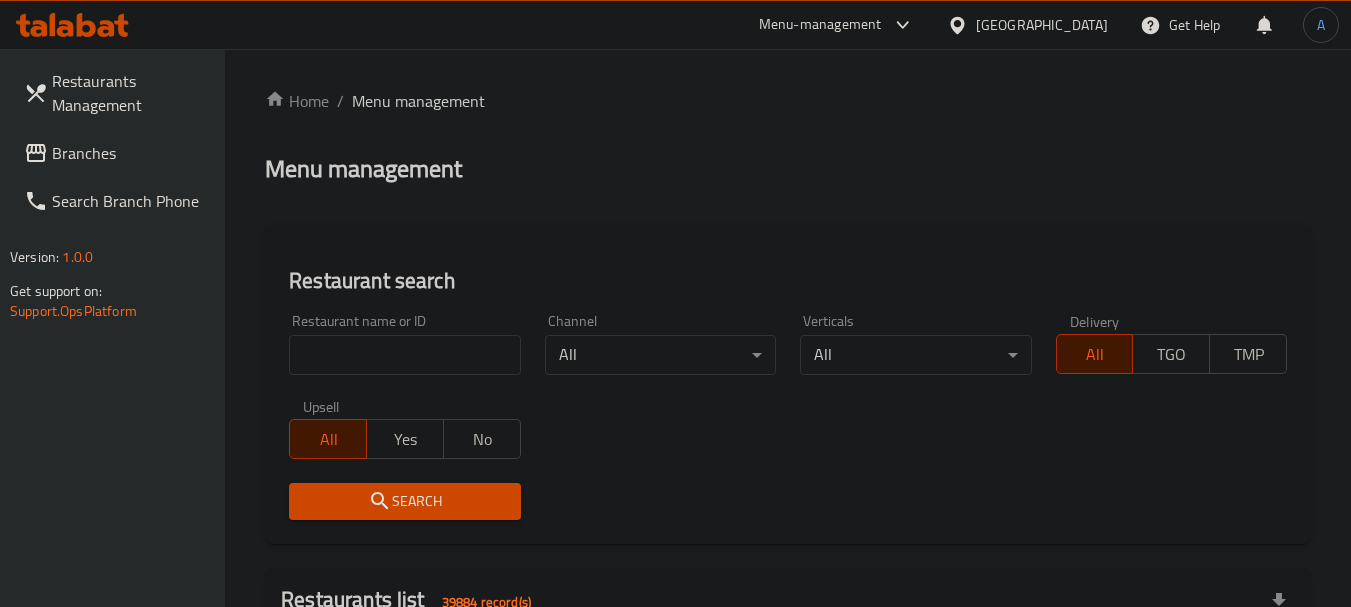 click at bounding box center (404, 355) 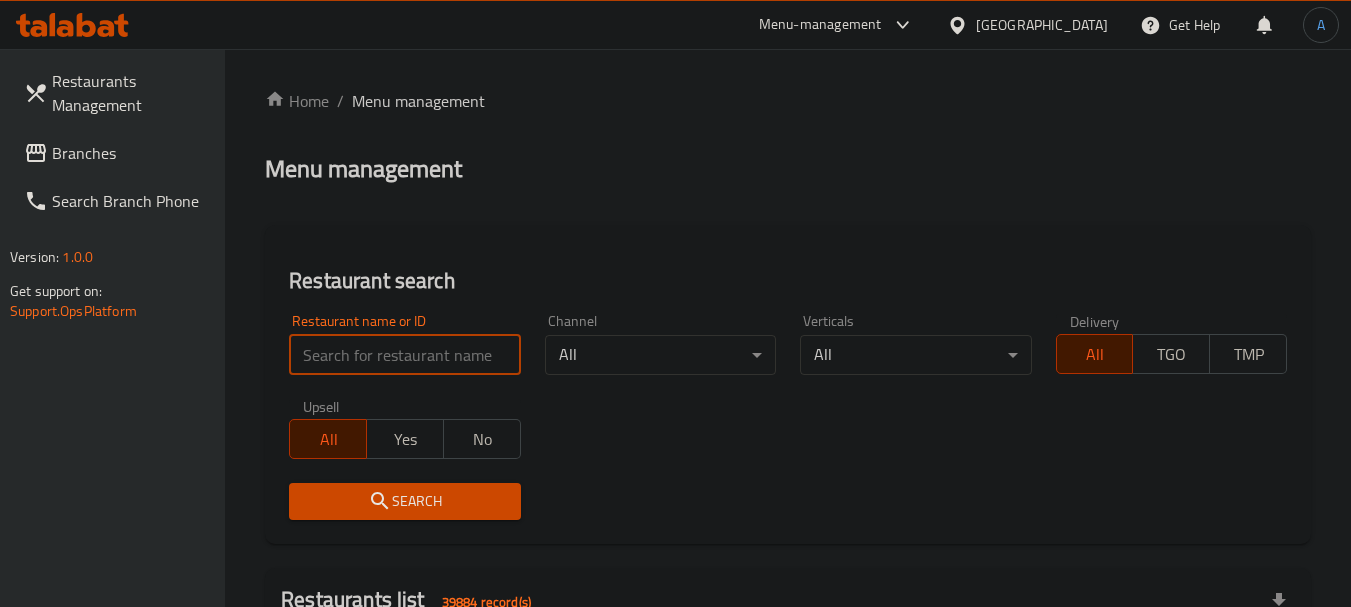 paste on "STICKY WINGZ" 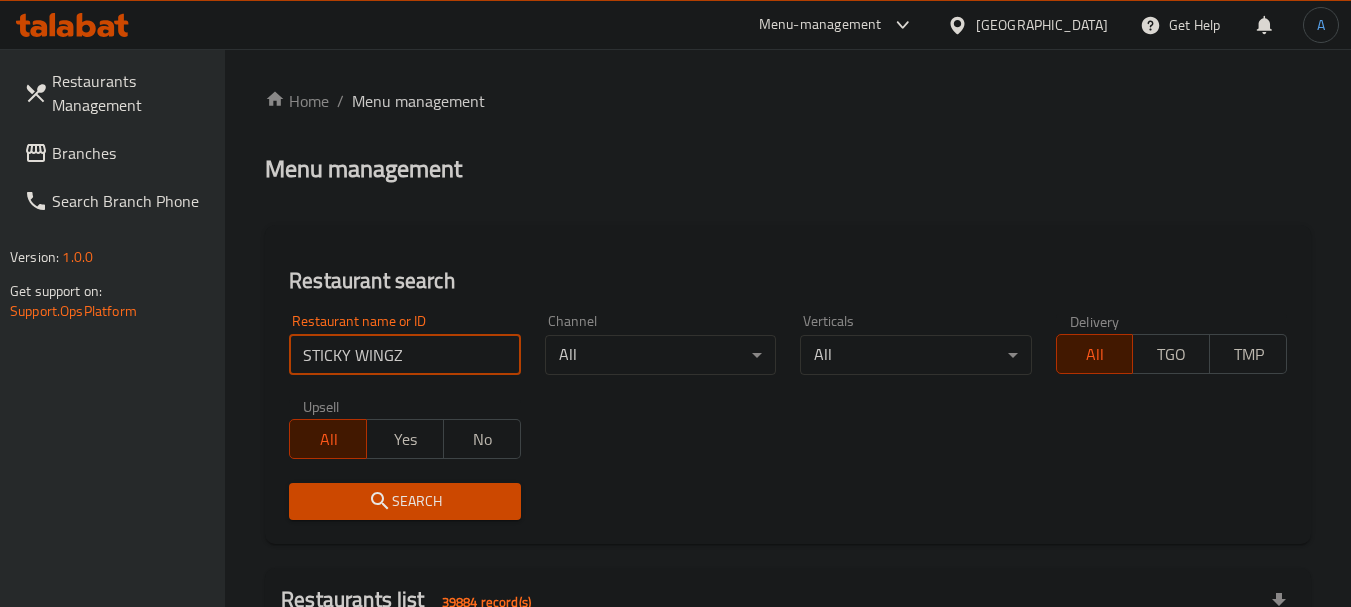 type on "STICKY WINGZ" 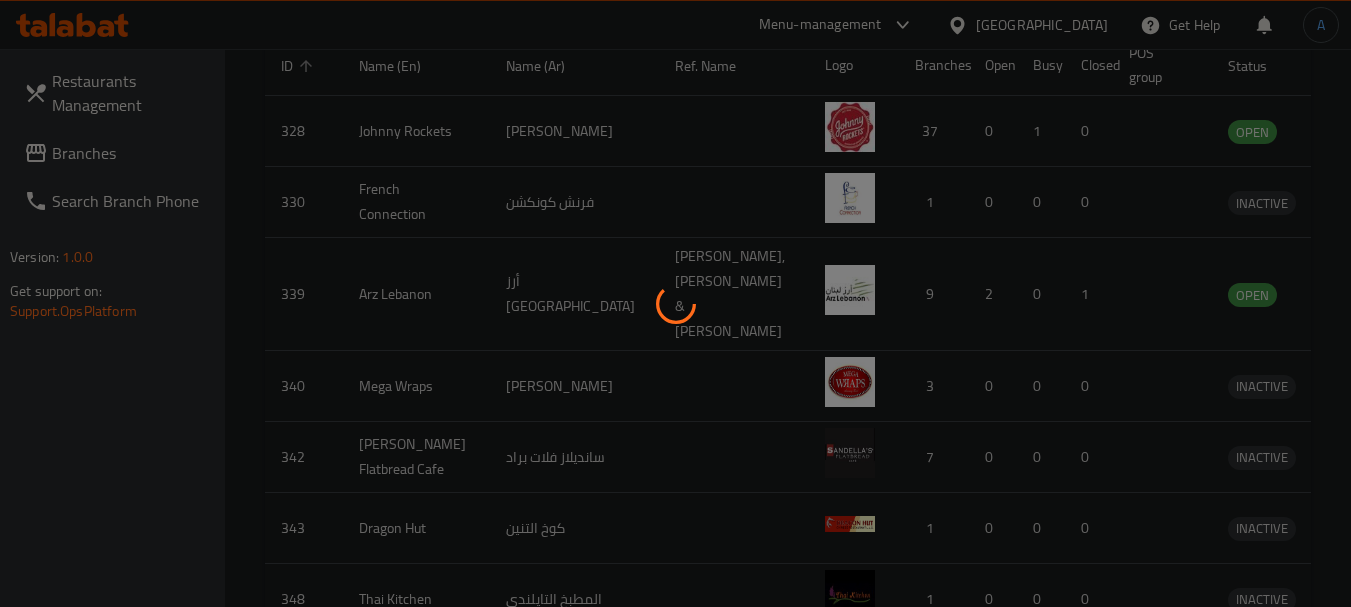 scroll, scrollTop: 339, scrollLeft: 0, axis: vertical 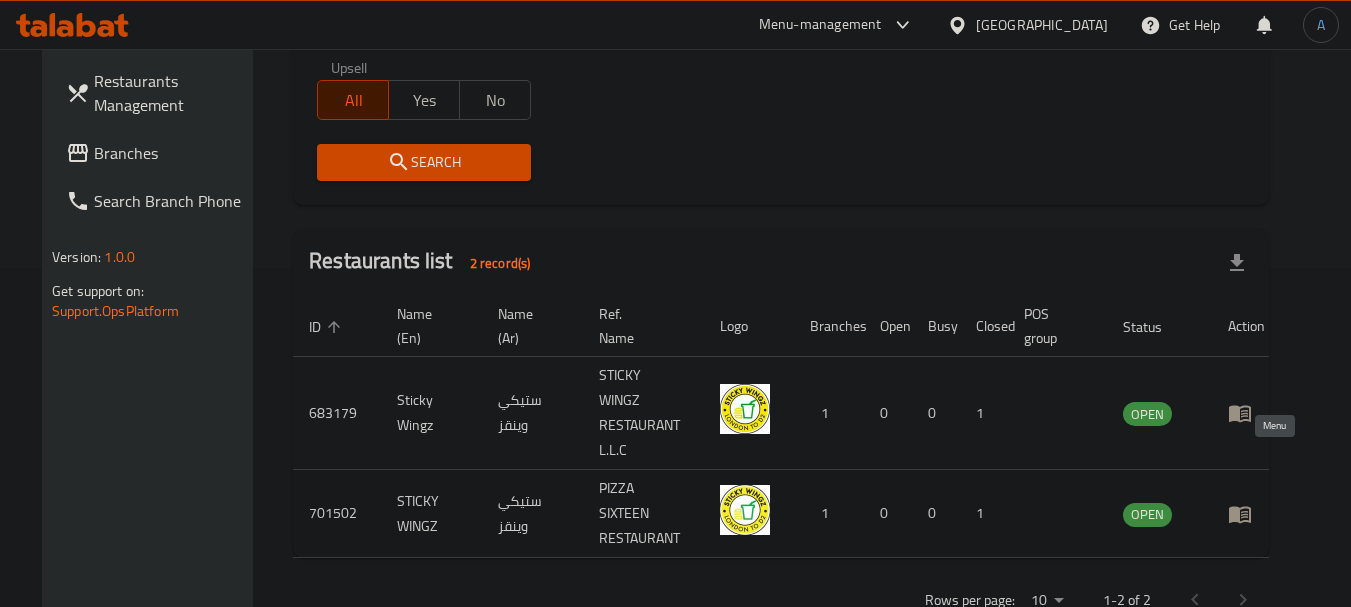 click 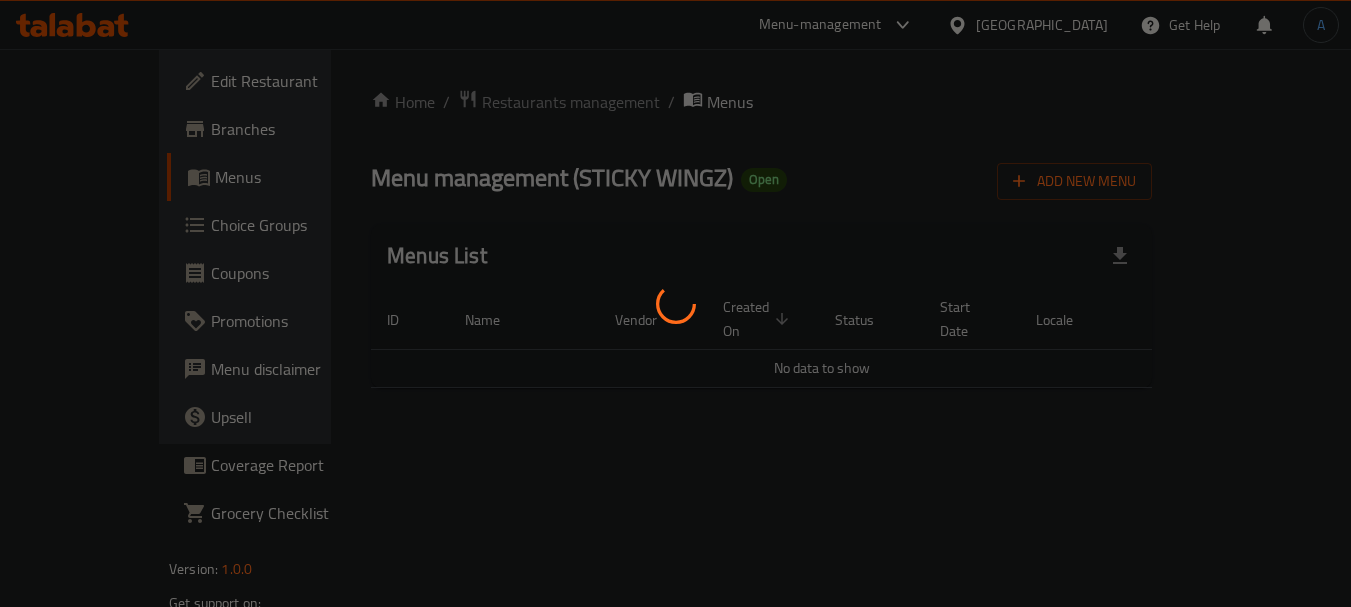 scroll, scrollTop: 0, scrollLeft: 0, axis: both 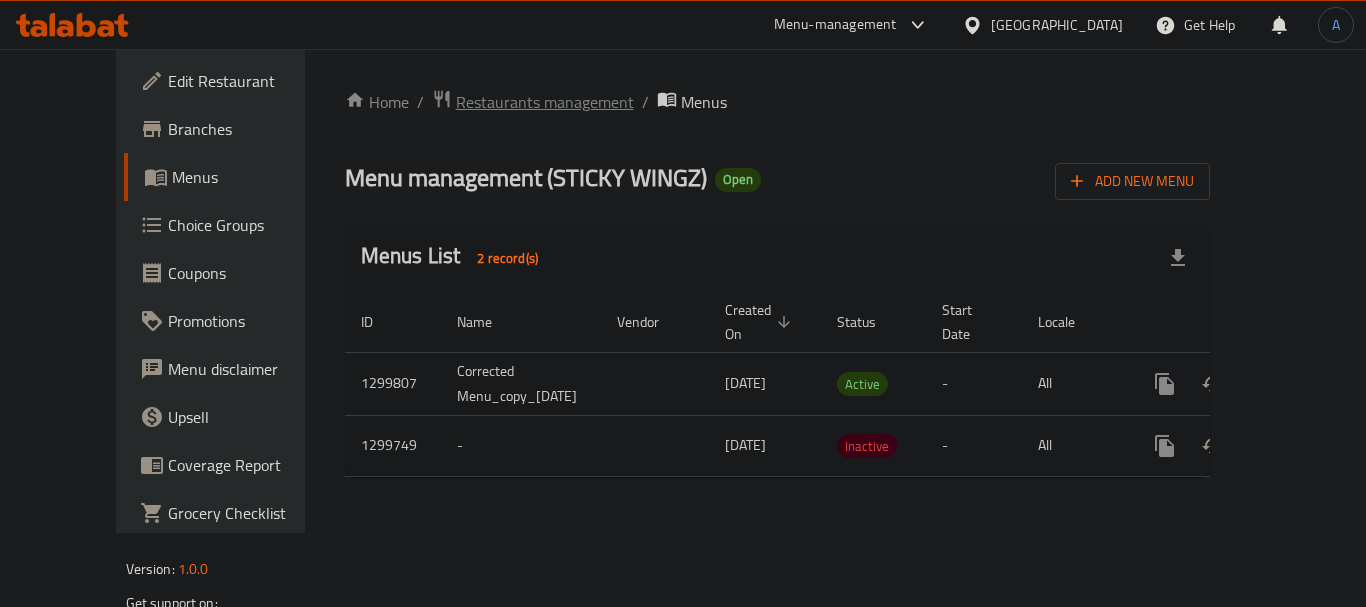 click on "Restaurants management" at bounding box center [545, 102] 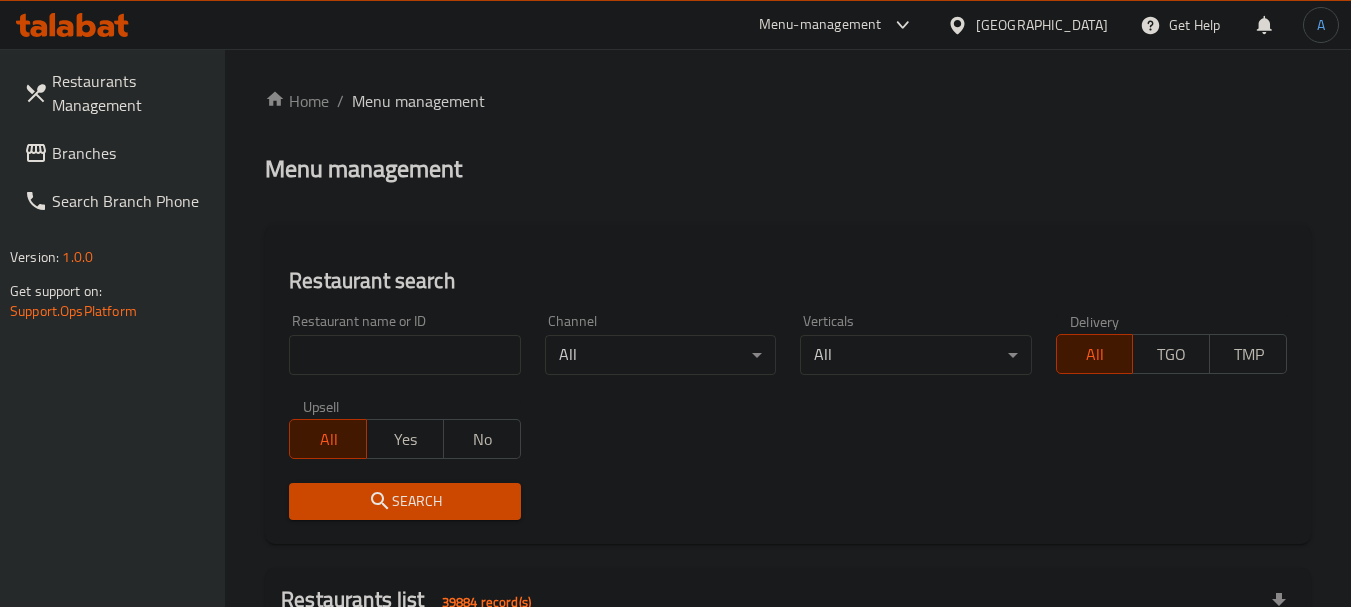 click at bounding box center (404, 355) 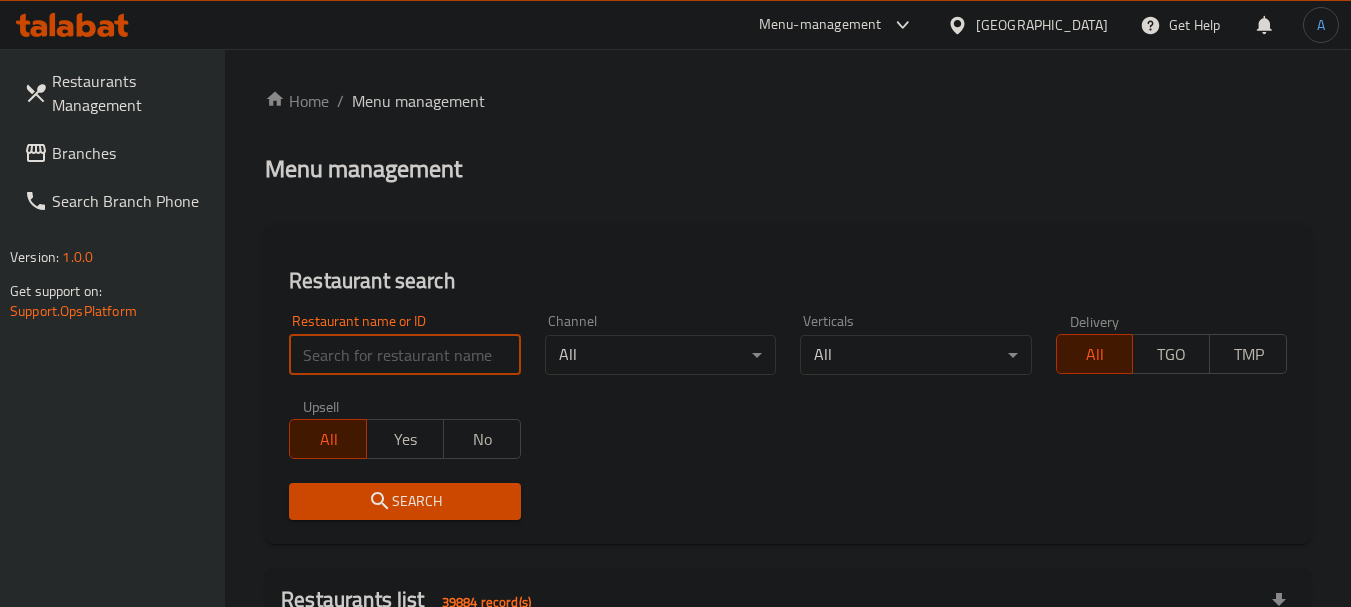 paste on "STICKY WINGZ" 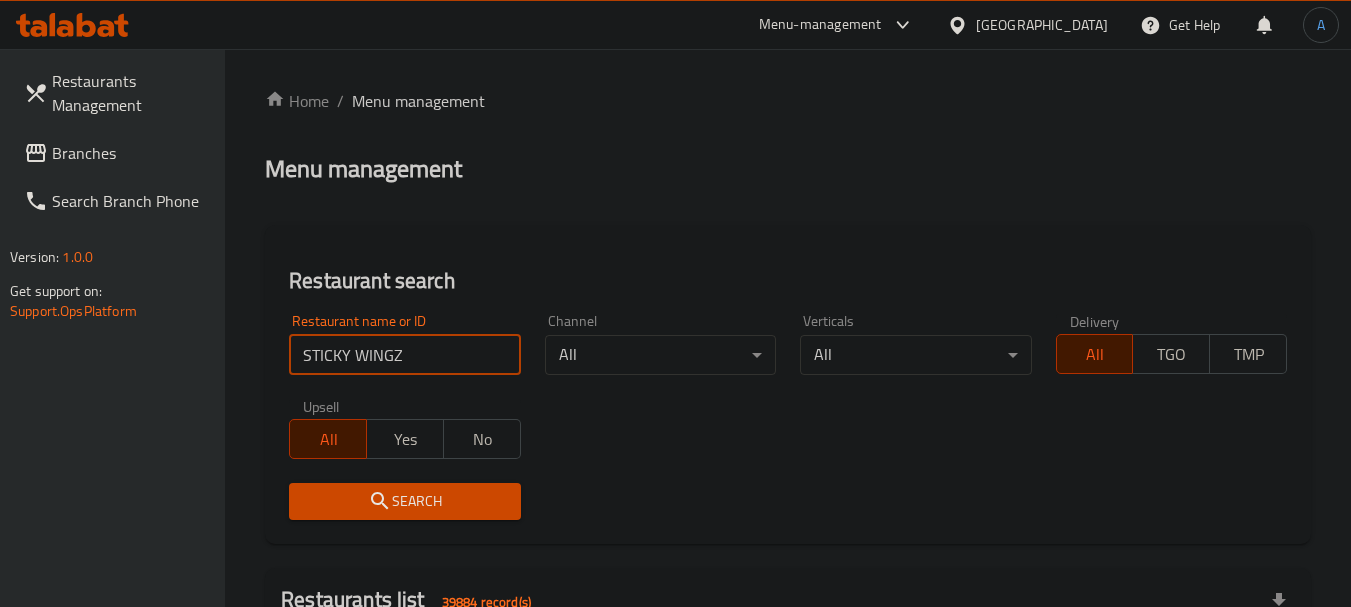 click on "Search" at bounding box center [404, 501] 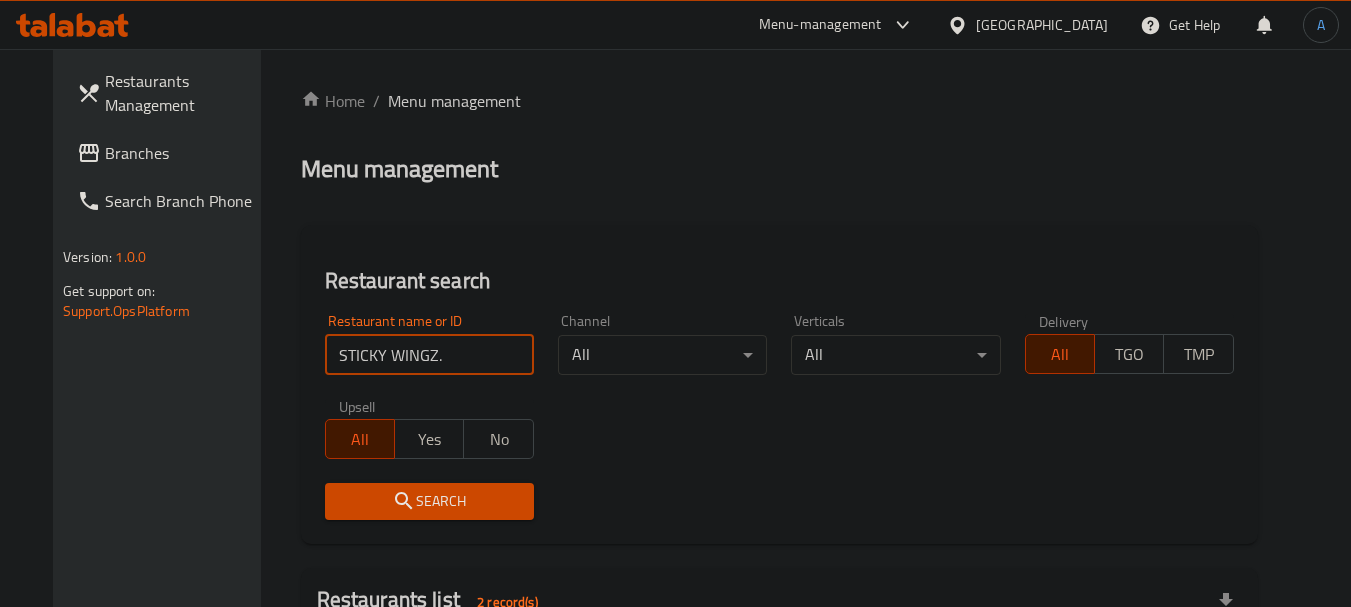 click on "Search" at bounding box center [429, 501] 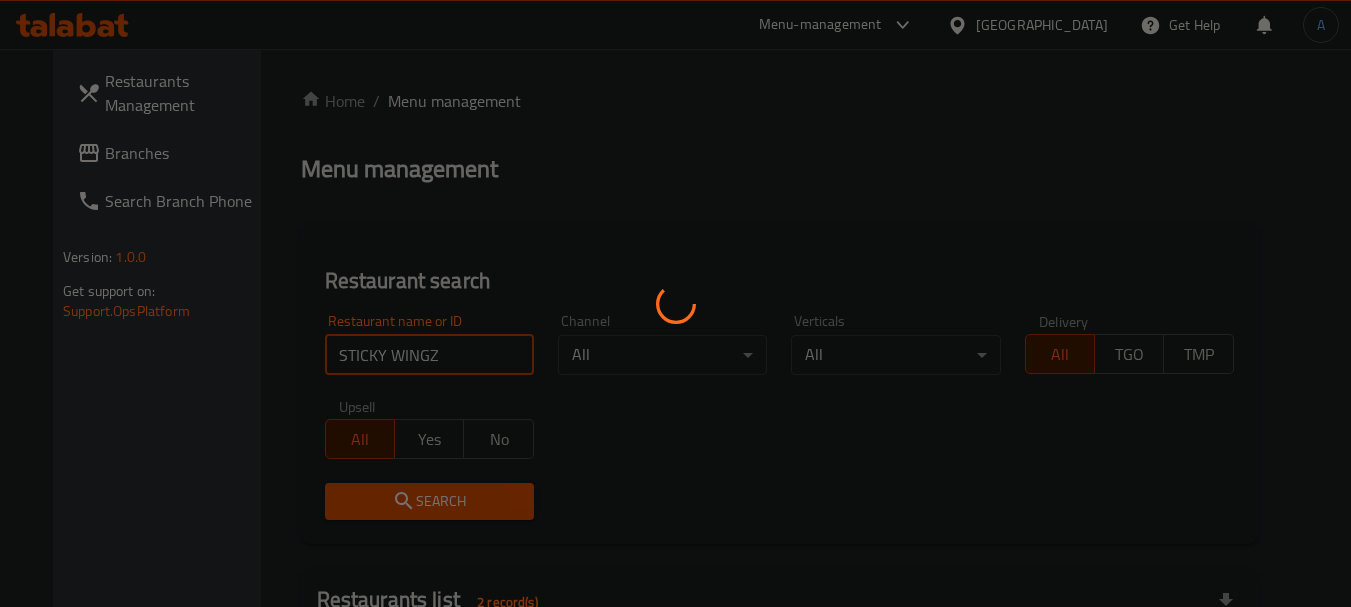 type on "STICKY WINGZ" 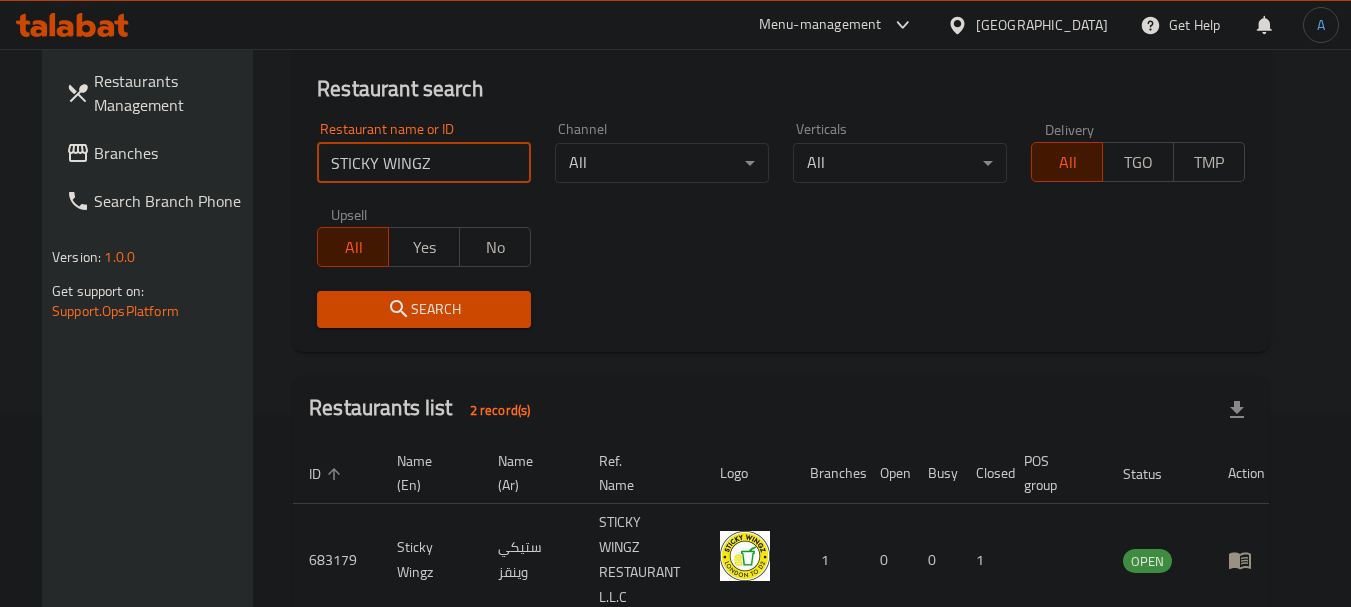 scroll, scrollTop: 200, scrollLeft: 0, axis: vertical 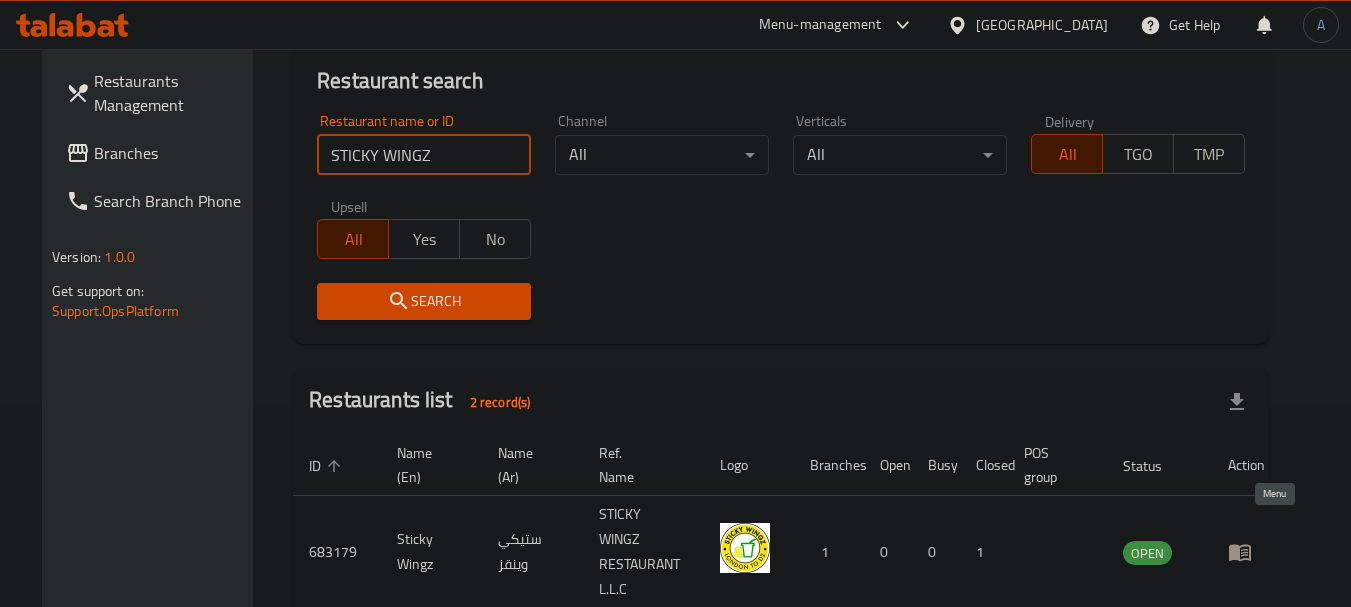 click 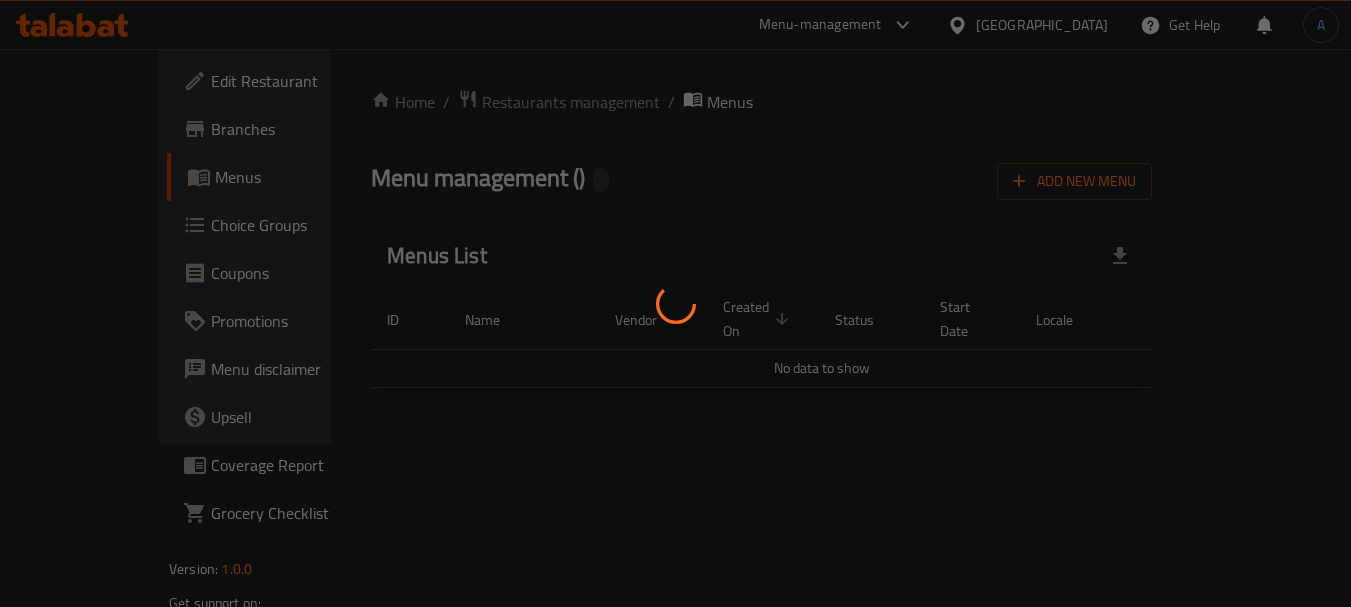 scroll, scrollTop: 0, scrollLeft: 0, axis: both 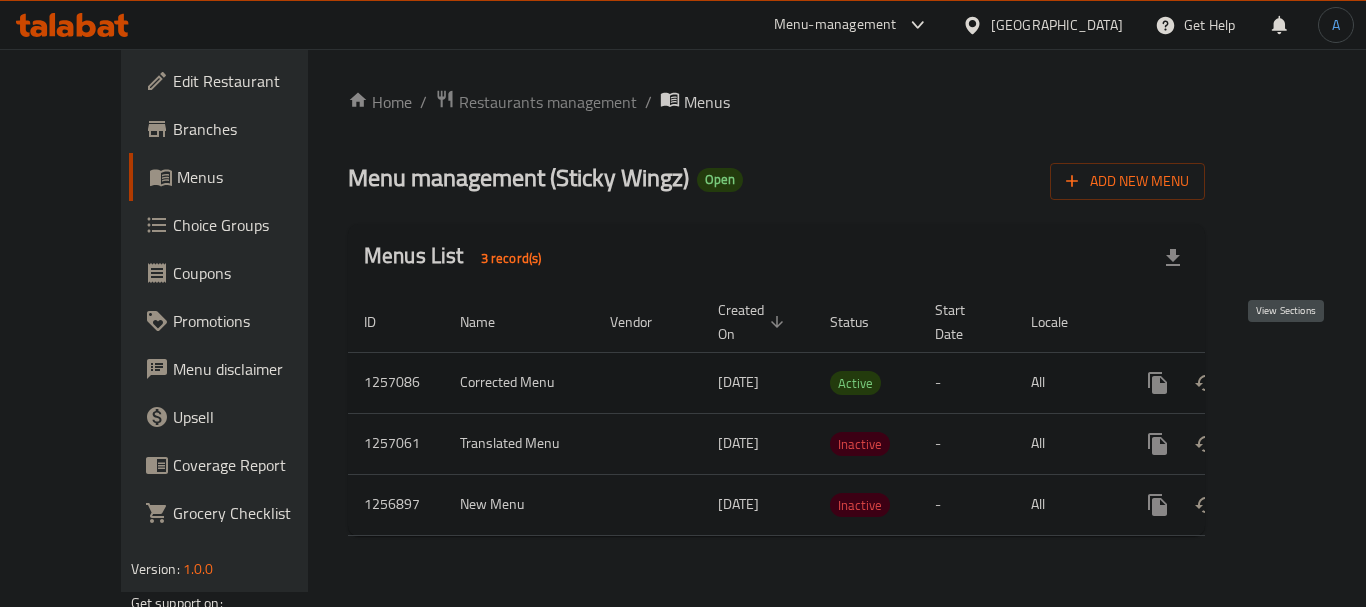 click 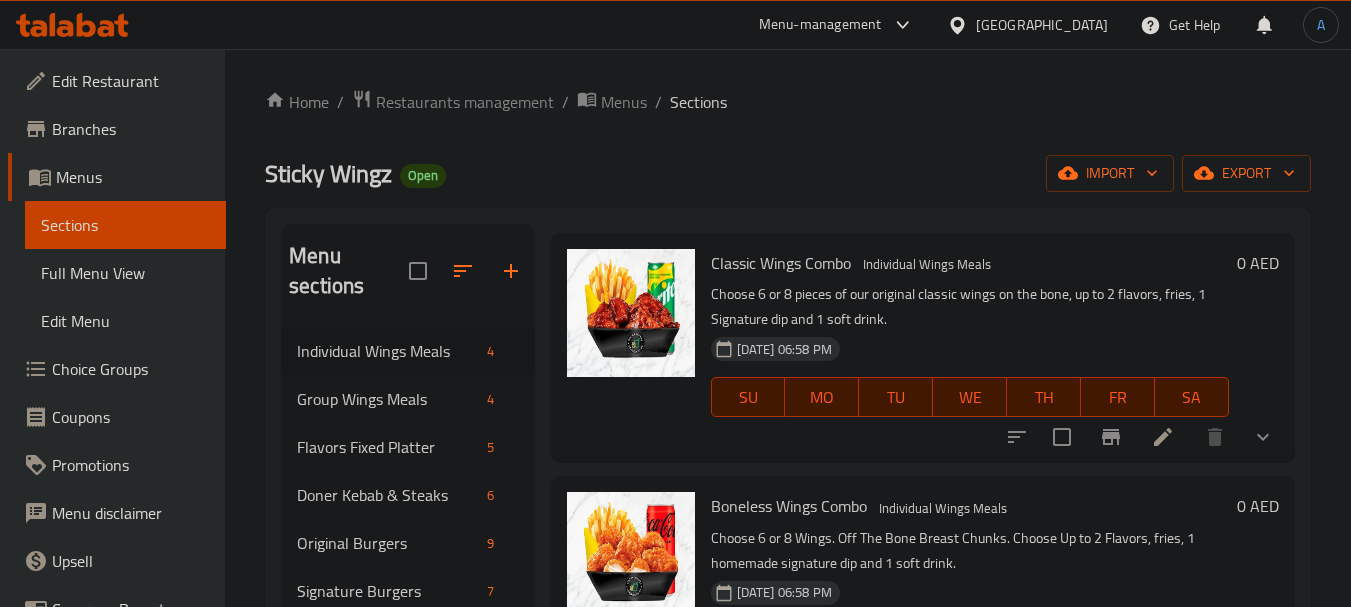 scroll, scrollTop: 29, scrollLeft: 0, axis: vertical 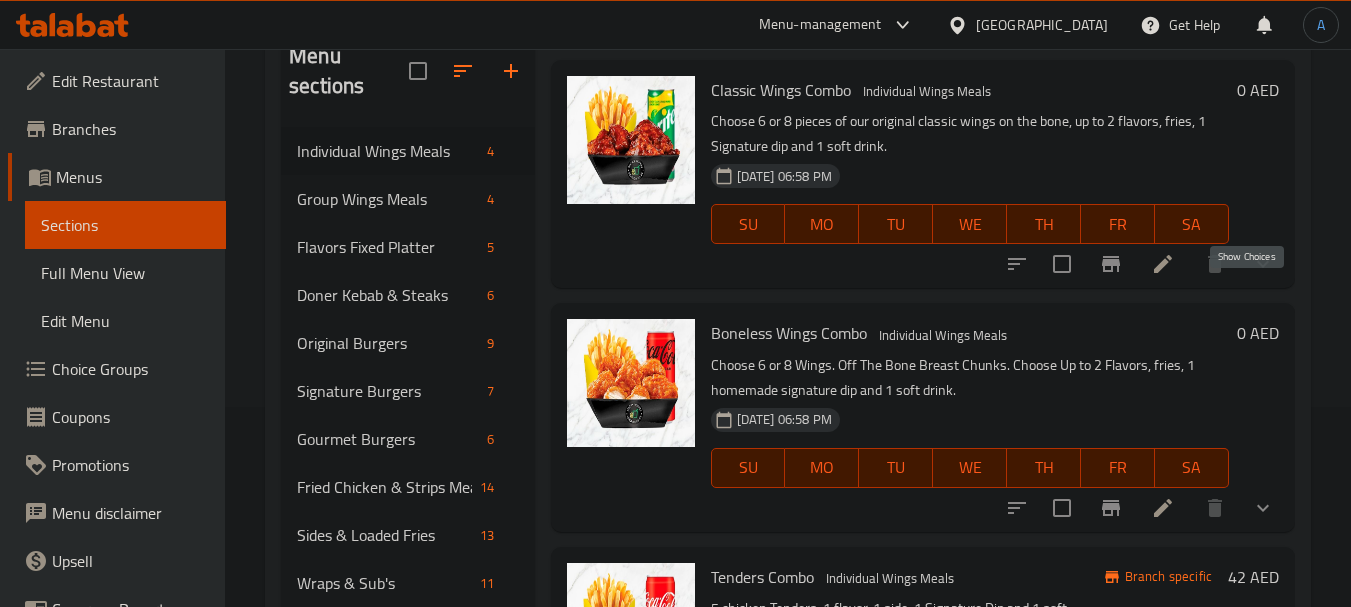 click 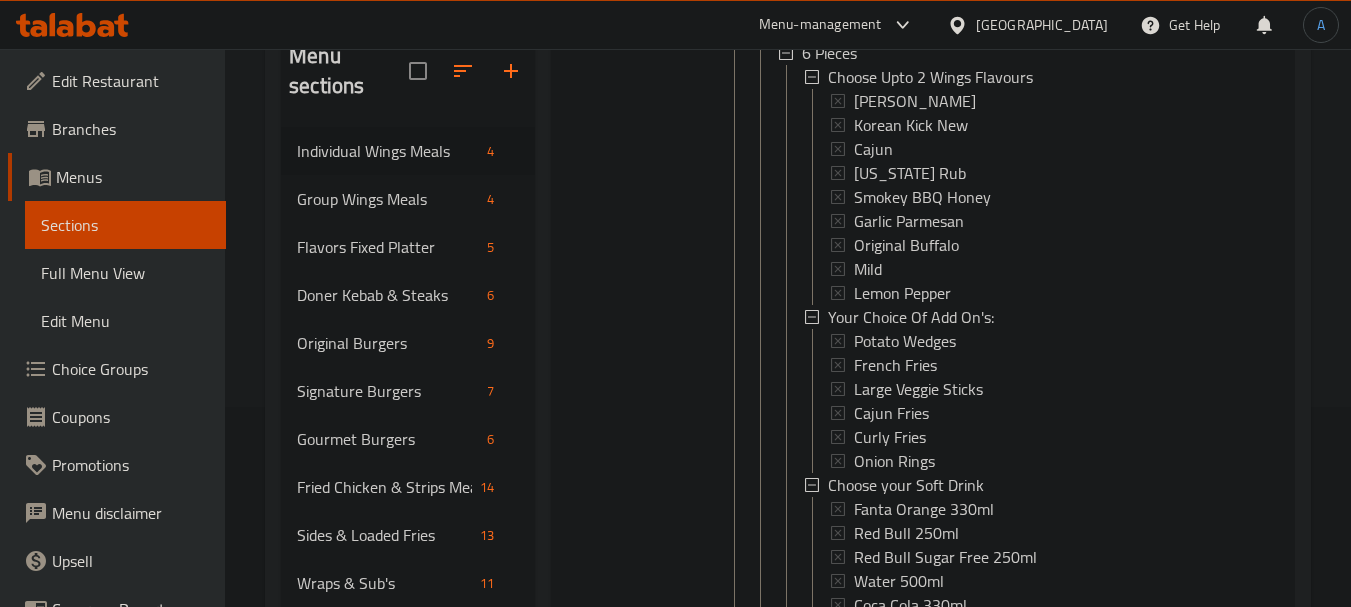 scroll, scrollTop: 329, scrollLeft: 0, axis: vertical 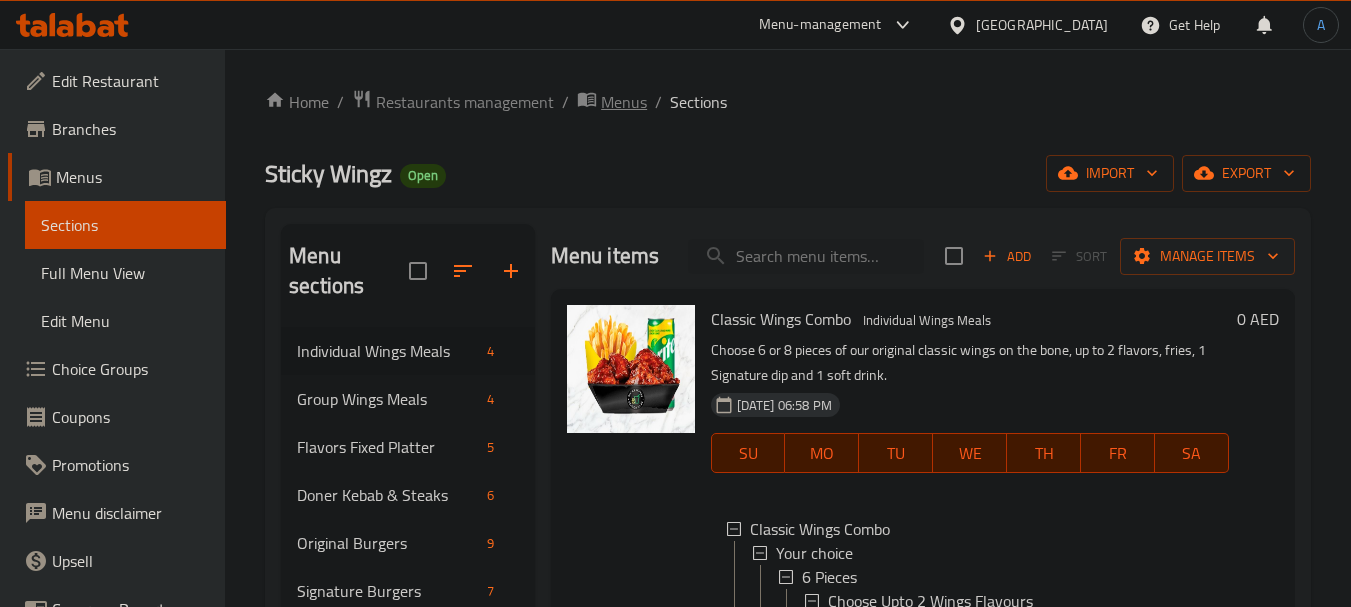 click on "Menus" at bounding box center [624, 102] 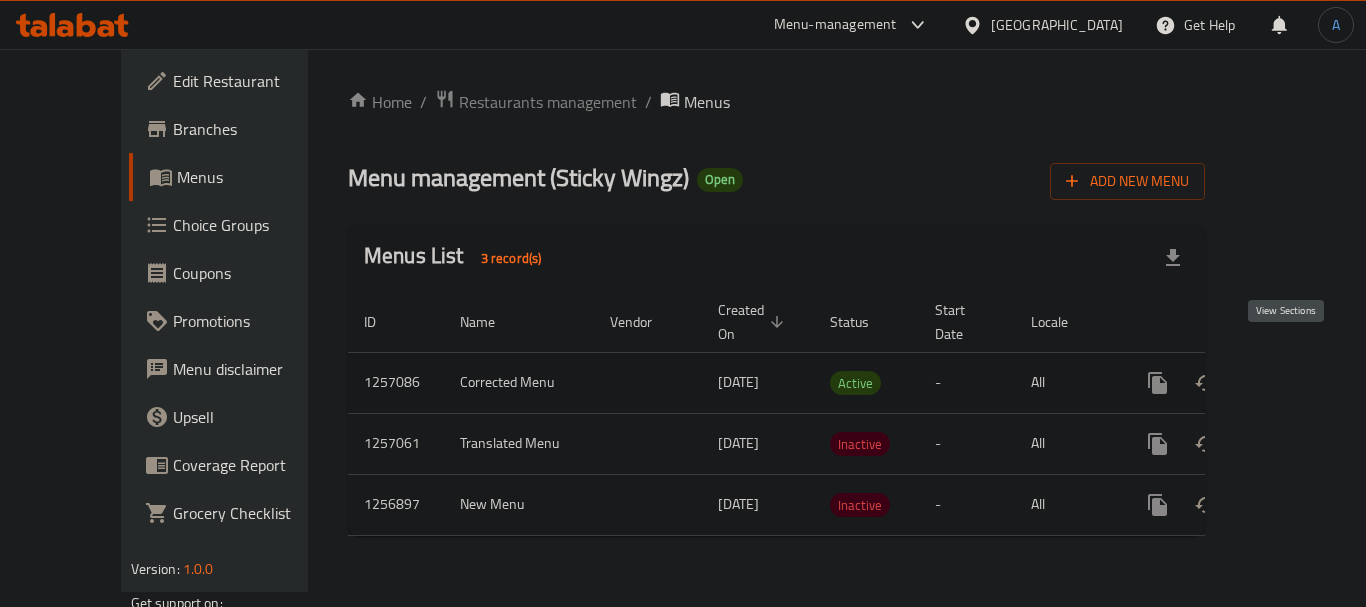 click 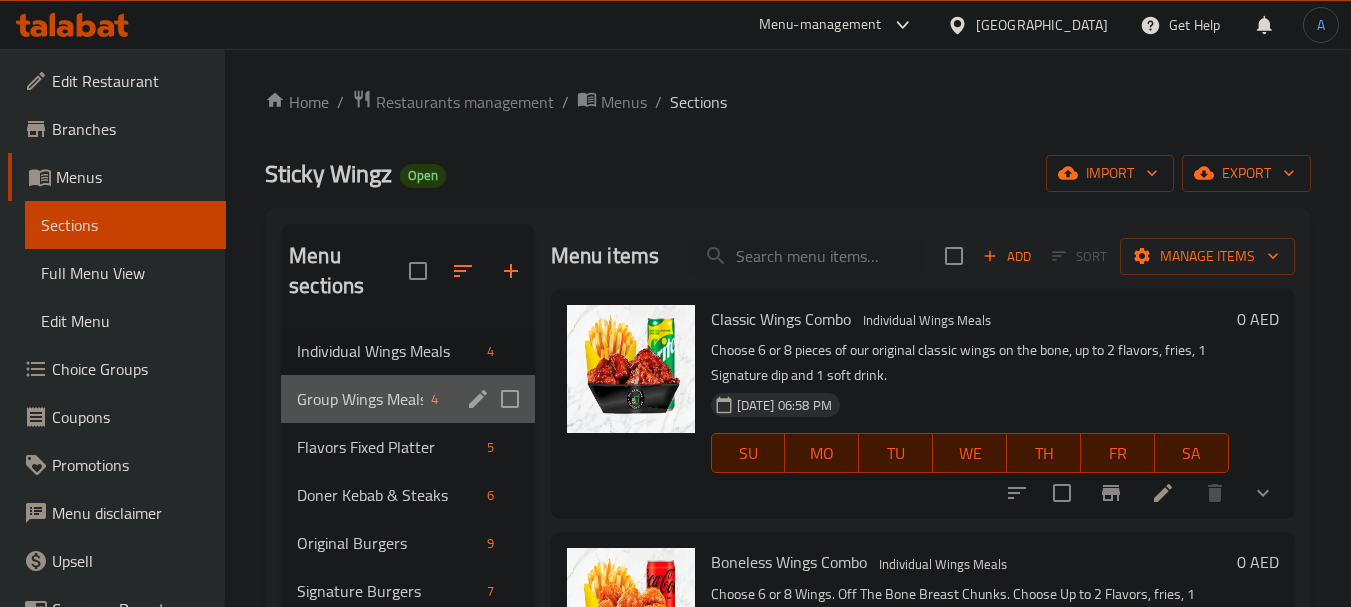 click on "Group Wings Meals 4" at bounding box center (407, 399) 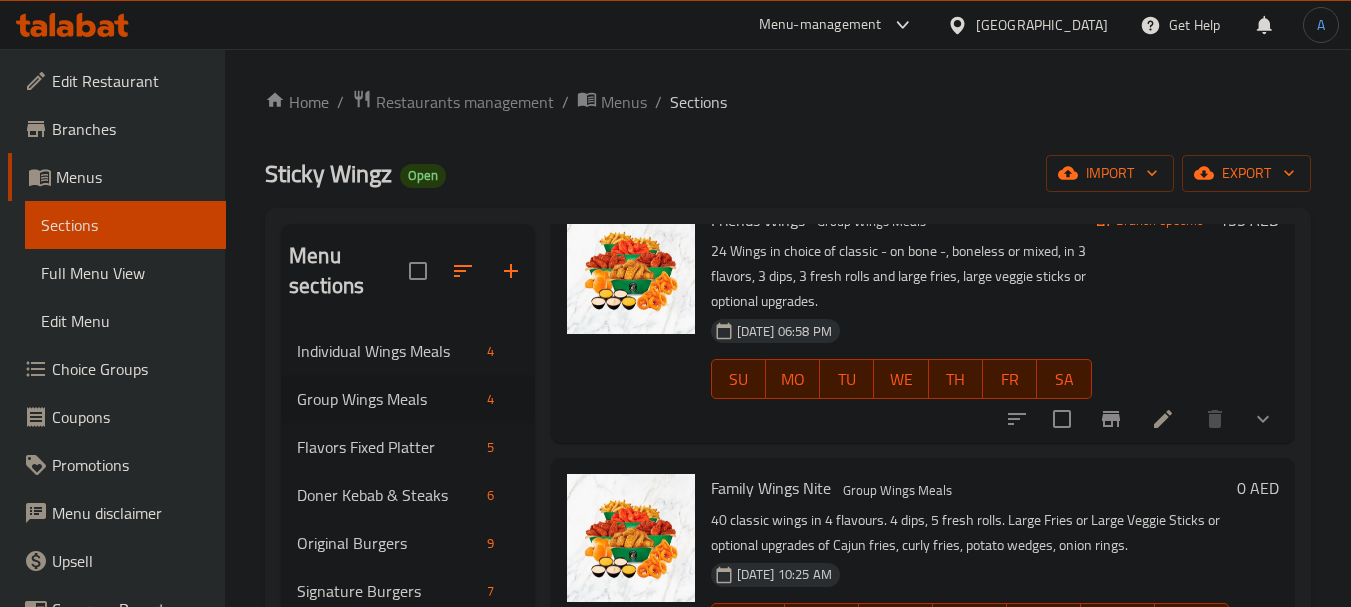 scroll, scrollTop: 129, scrollLeft: 0, axis: vertical 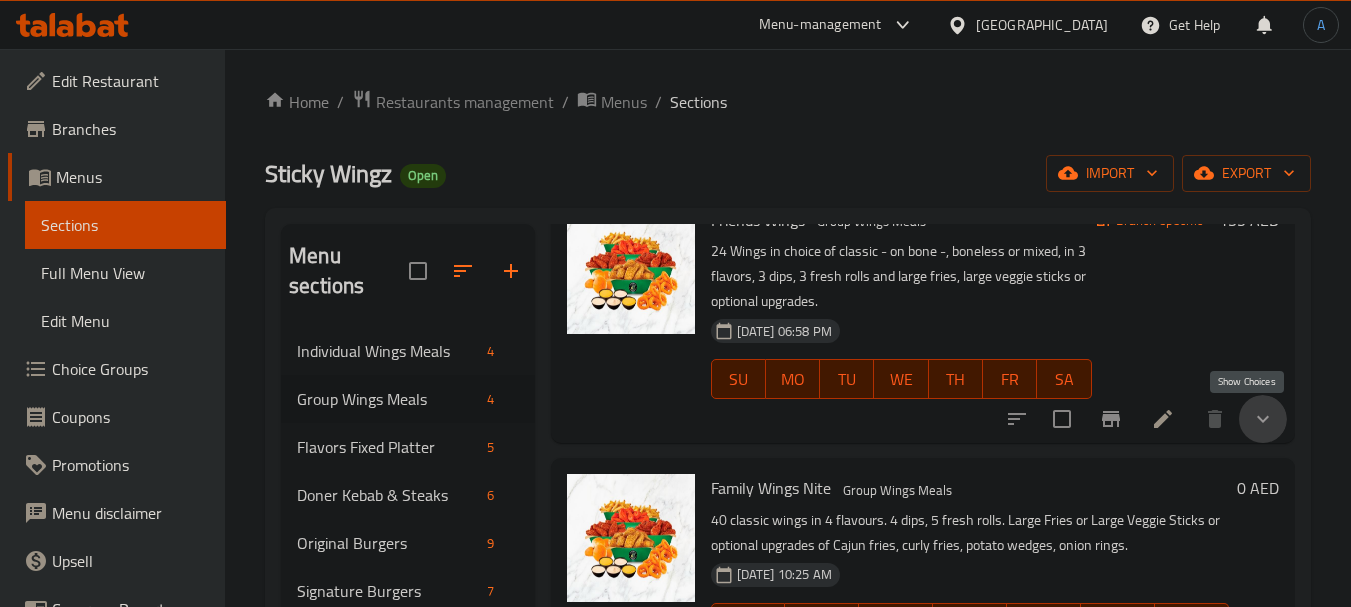 click 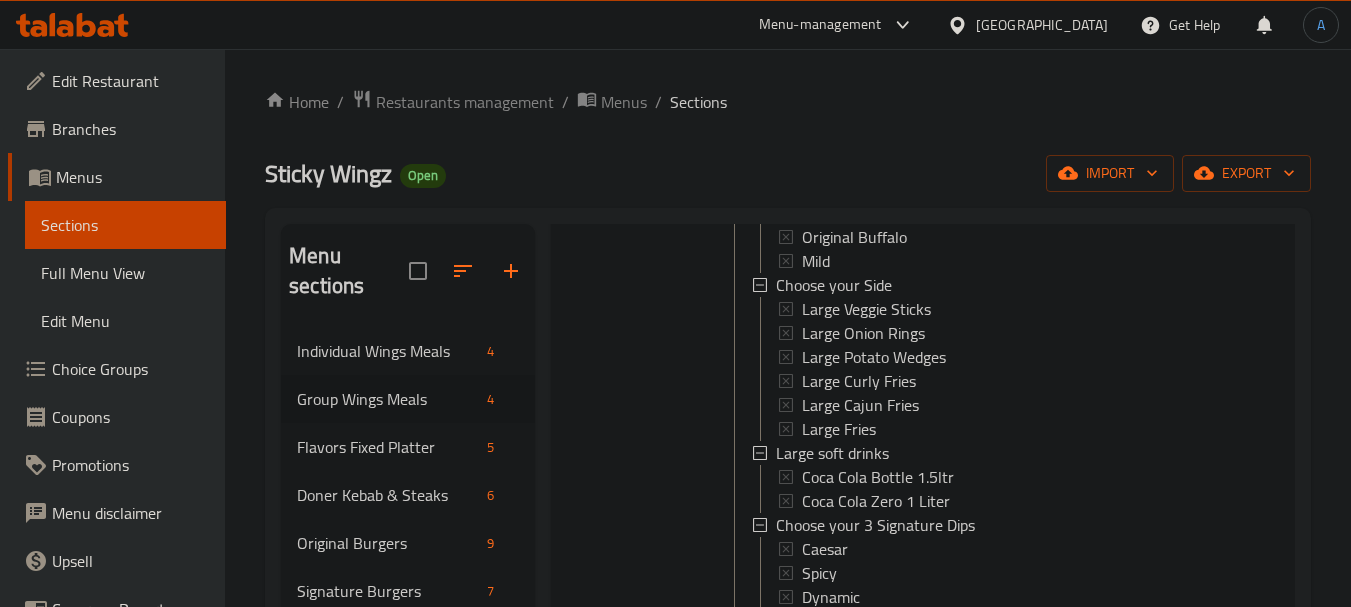 scroll, scrollTop: 829, scrollLeft: 0, axis: vertical 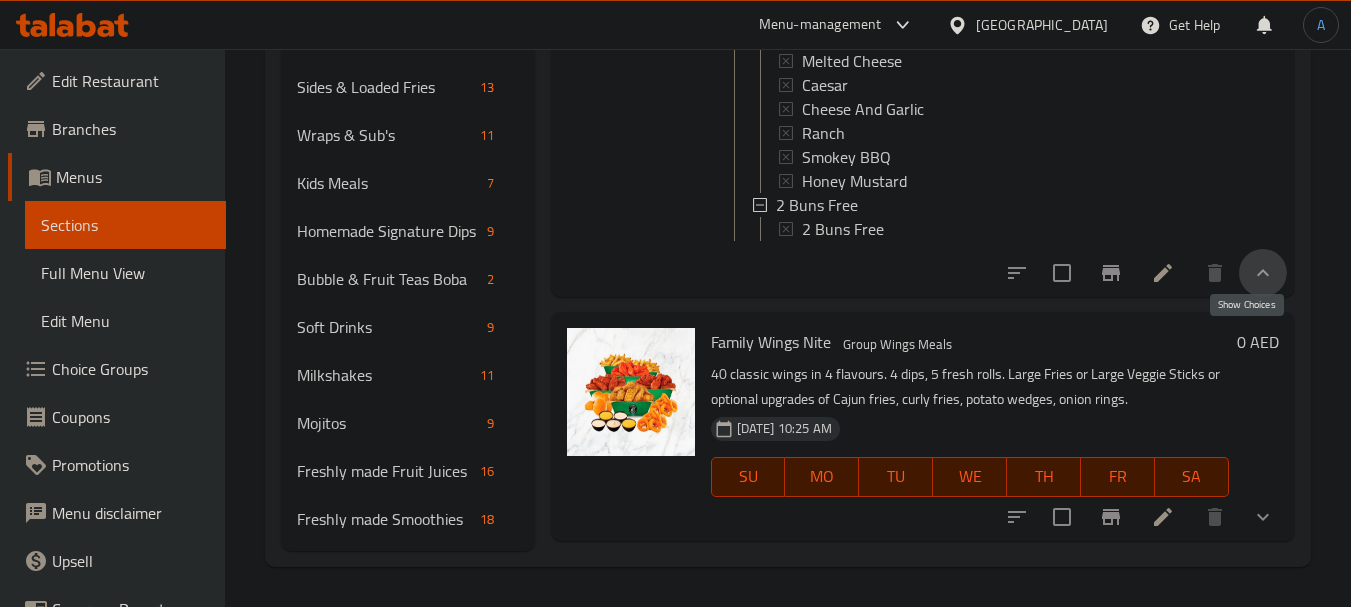 click 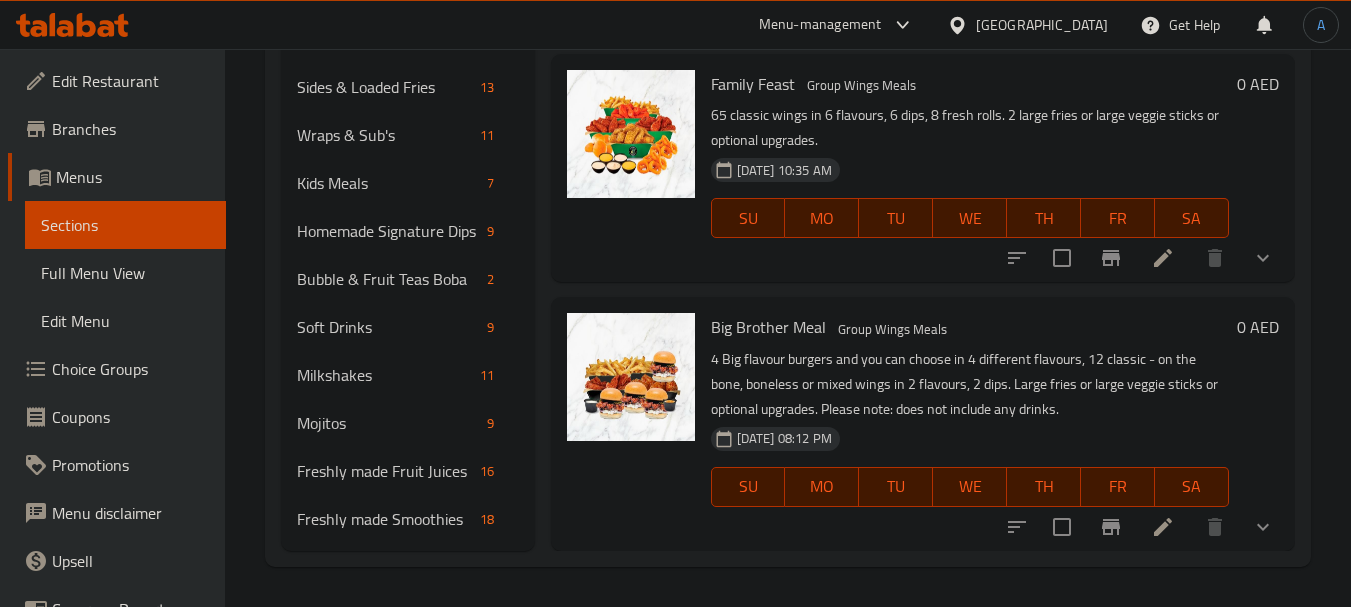 scroll, scrollTop: 129, scrollLeft: 0, axis: vertical 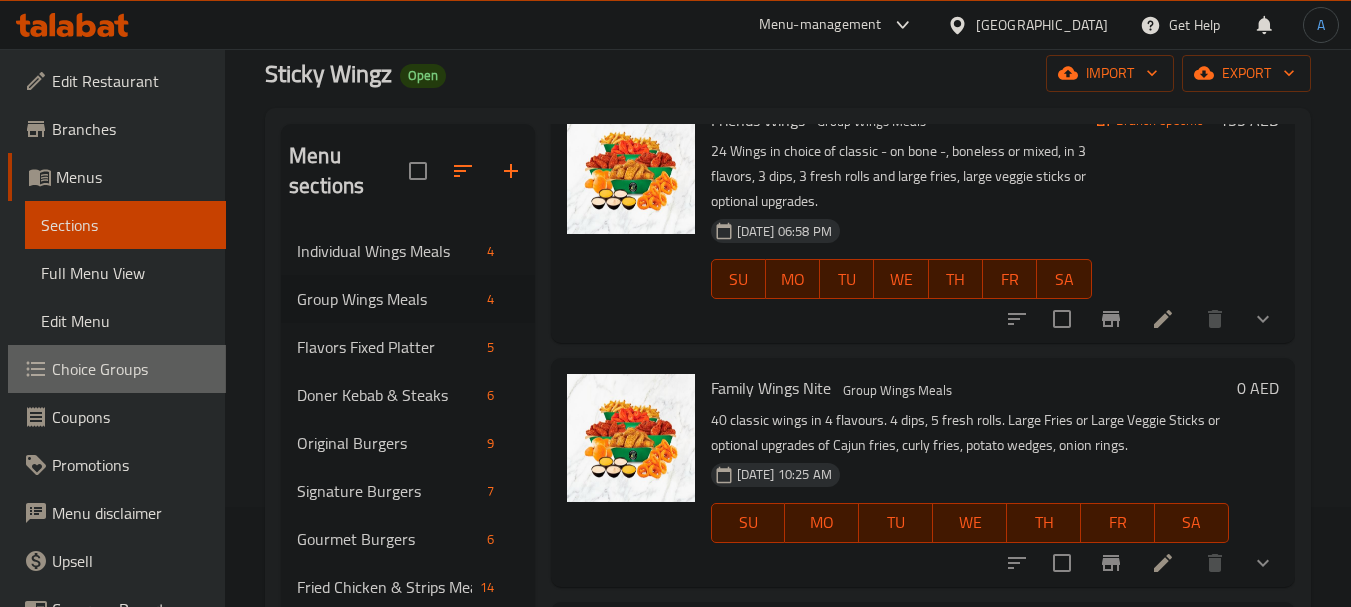 click on "Choice Groups" at bounding box center (117, 369) 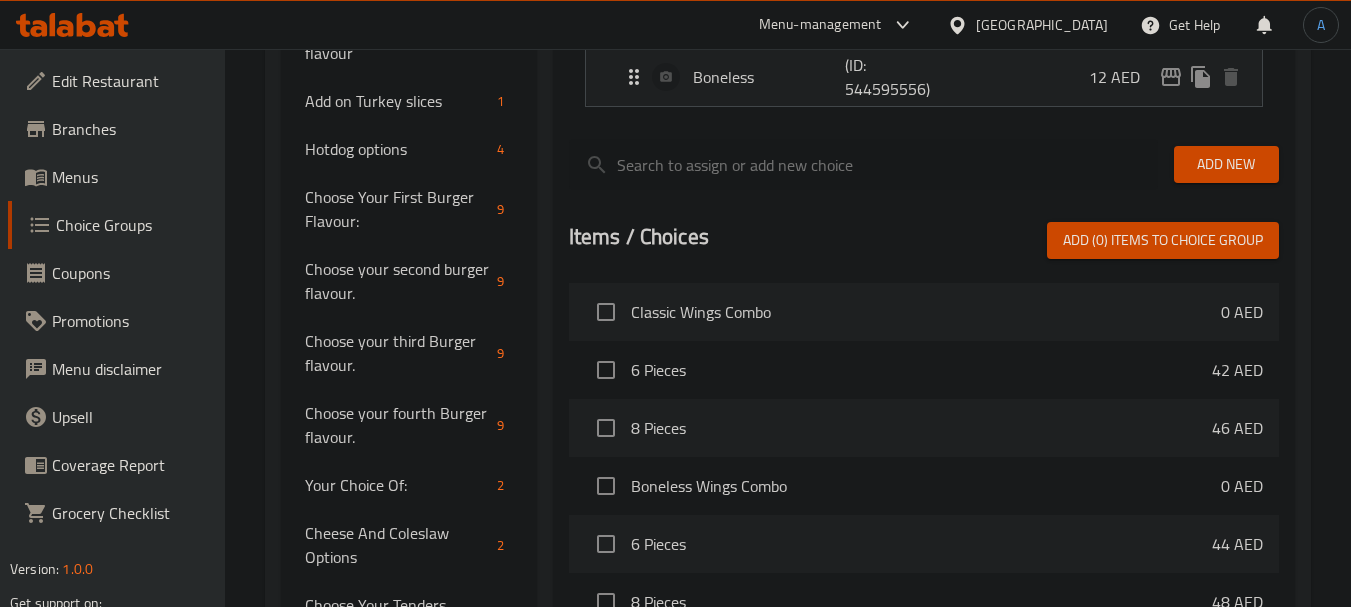 scroll, scrollTop: 700, scrollLeft: 0, axis: vertical 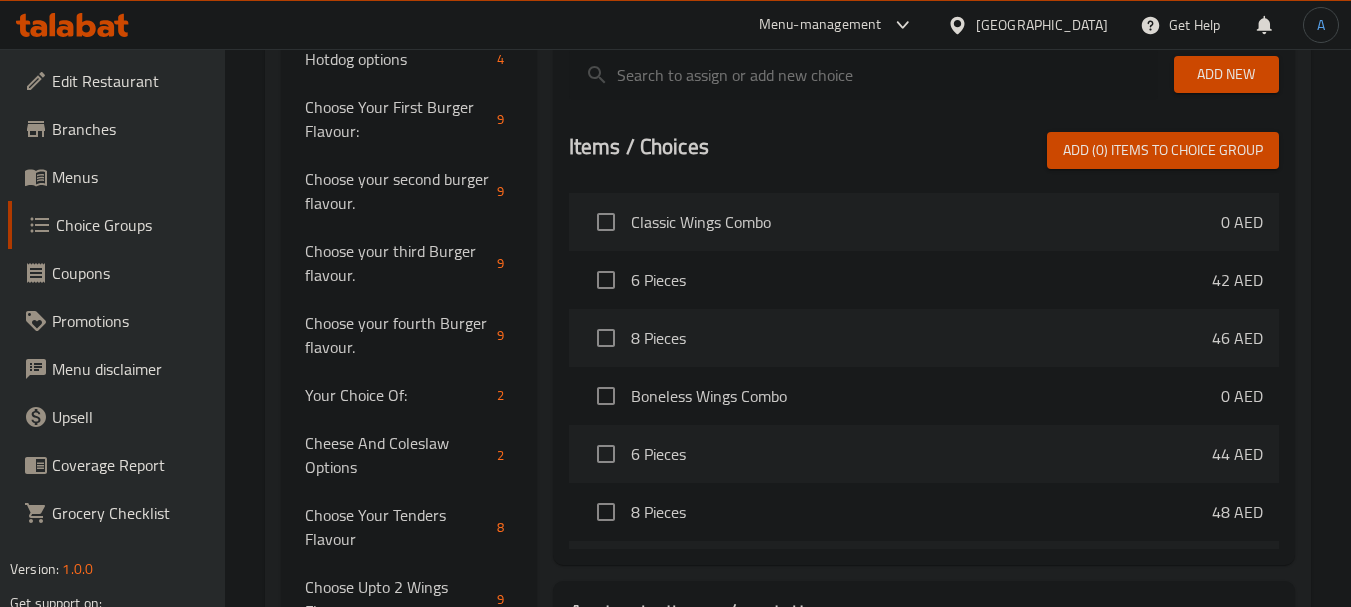 type 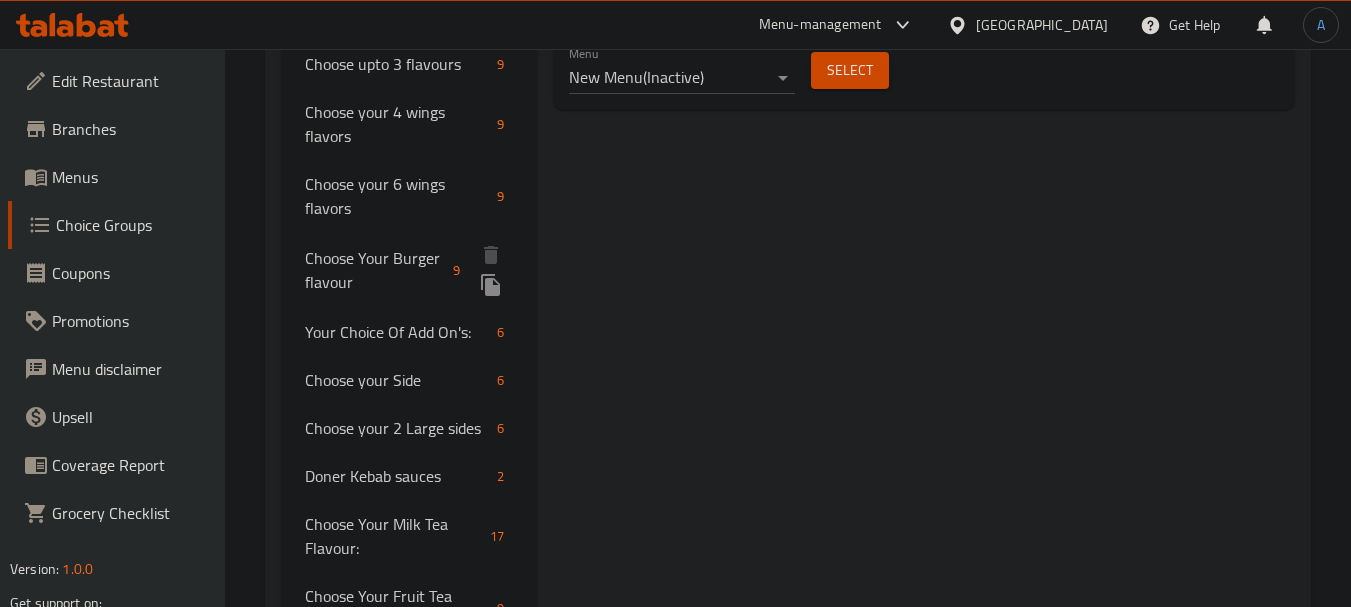 scroll, scrollTop: 1297, scrollLeft: 0, axis: vertical 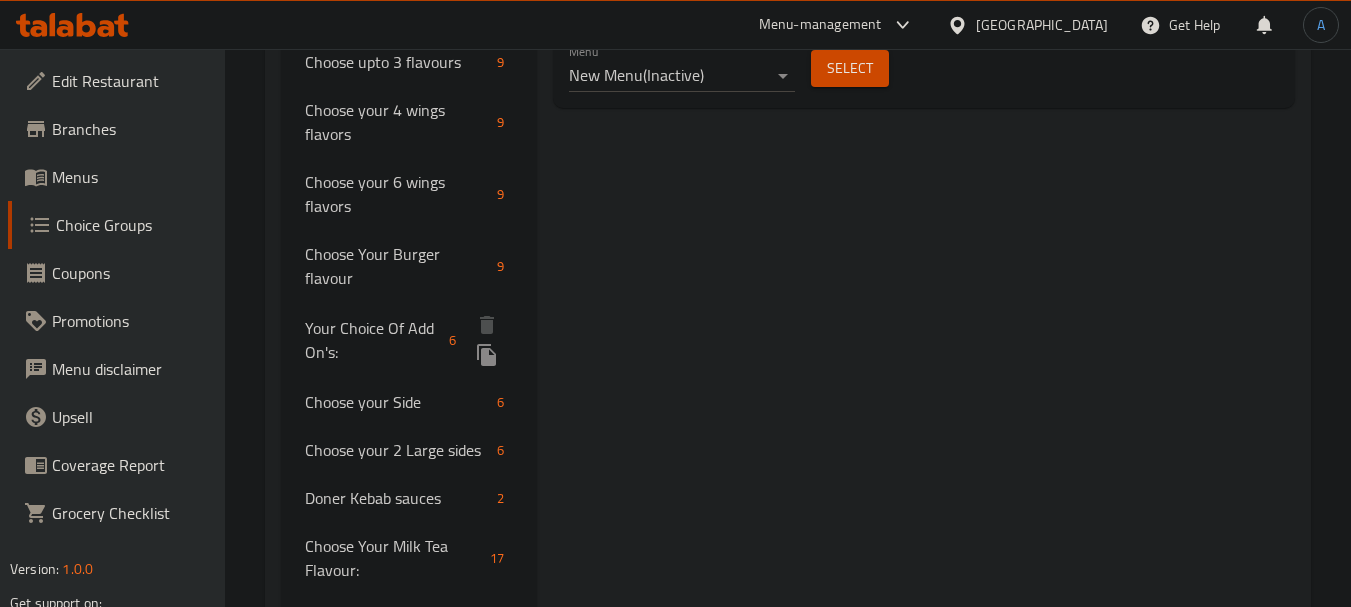 click on "Your Choice Of Add On's:" at bounding box center [372, 340] 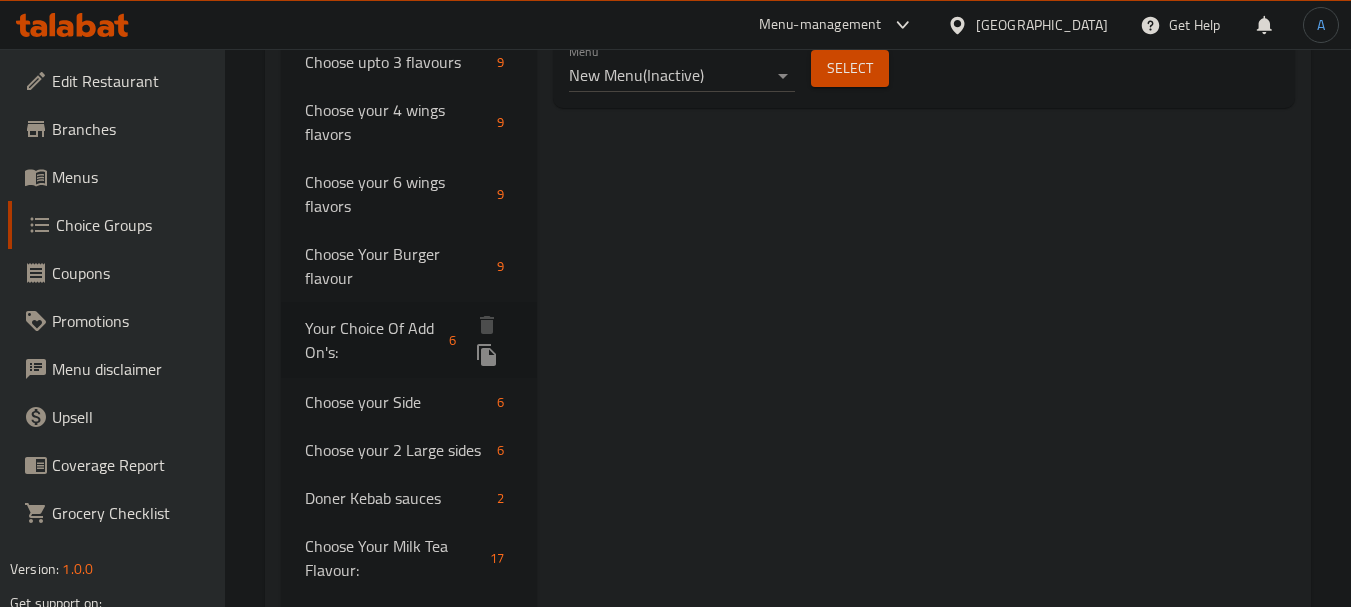 type on "Your Choice Of Add On's:" 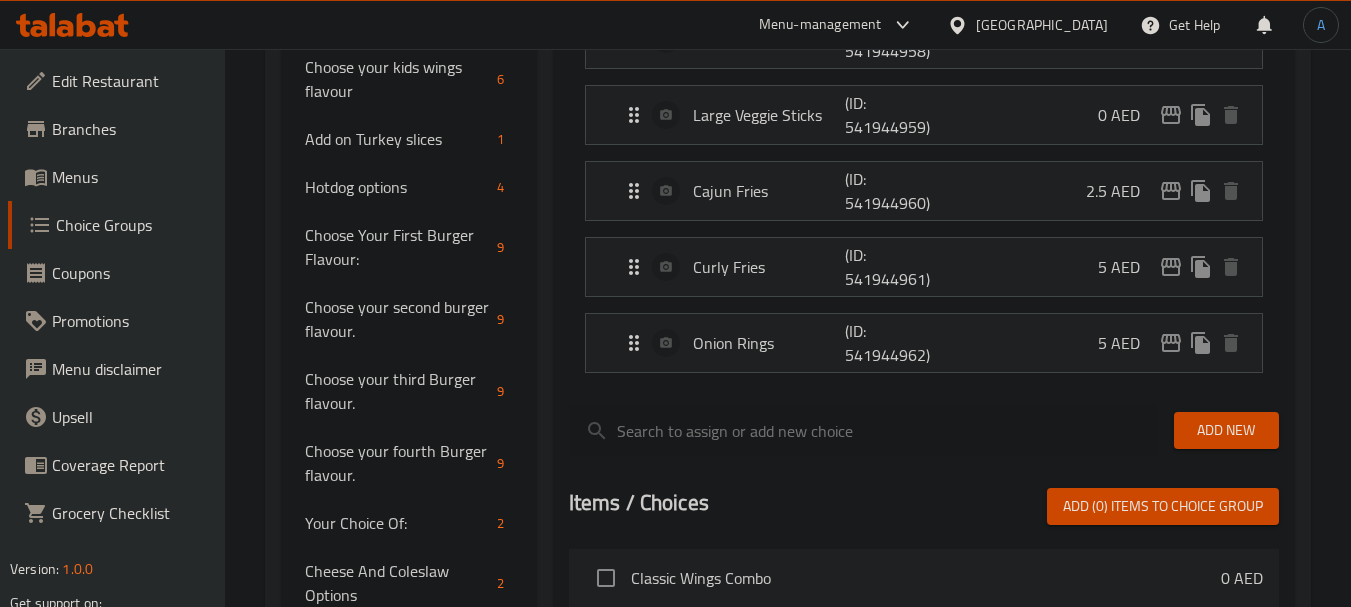 scroll, scrollTop: 495, scrollLeft: 0, axis: vertical 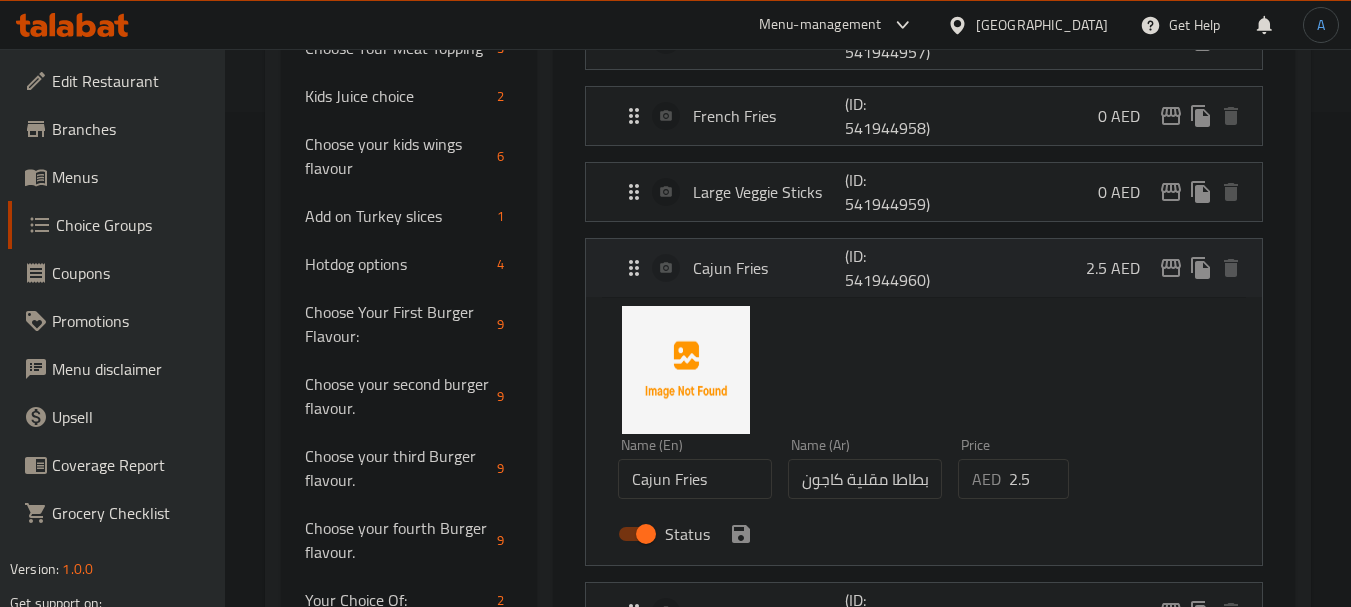 click on "Cajun Fries" at bounding box center [769, 268] 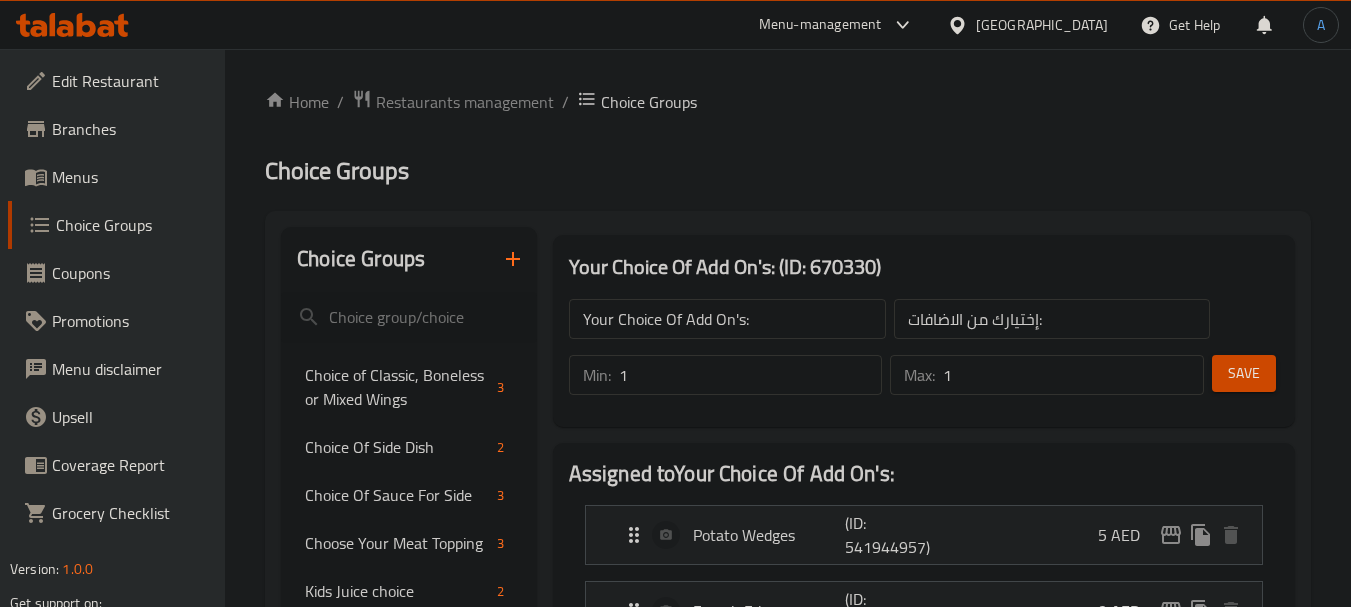 scroll, scrollTop: 699, scrollLeft: 0, axis: vertical 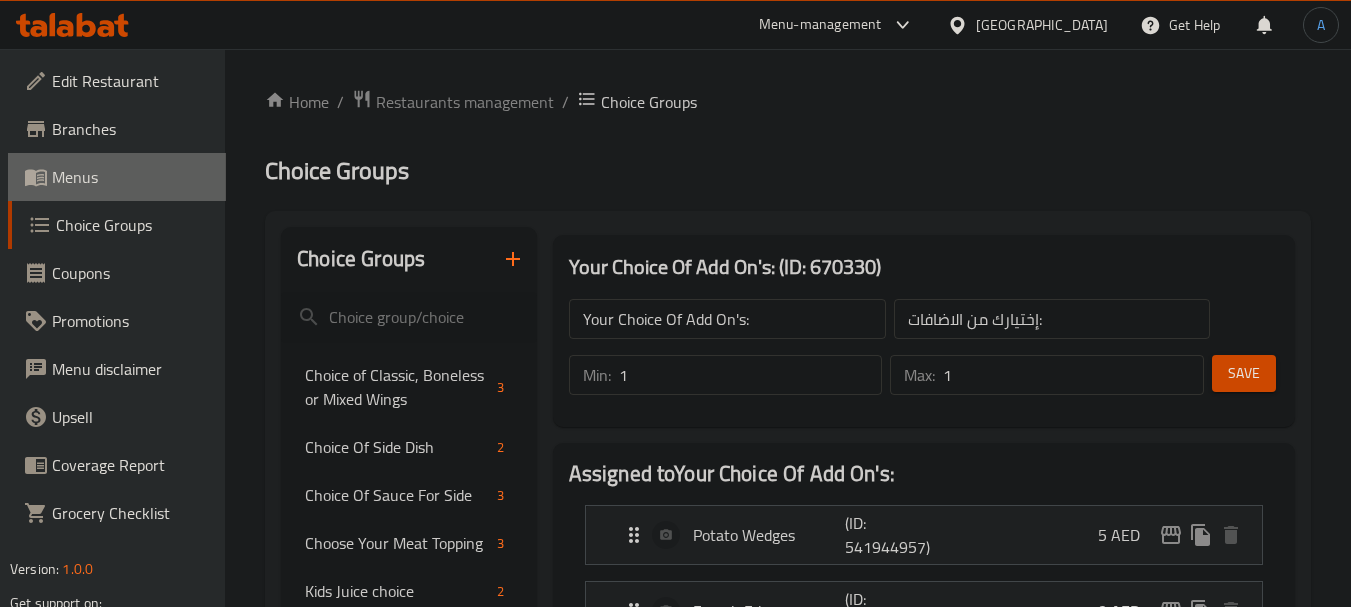 click on "Menus" at bounding box center [131, 177] 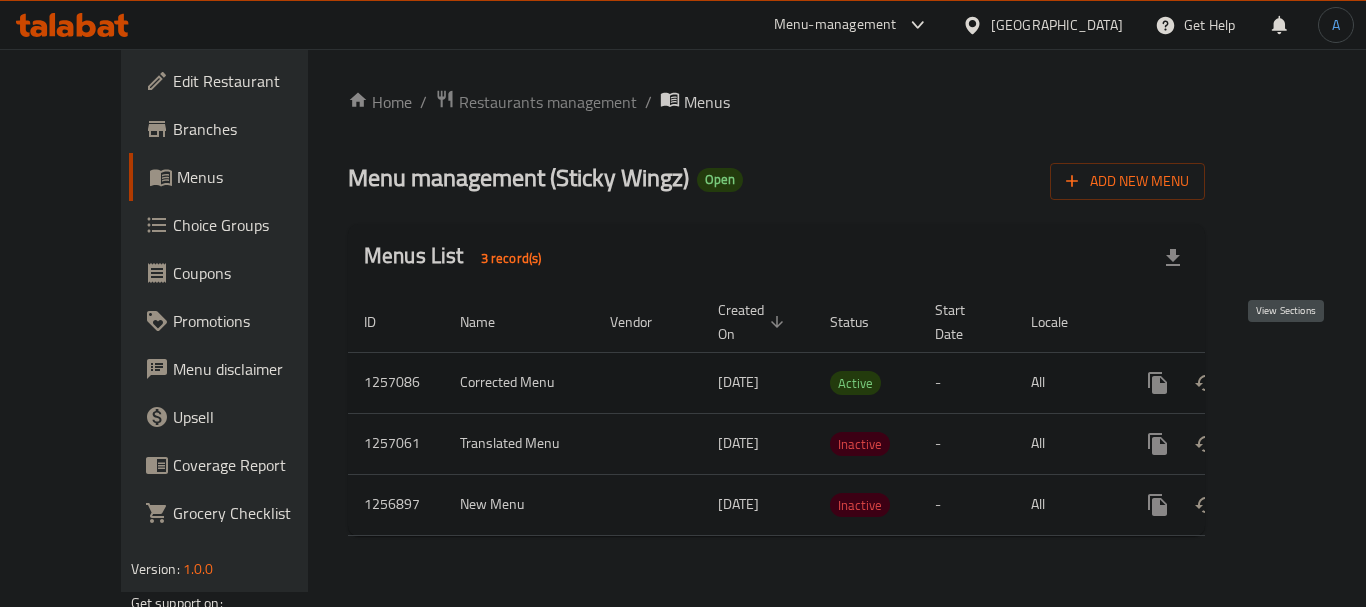 click 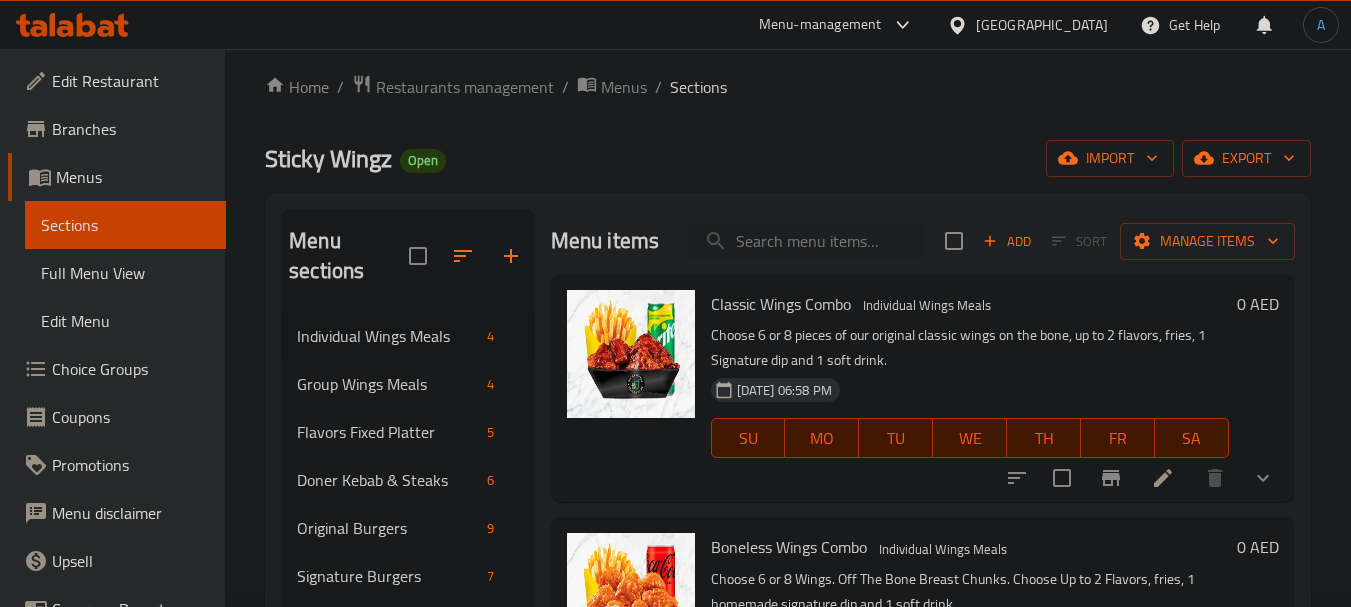 scroll, scrollTop: 0, scrollLeft: 0, axis: both 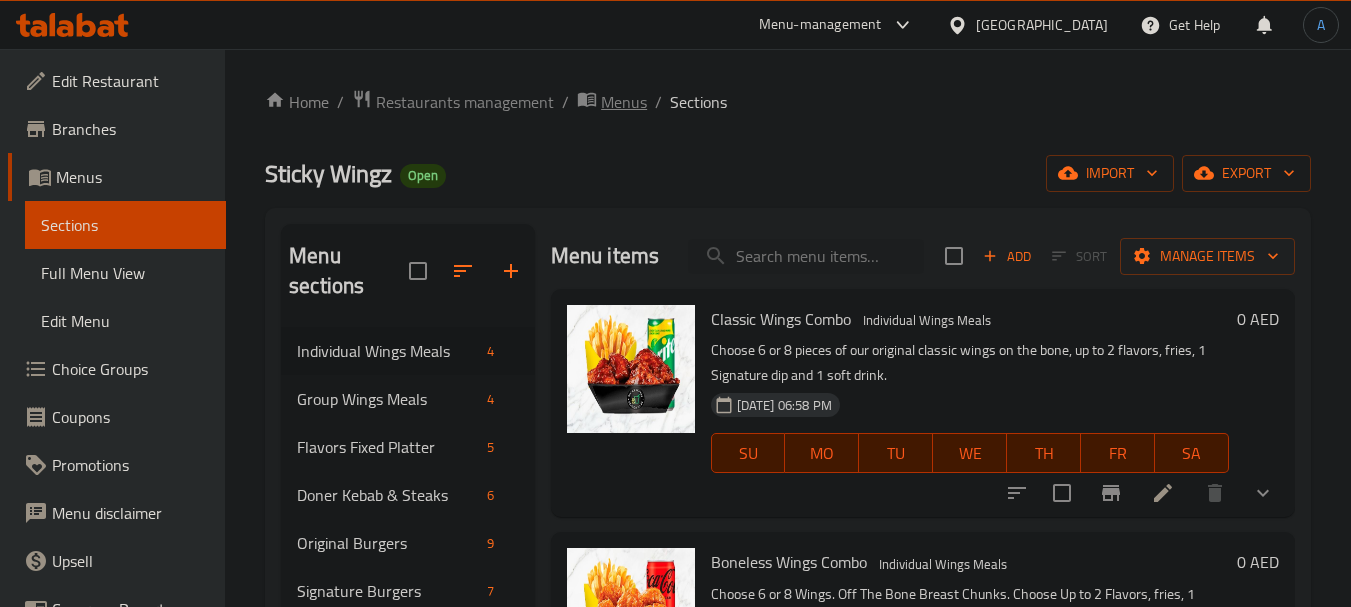 click on "Menus" at bounding box center (624, 102) 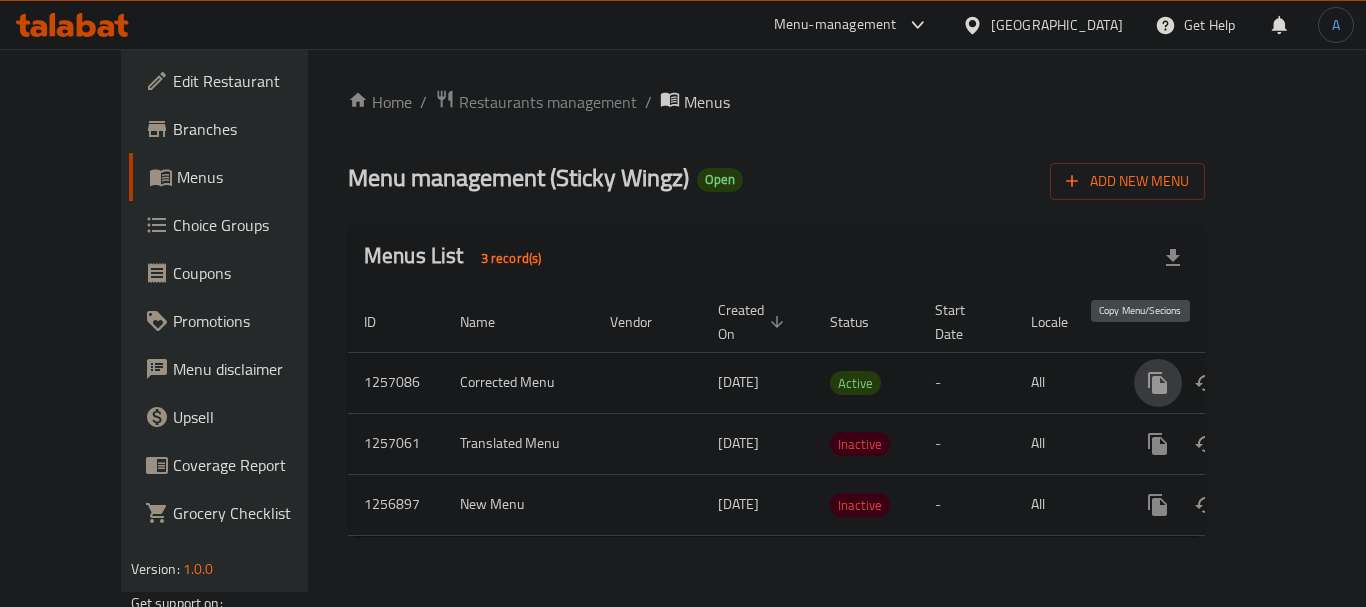click 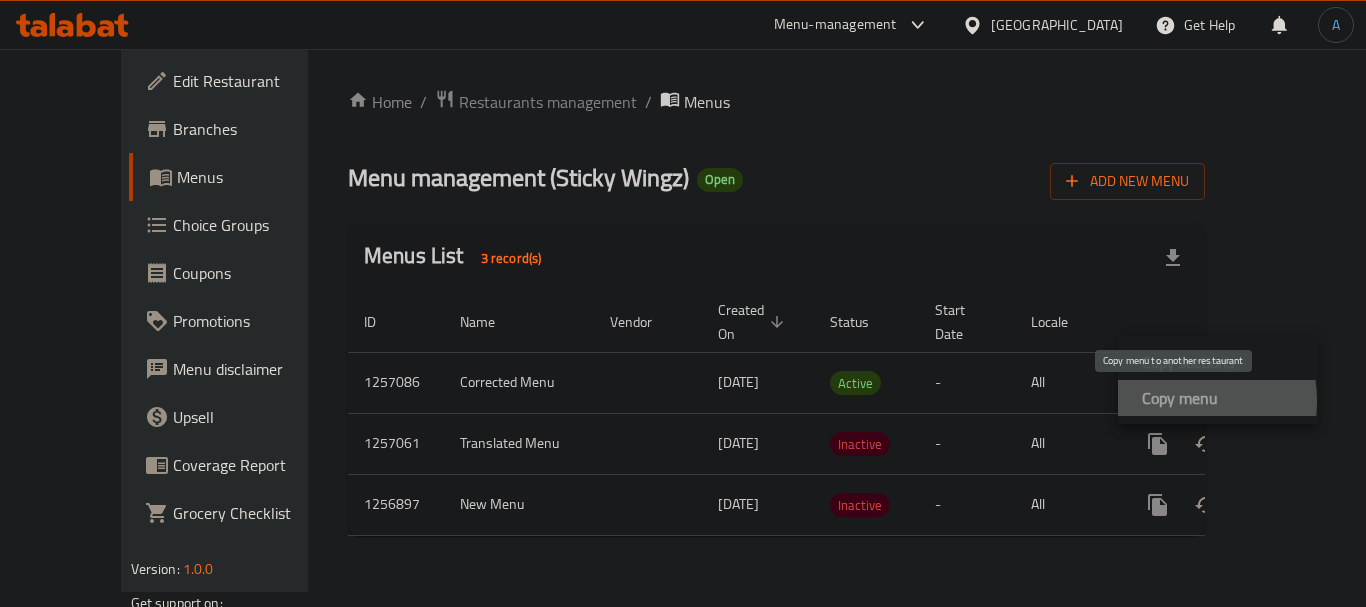 click on "Copy menu" at bounding box center [1180, 398] 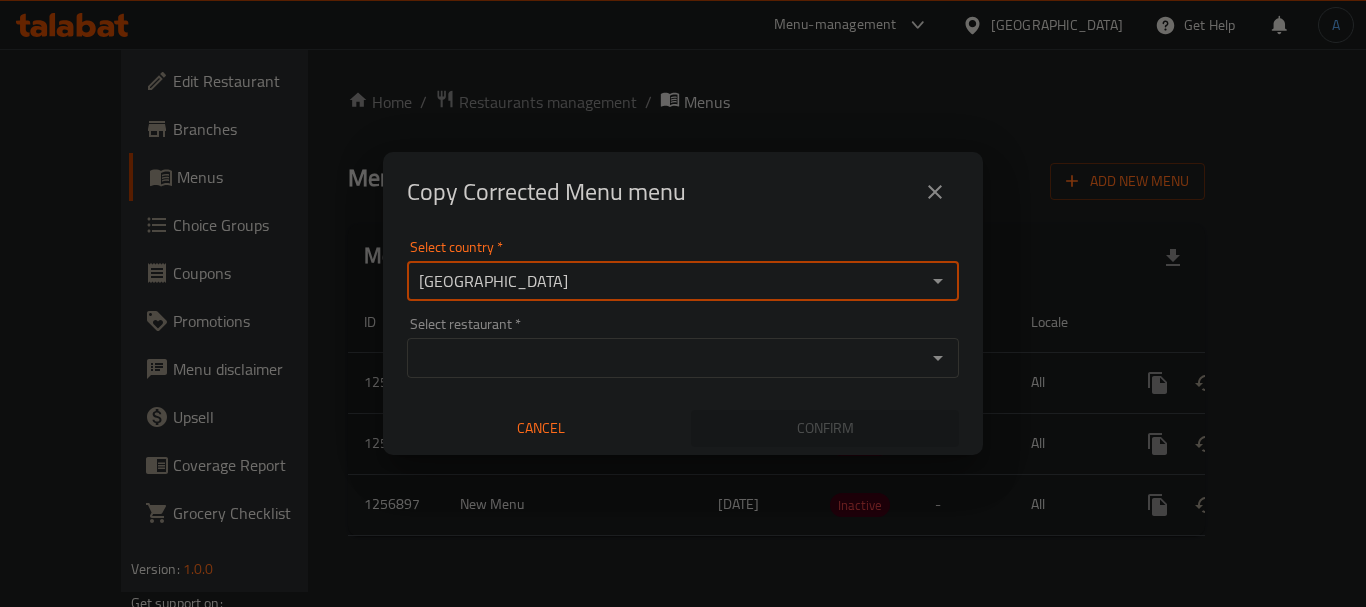 click on "[GEOGRAPHIC_DATA]" at bounding box center (666, 281) 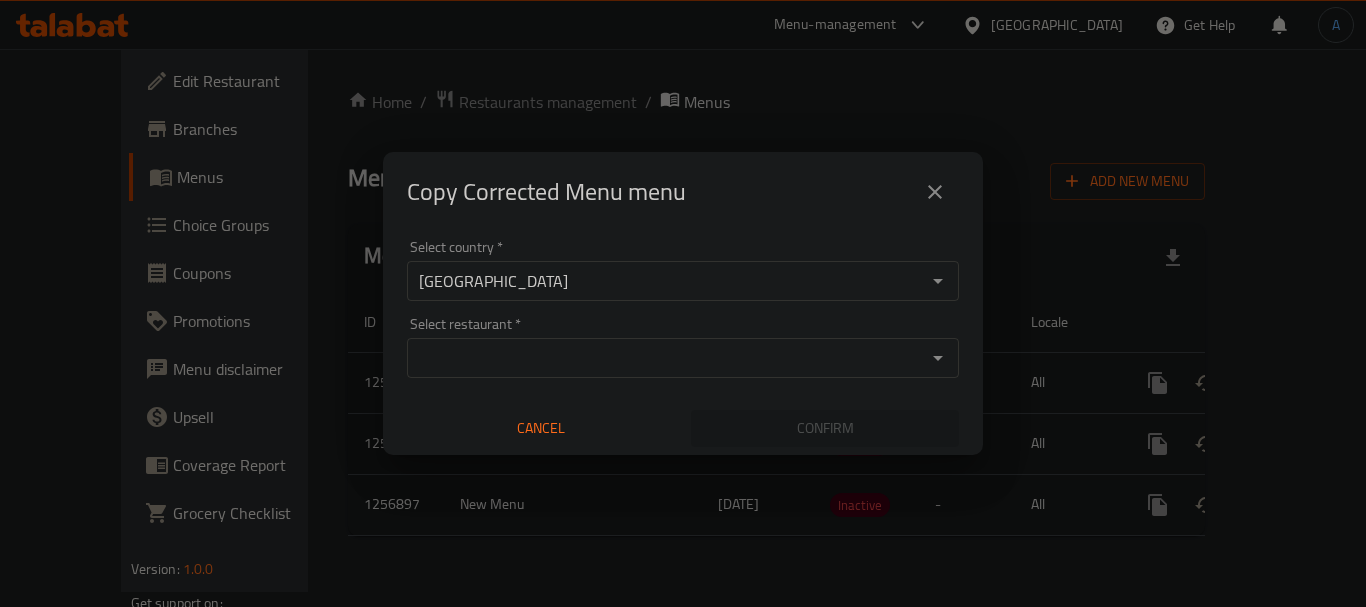 click on "Select country   * United Arab Emirates Select country  * Select restaurant   * Select restaurant  * Cancel Confirm" at bounding box center (683, 343) 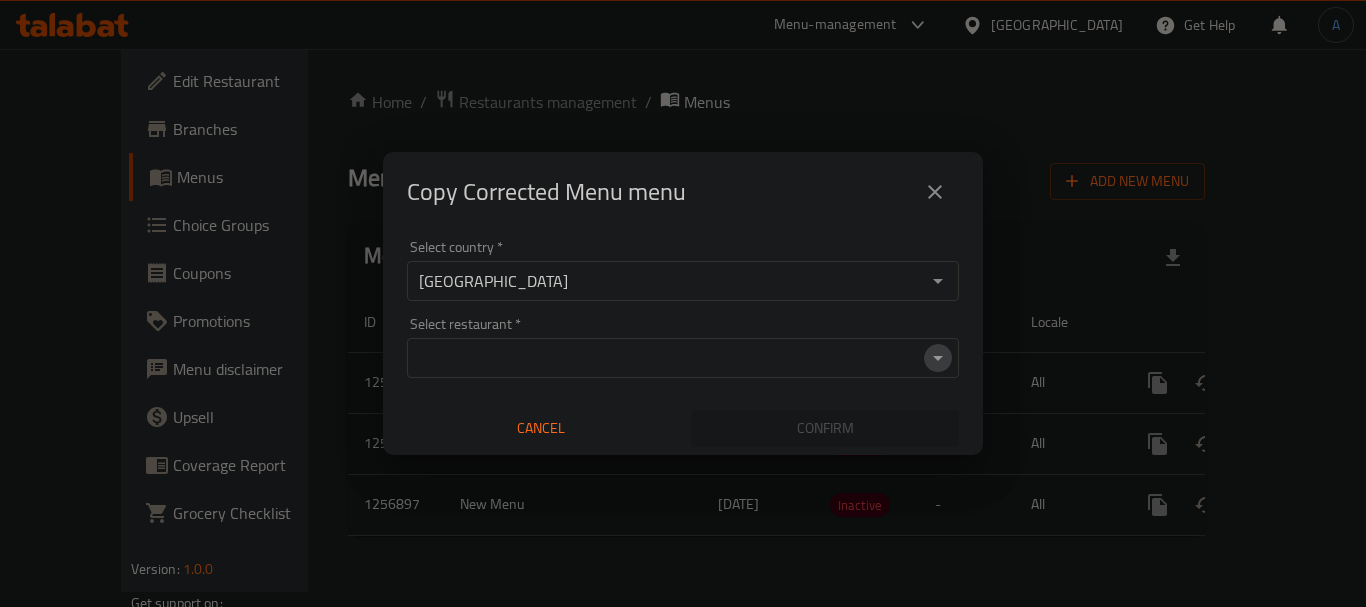 click 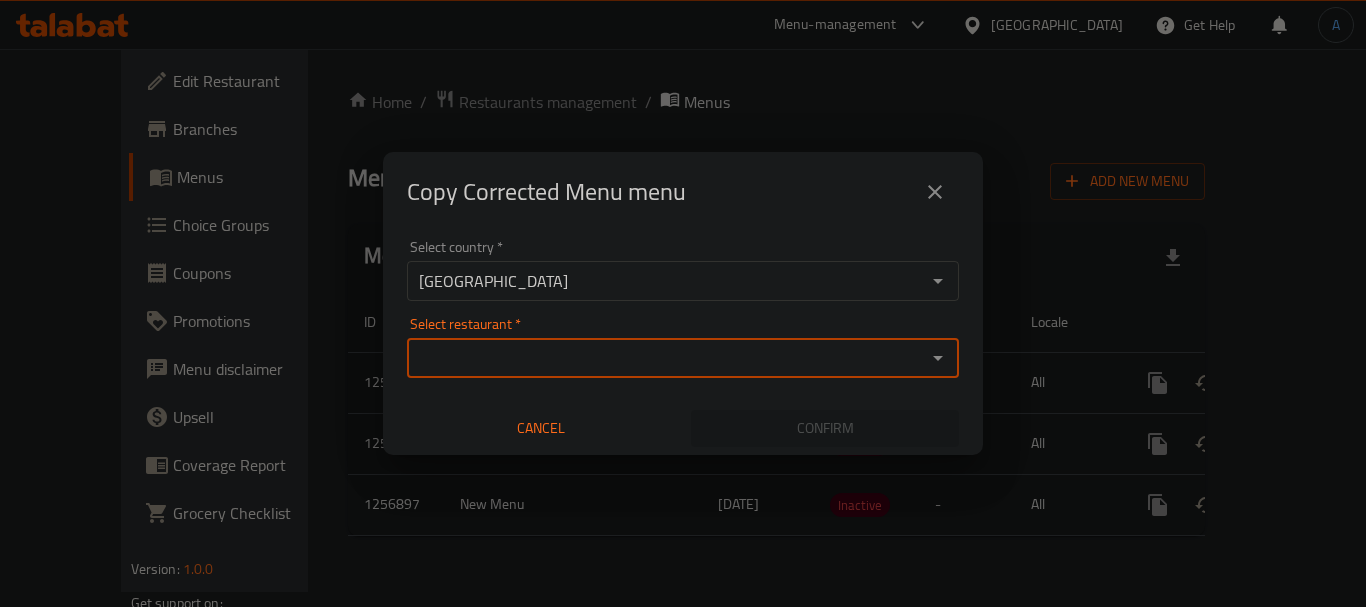 click on "Select restaurant   *" at bounding box center (666, 358) 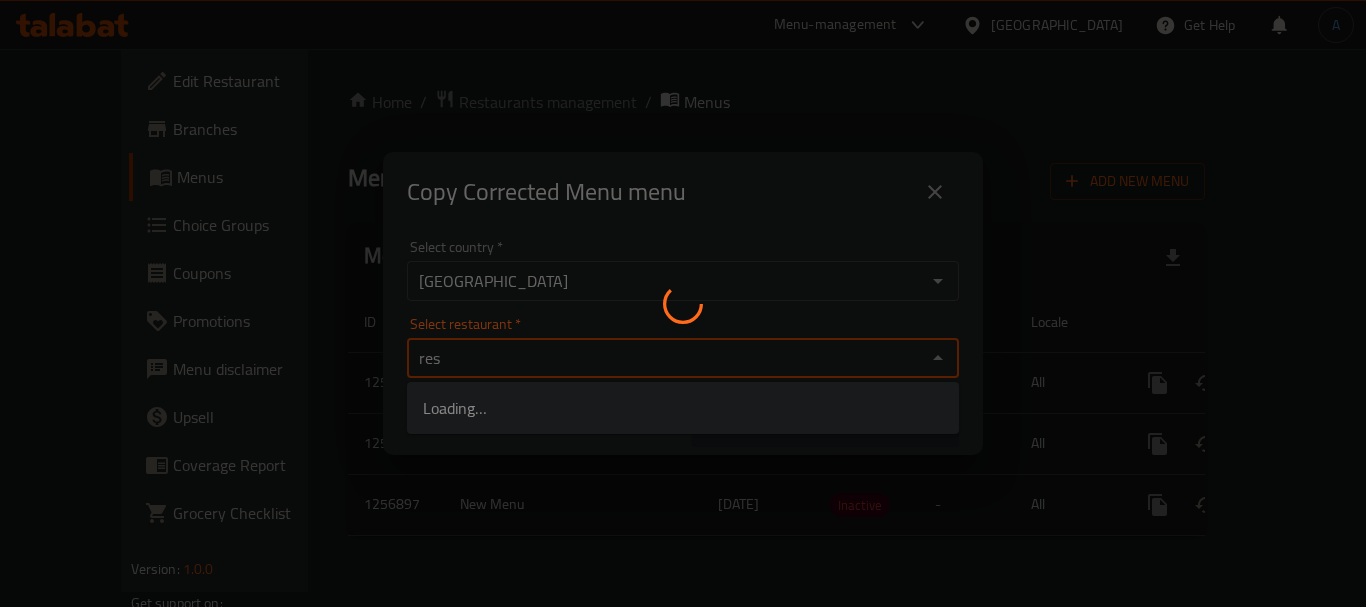 type on "res" 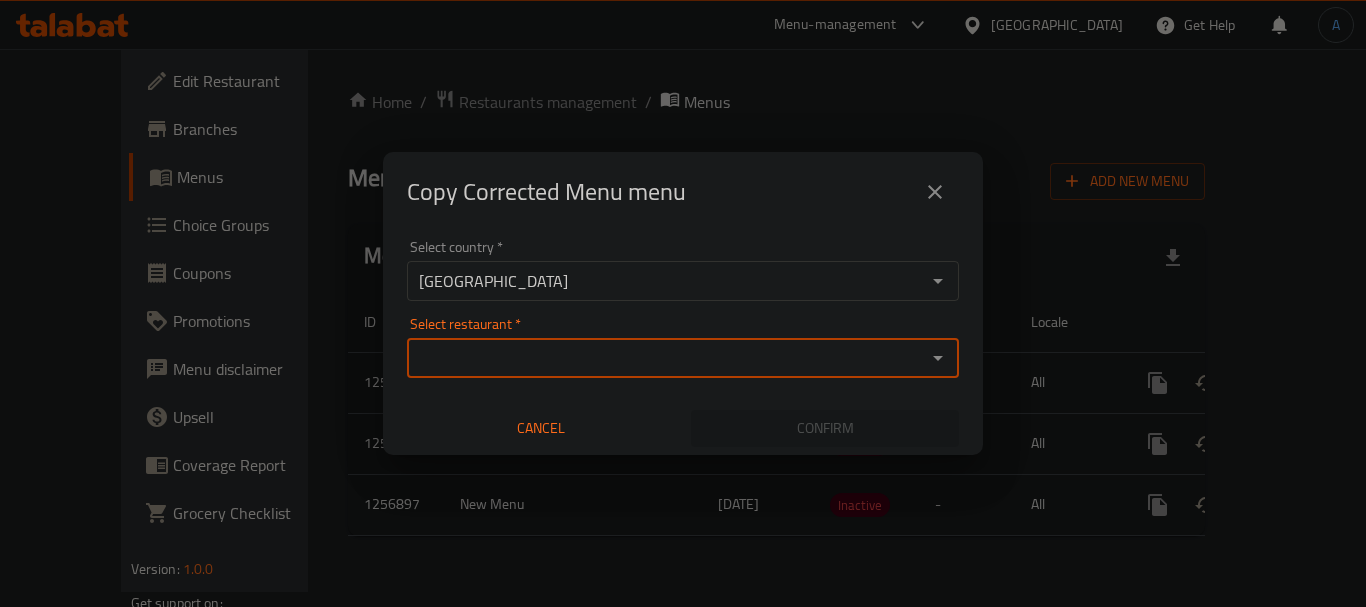 paste on "STICKY WINGZ" 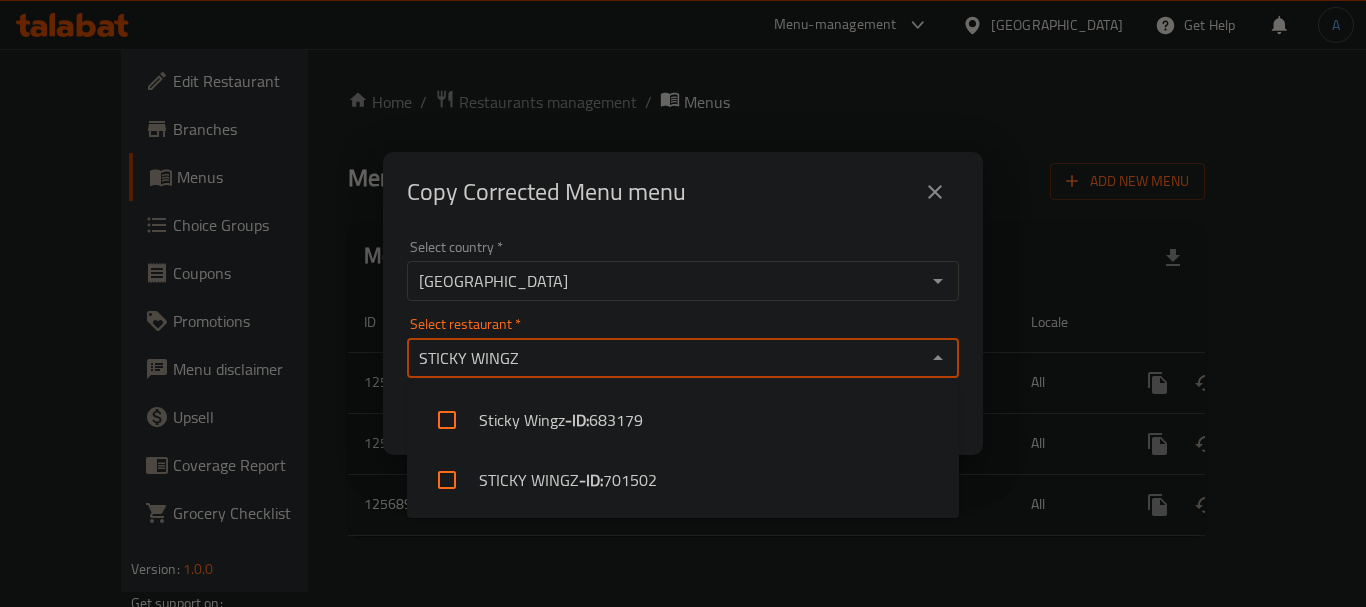 type on "STICKY WINGZ" 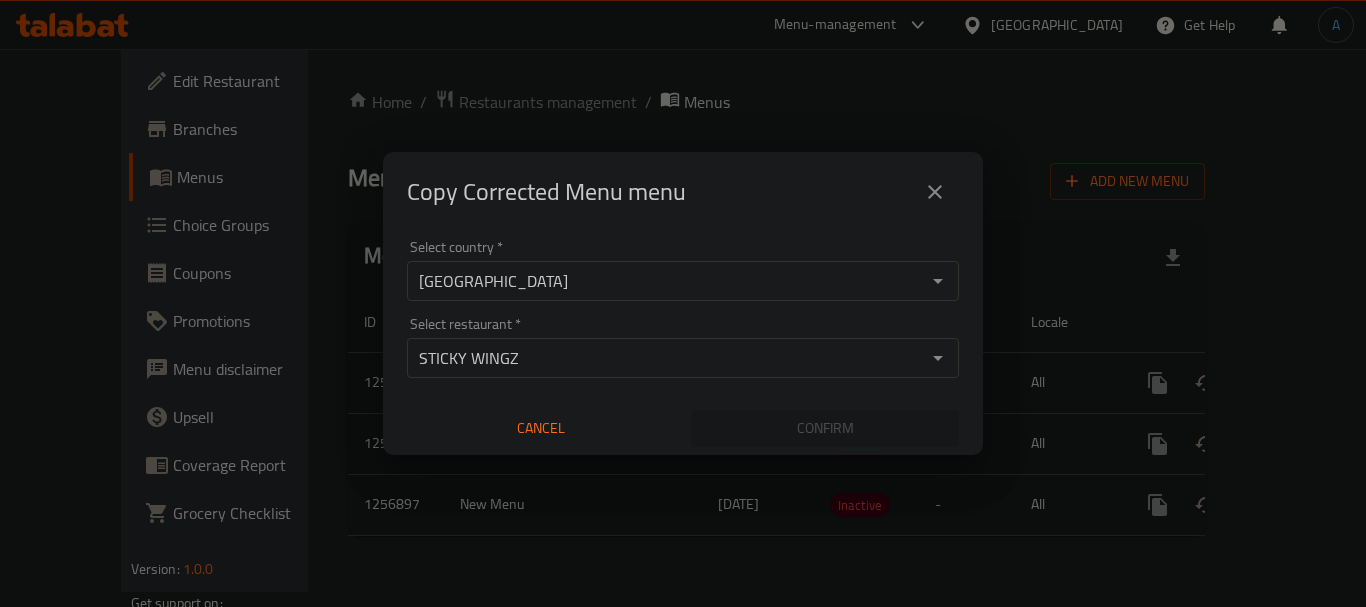 type 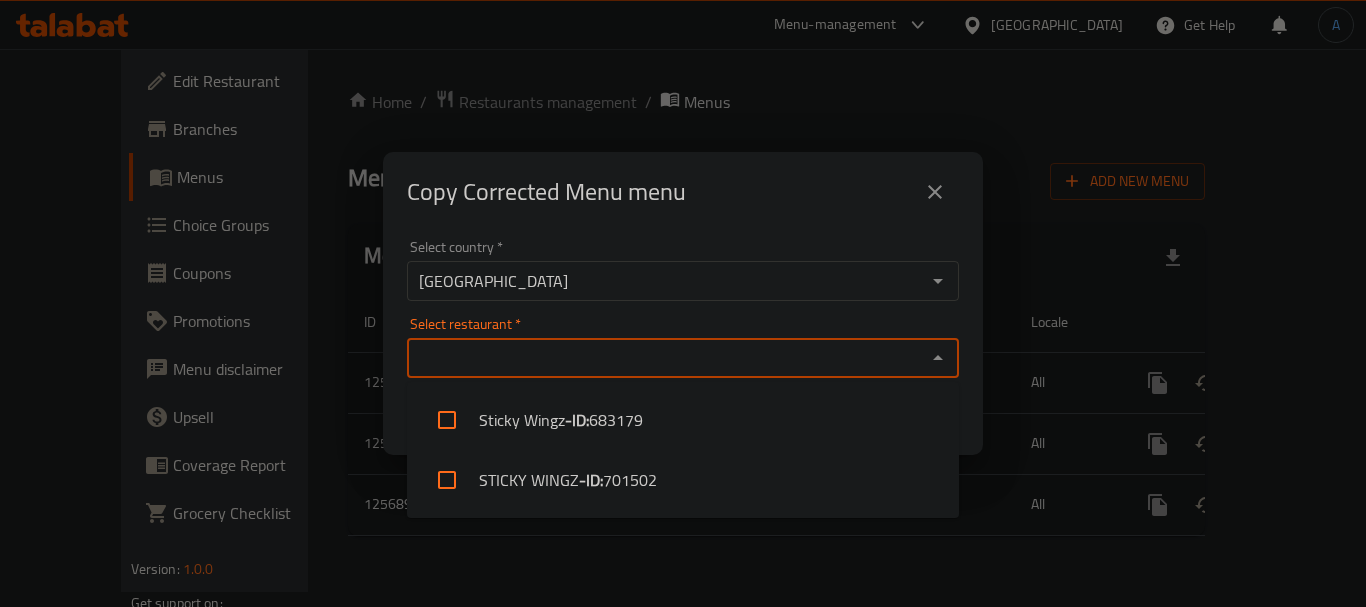 click on "Select restaurant   *" at bounding box center [666, 358] 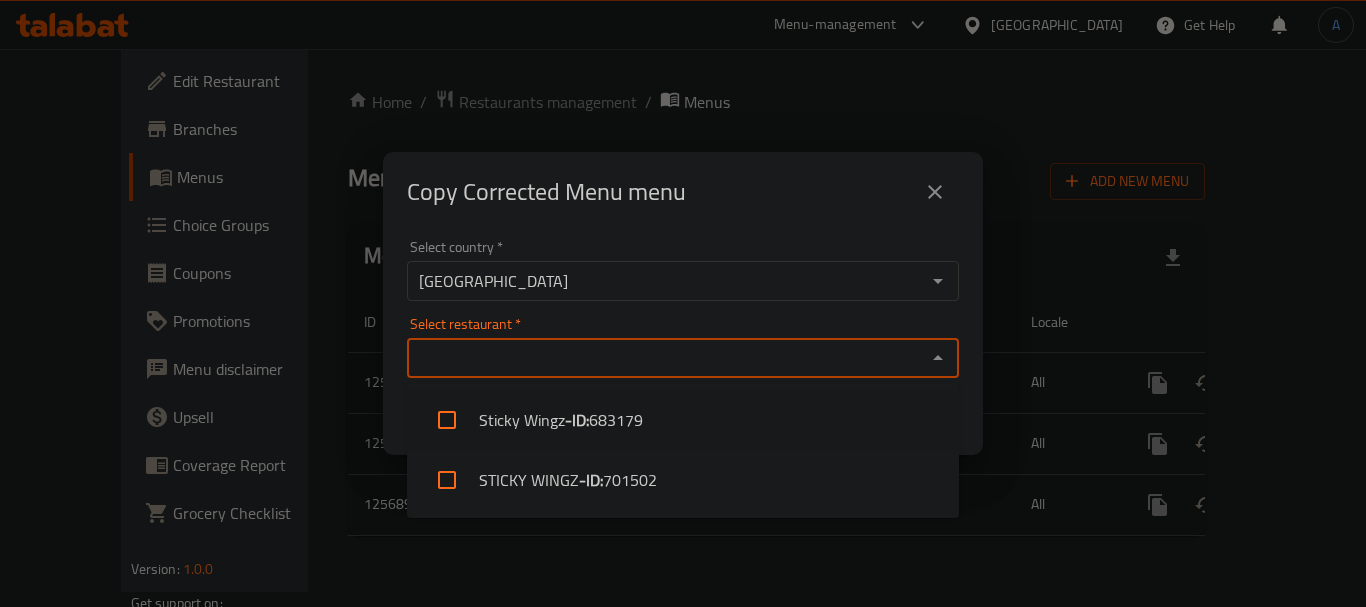 click on "-   ID:" at bounding box center (577, 420) 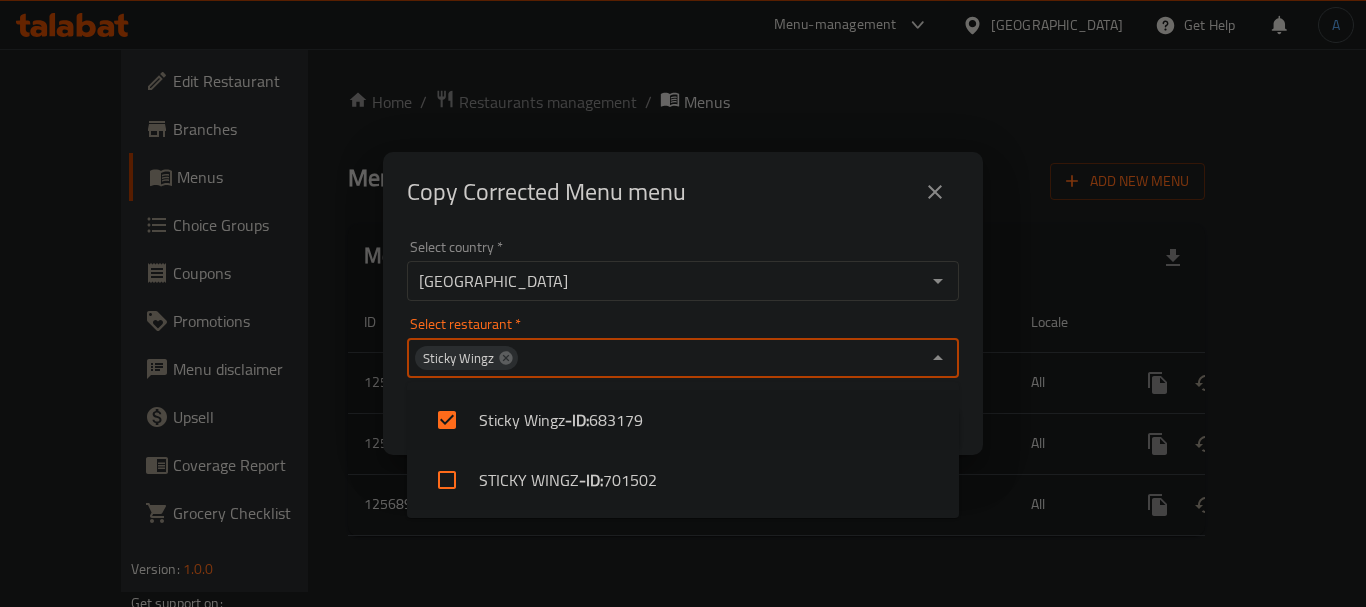 click on "Select country   * United Arab Emirates Select country  * Select restaurant   * Sticky Wingz Select restaurant  * Cancel Confirm" at bounding box center [683, 343] 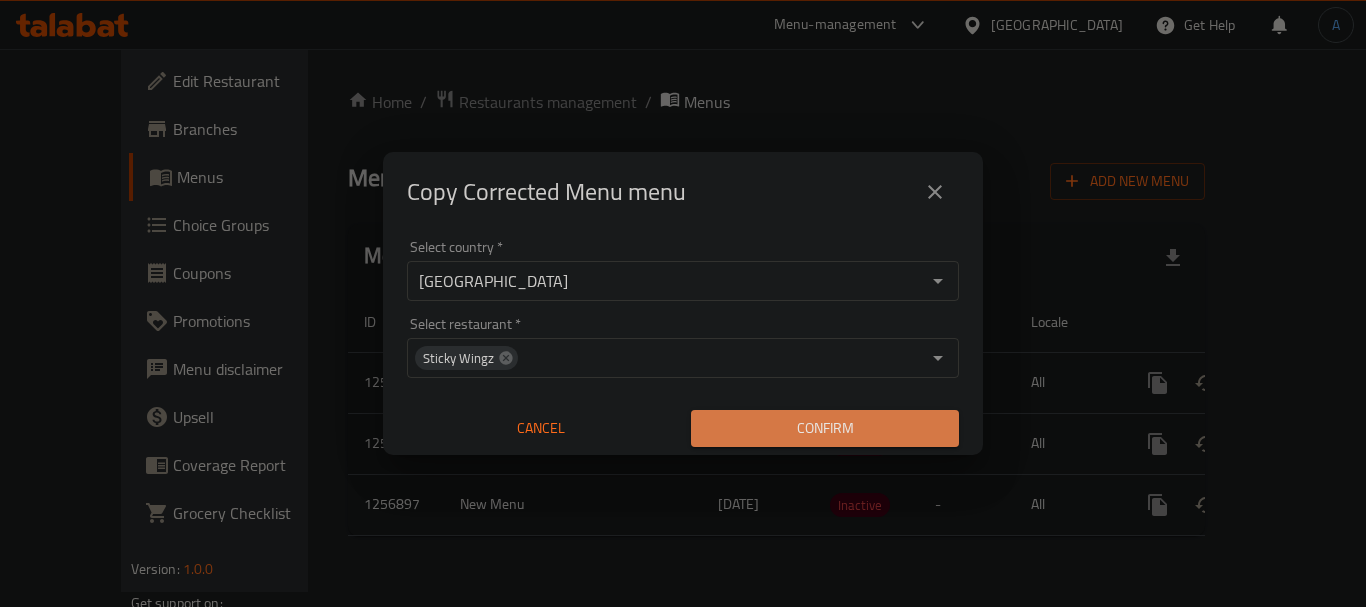 click on "Confirm" at bounding box center (825, 428) 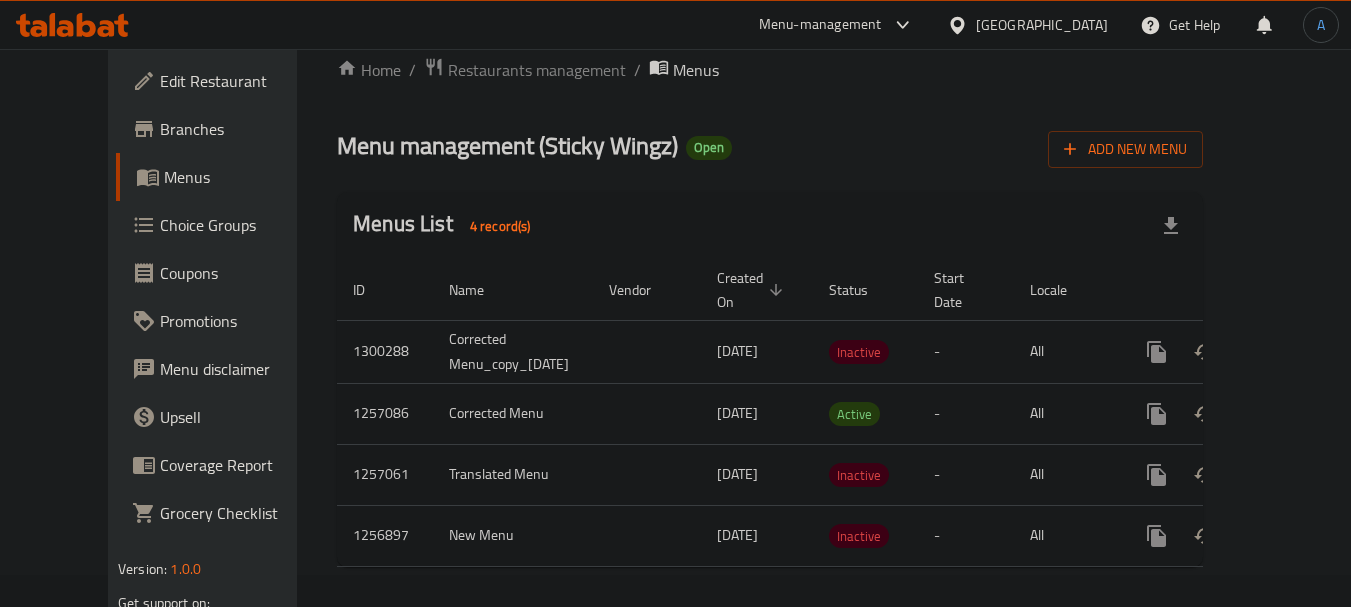 scroll, scrollTop: 48, scrollLeft: 0, axis: vertical 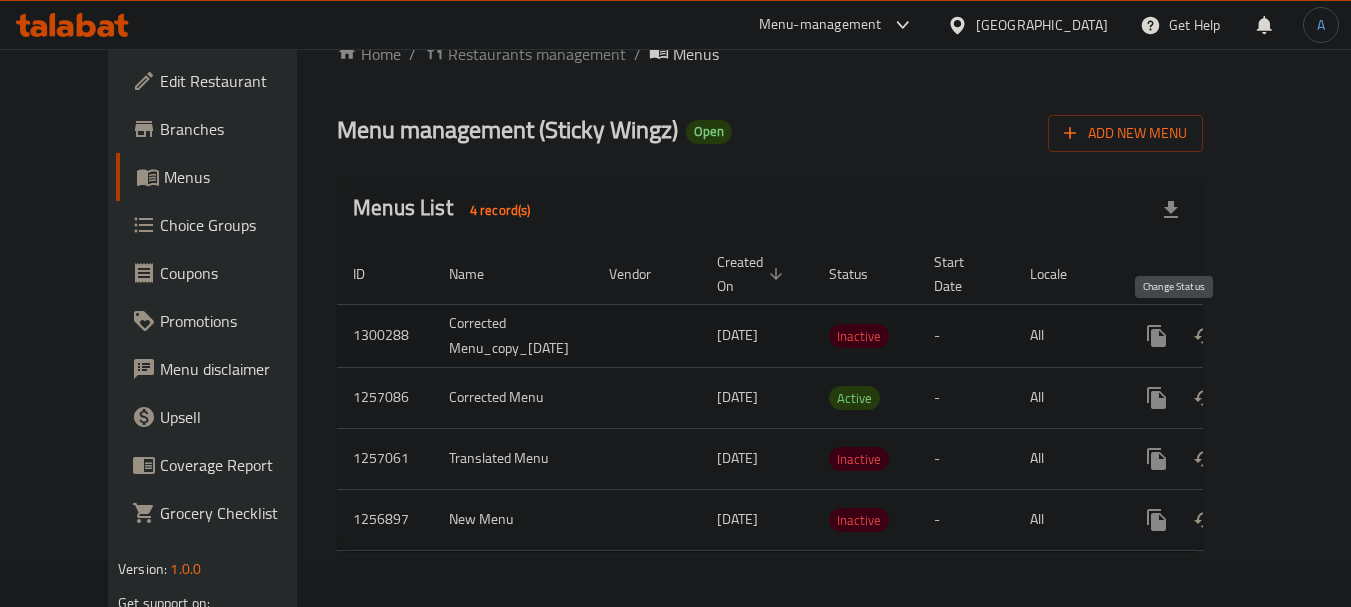 click 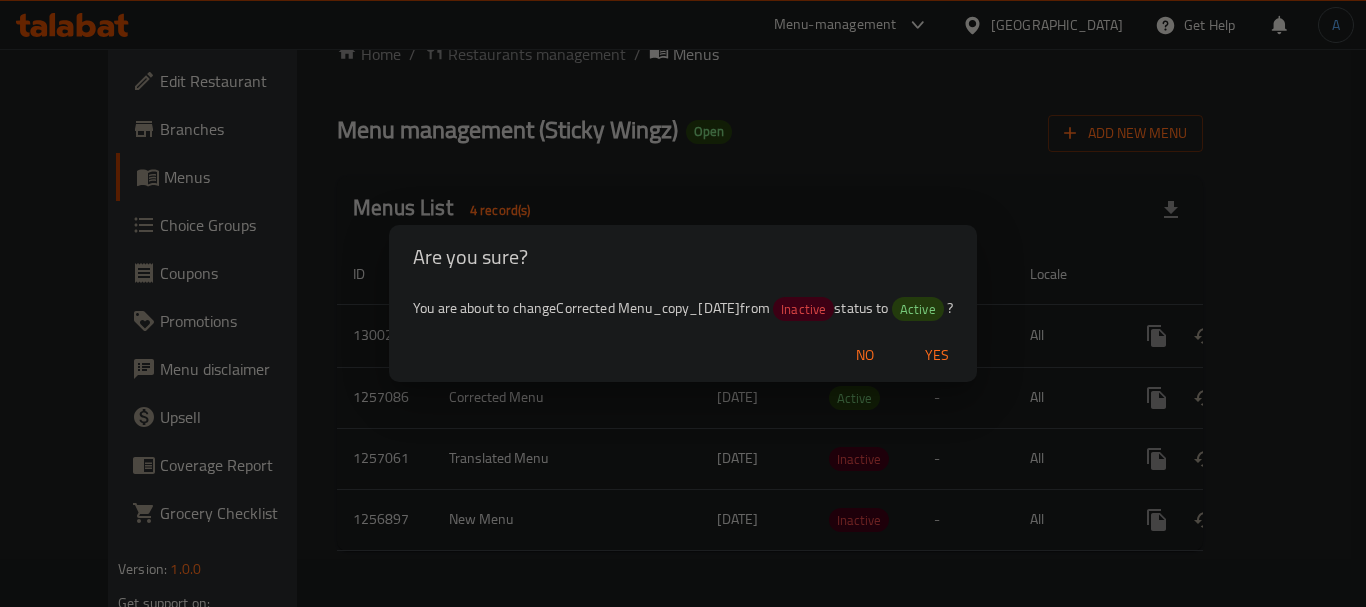 click on "No" at bounding box center (865, 355) 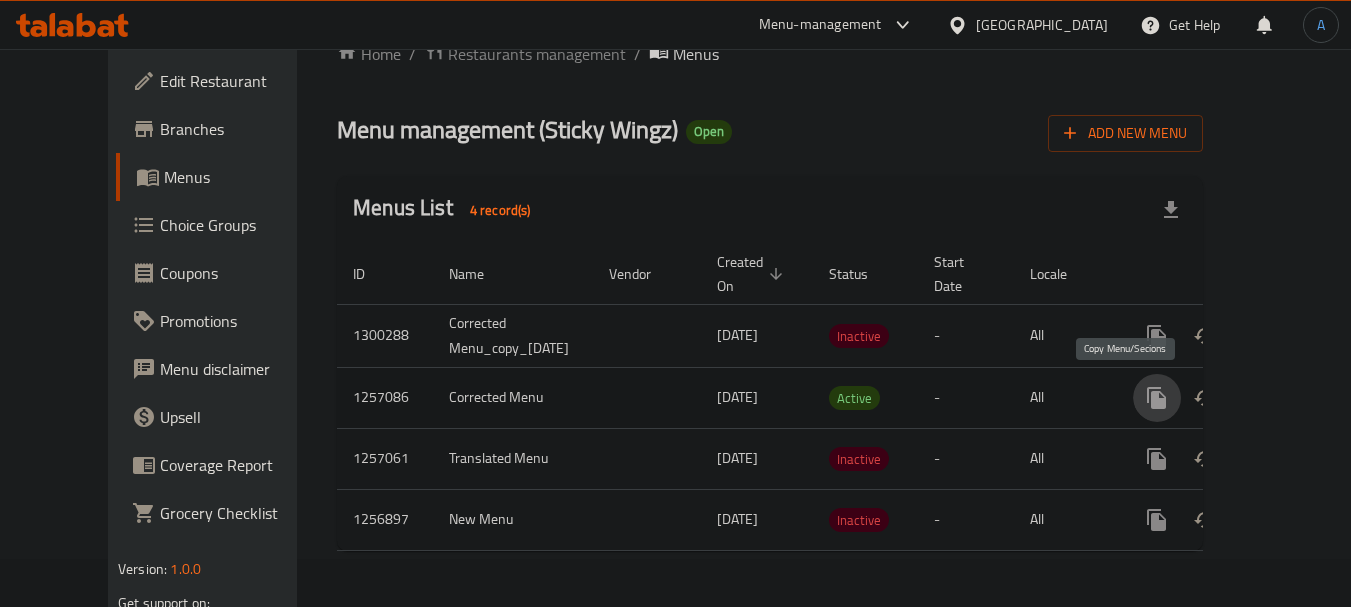 click 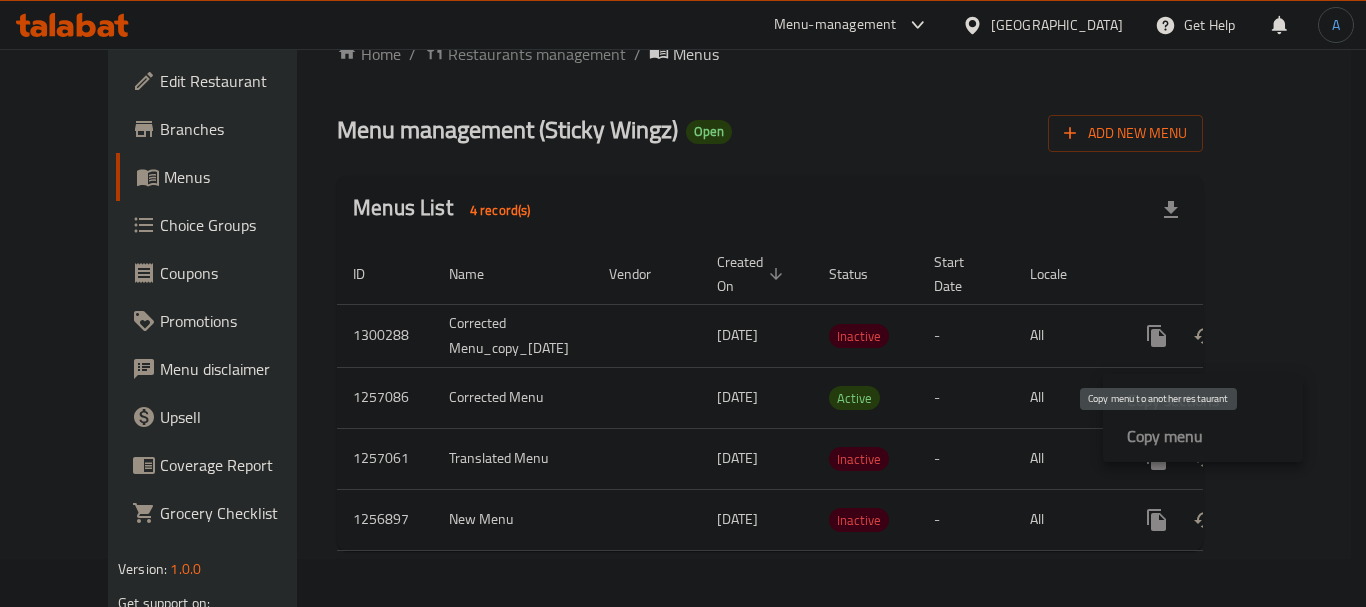 click on "Copy menu" at bounding box center (1165, 436) 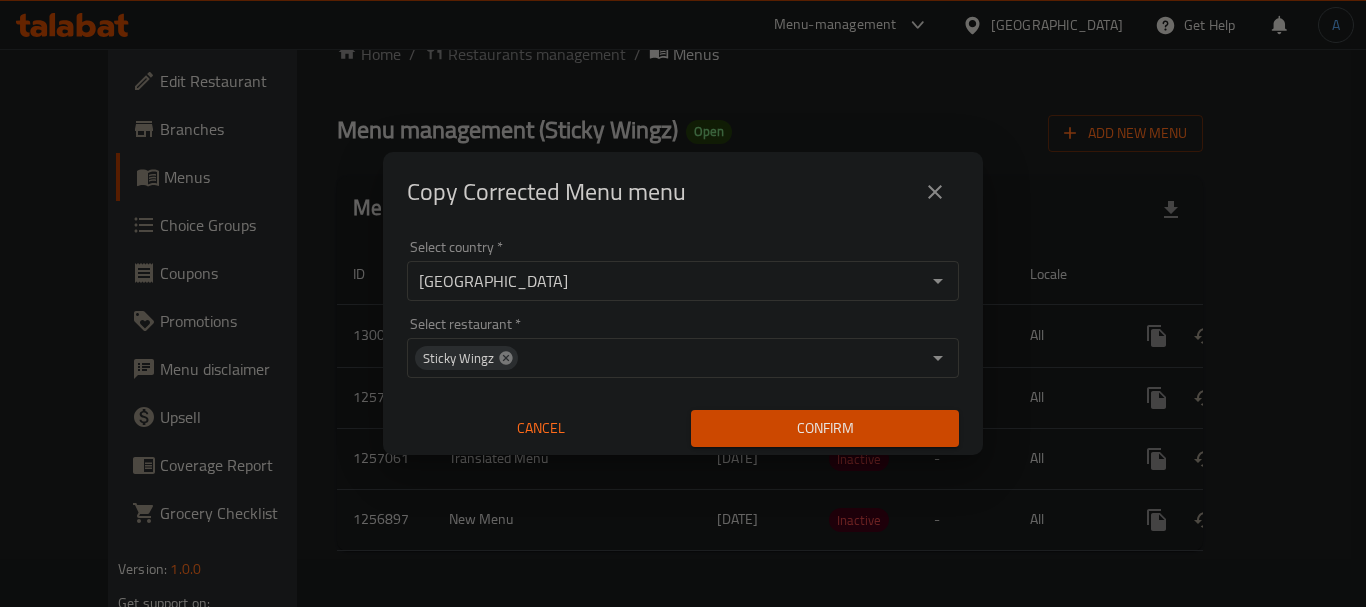 click 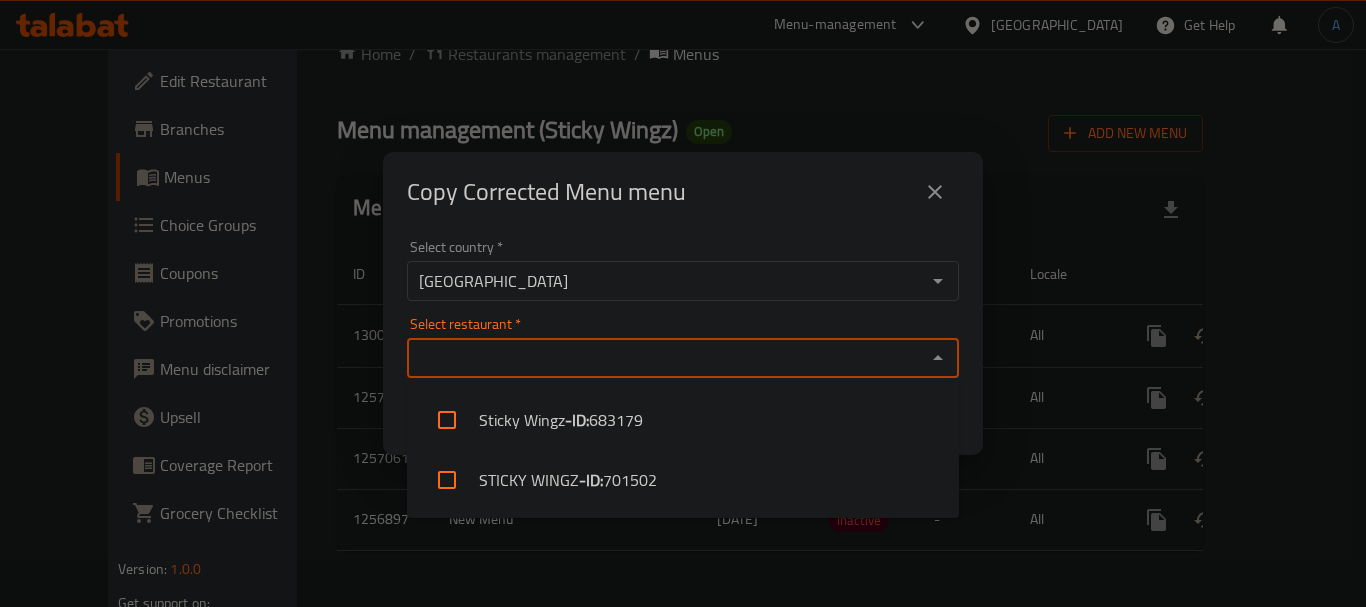 click on "Select restaurant   *" at bounding box center [666, 358] 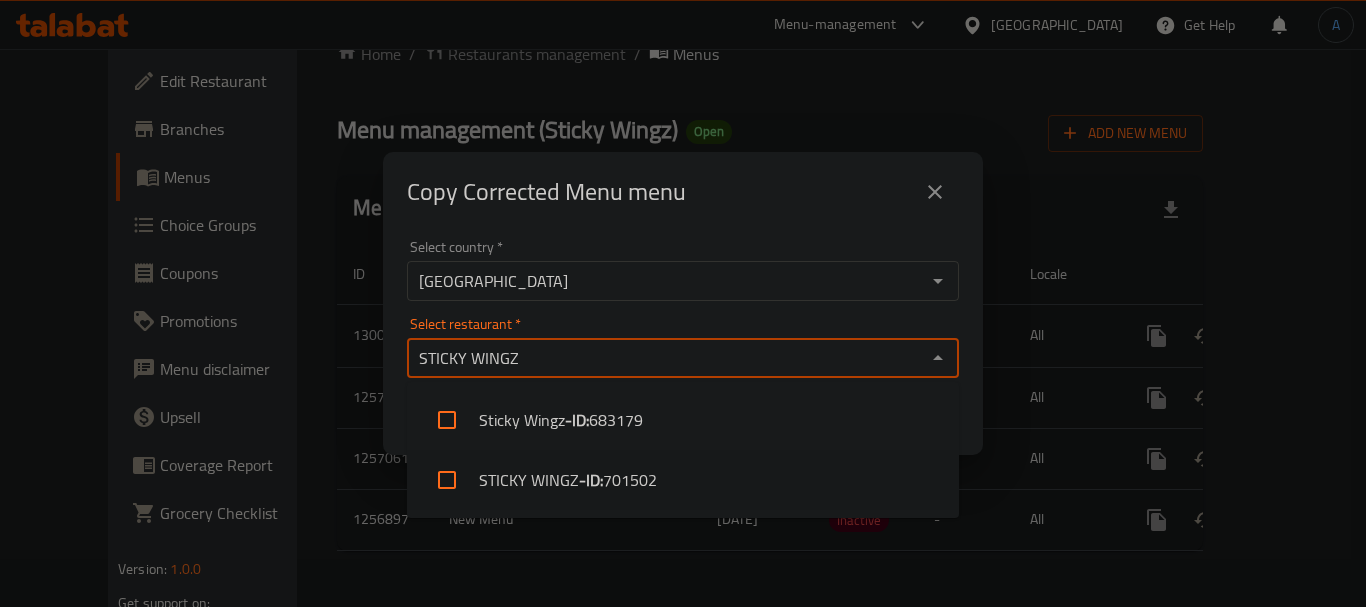 click on "STICKY WINGZ    -   ID: 701502" at bounding box center [683, 480] 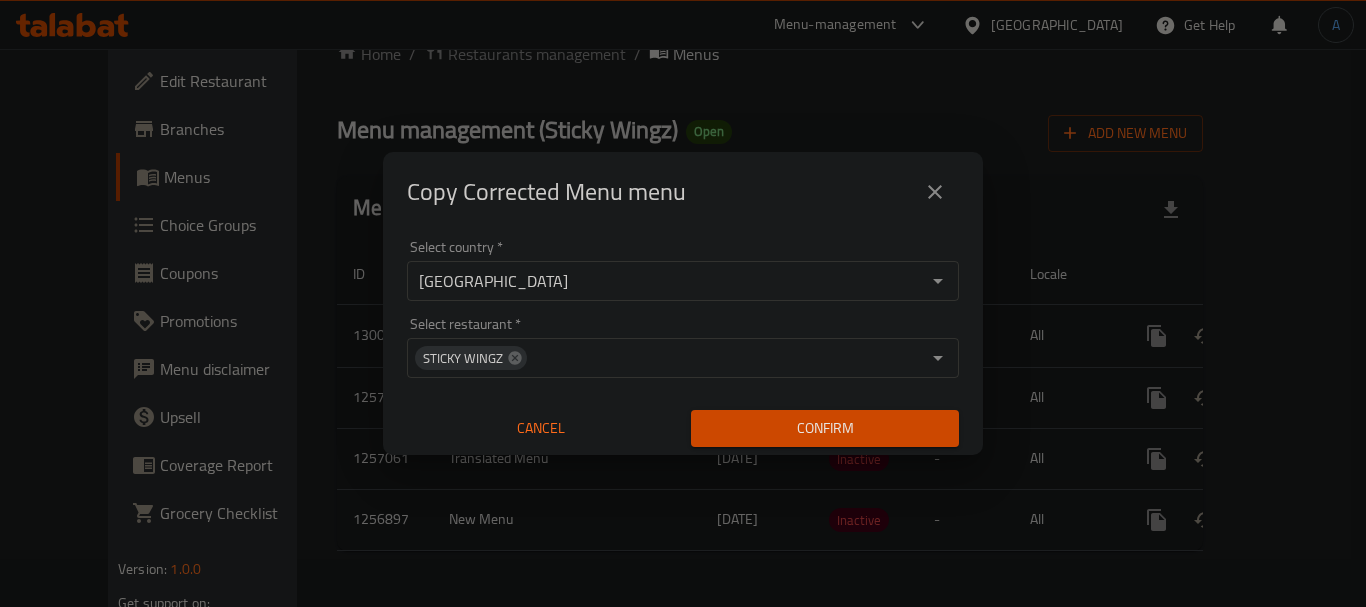 click on "Select country   * United Arab Emirates Select country  * Select restaurant   * STICKY WINGZ Select restaurant  * Cancel Confirm" at bounding box center (683, 343) 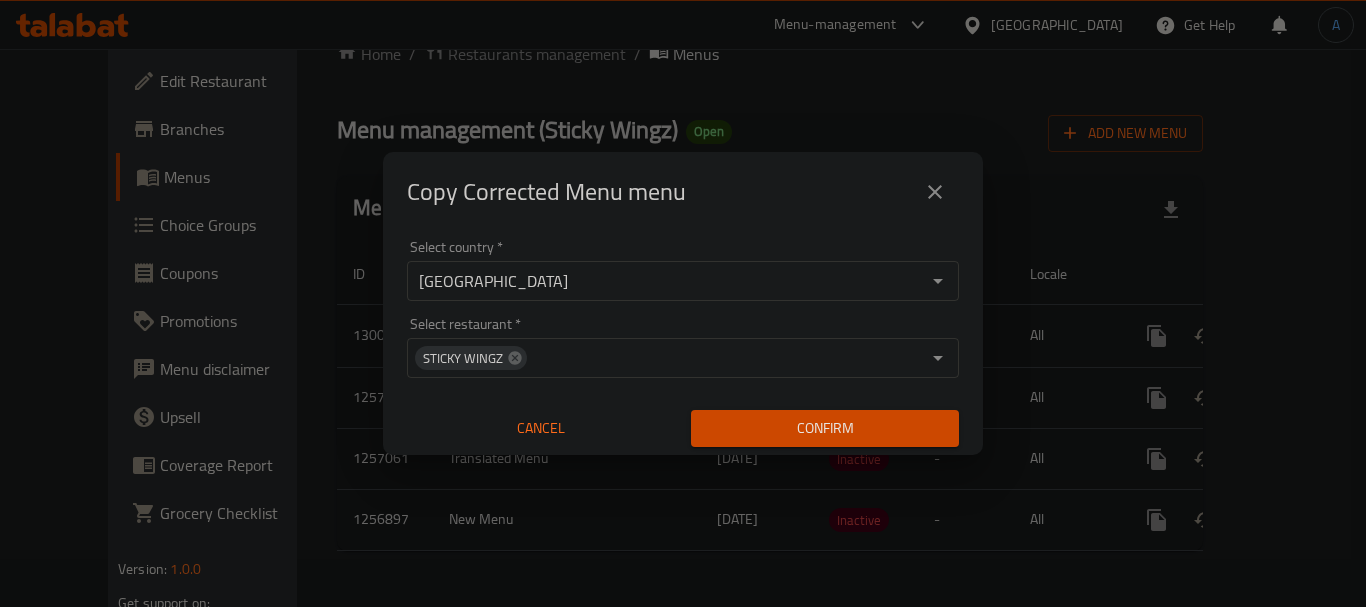 click on "Confirm" at bounding box center (825, 428) 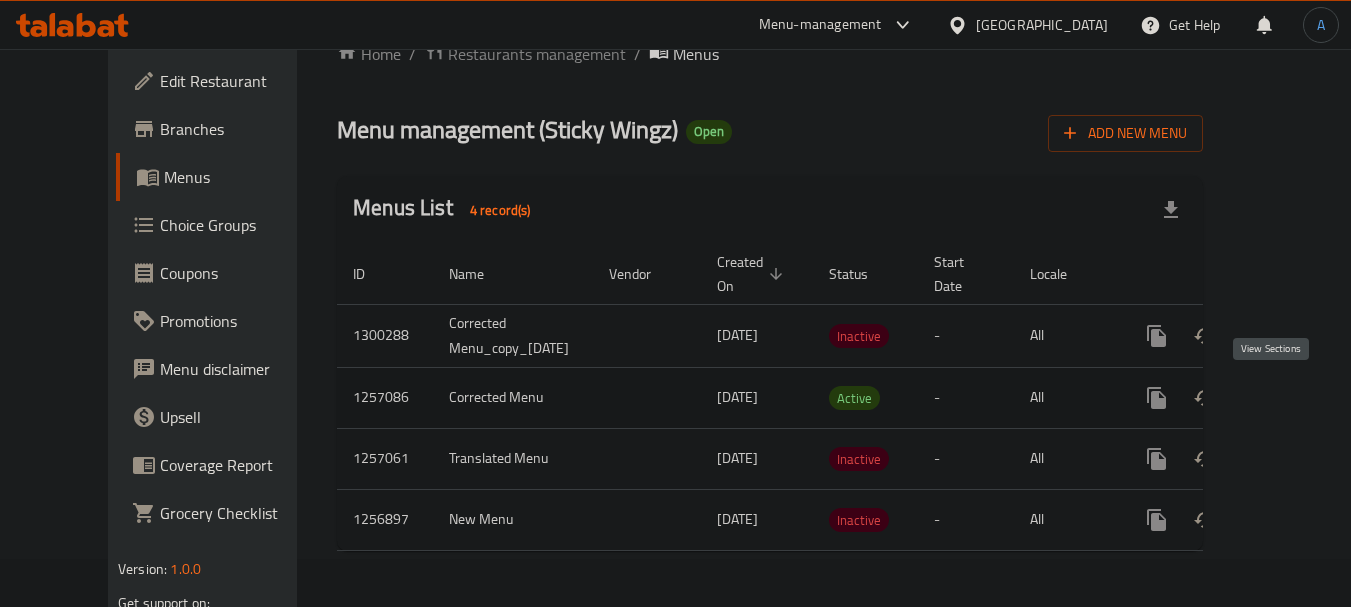 click 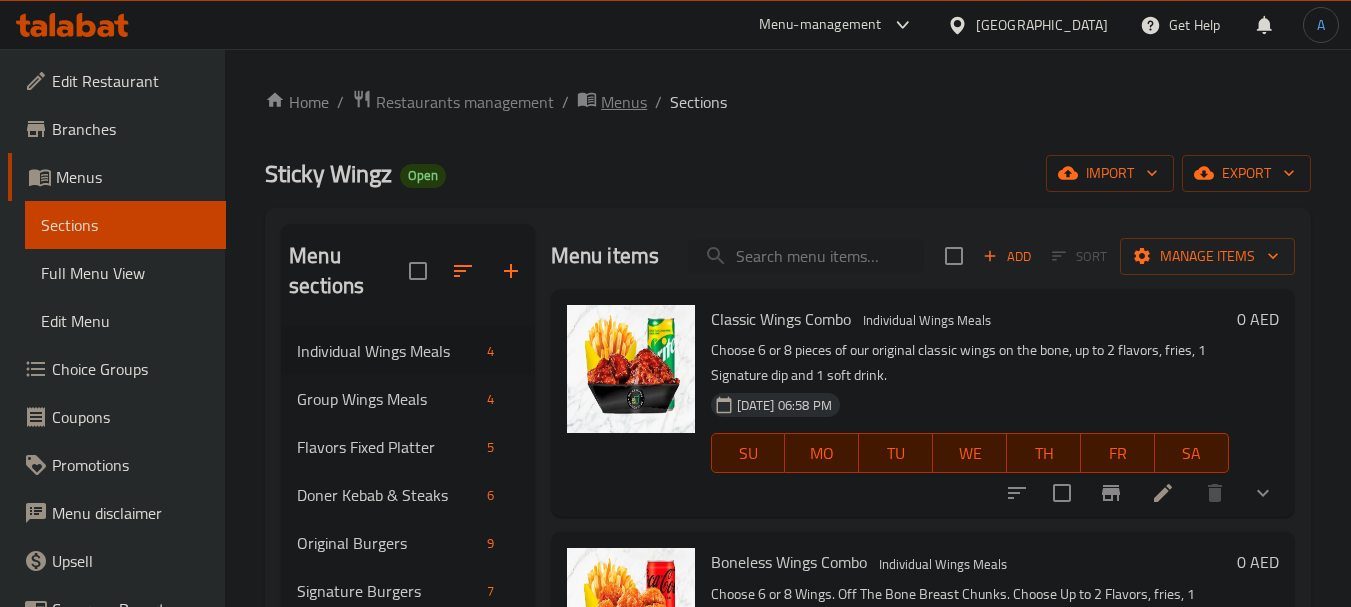 click on "Menus" at bounding box center [624, 102] 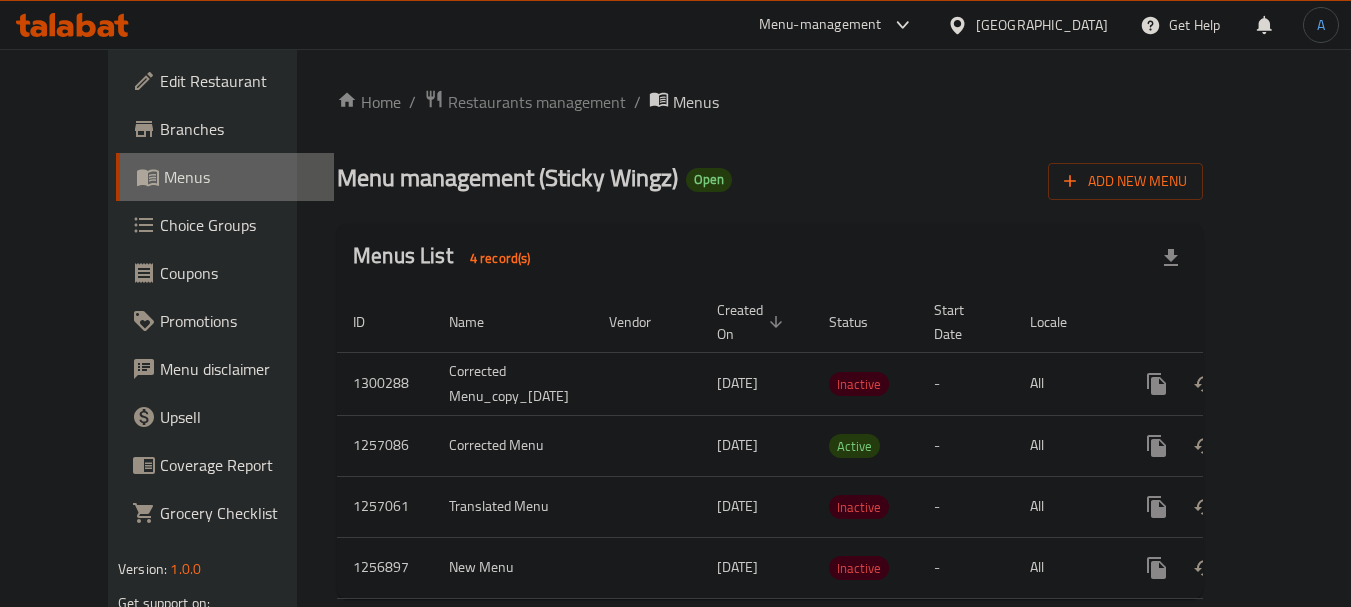 click on "Menus" at bounding box center (241, 177) 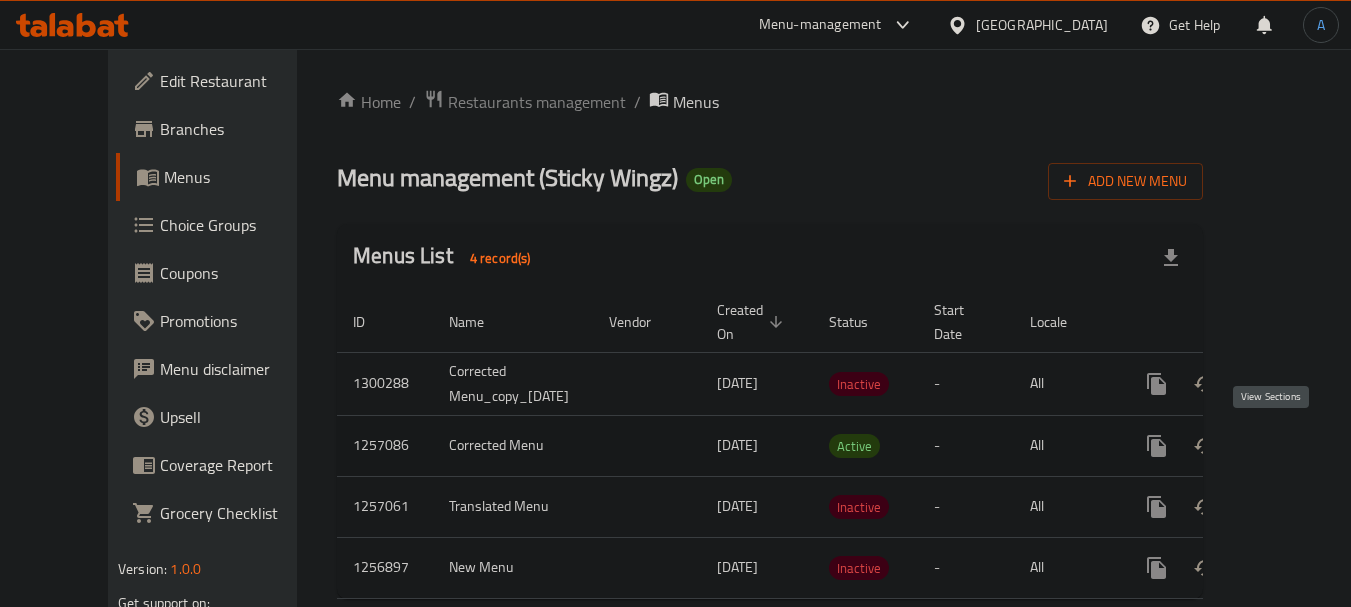 click 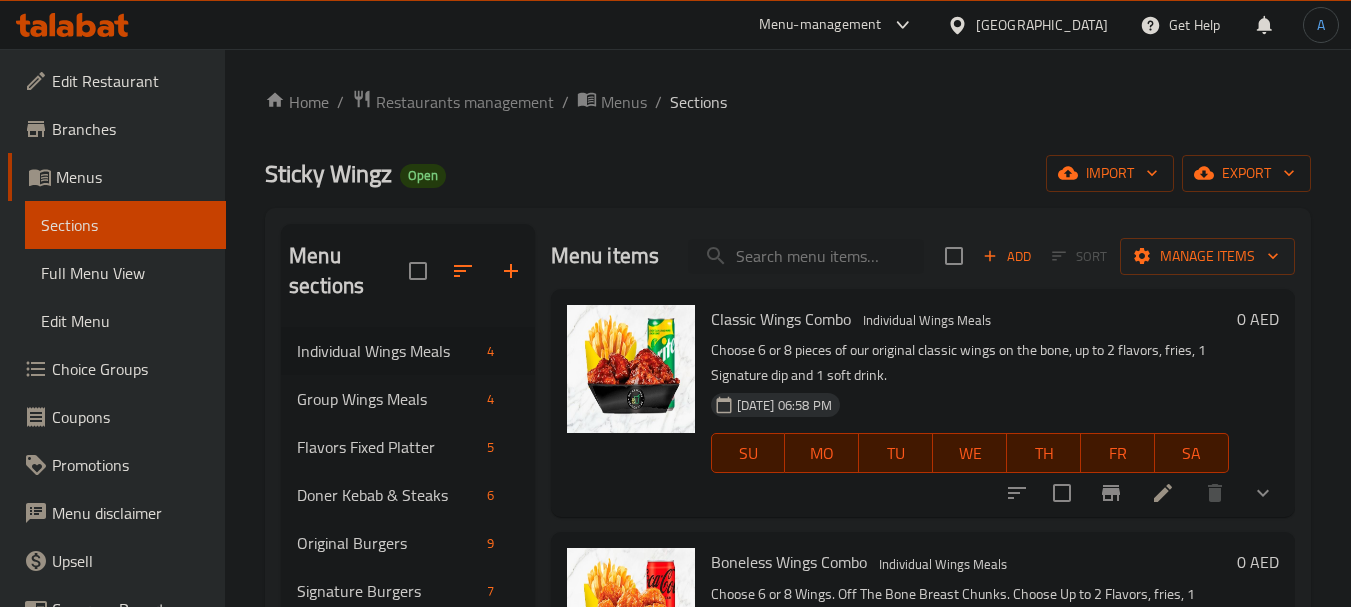click on "Full Menu View" at bounding box center [125, 273] 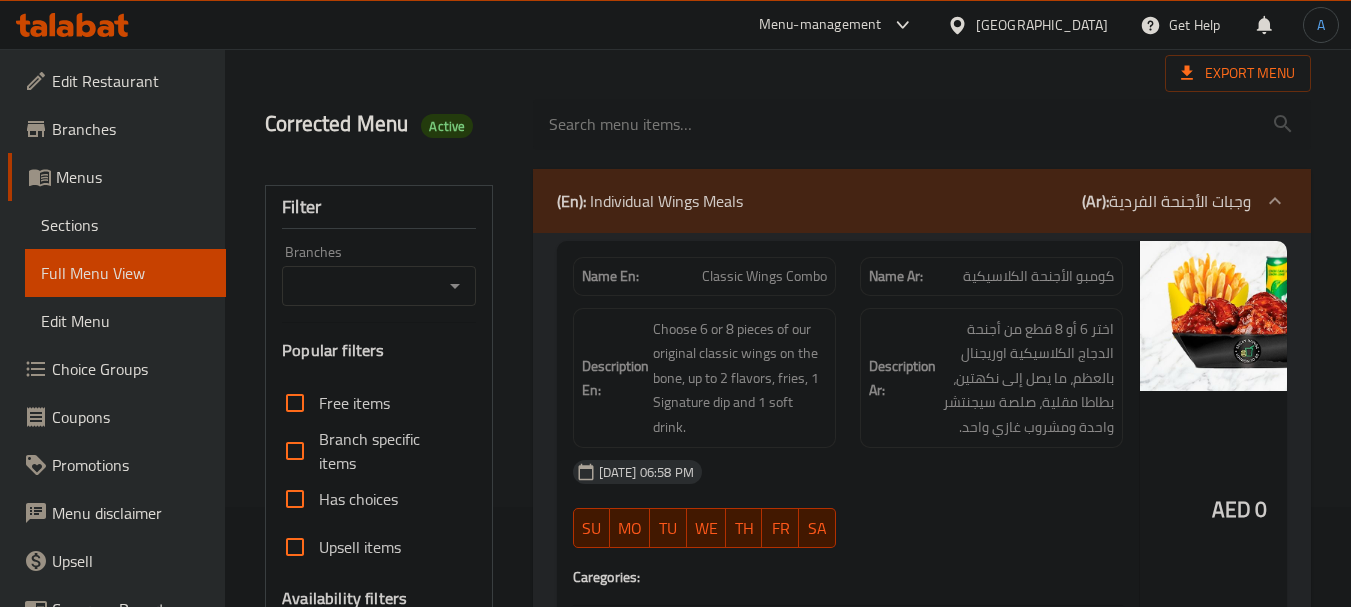 scroll, scrollTop: 0, scrollLeft: 0, axis: both 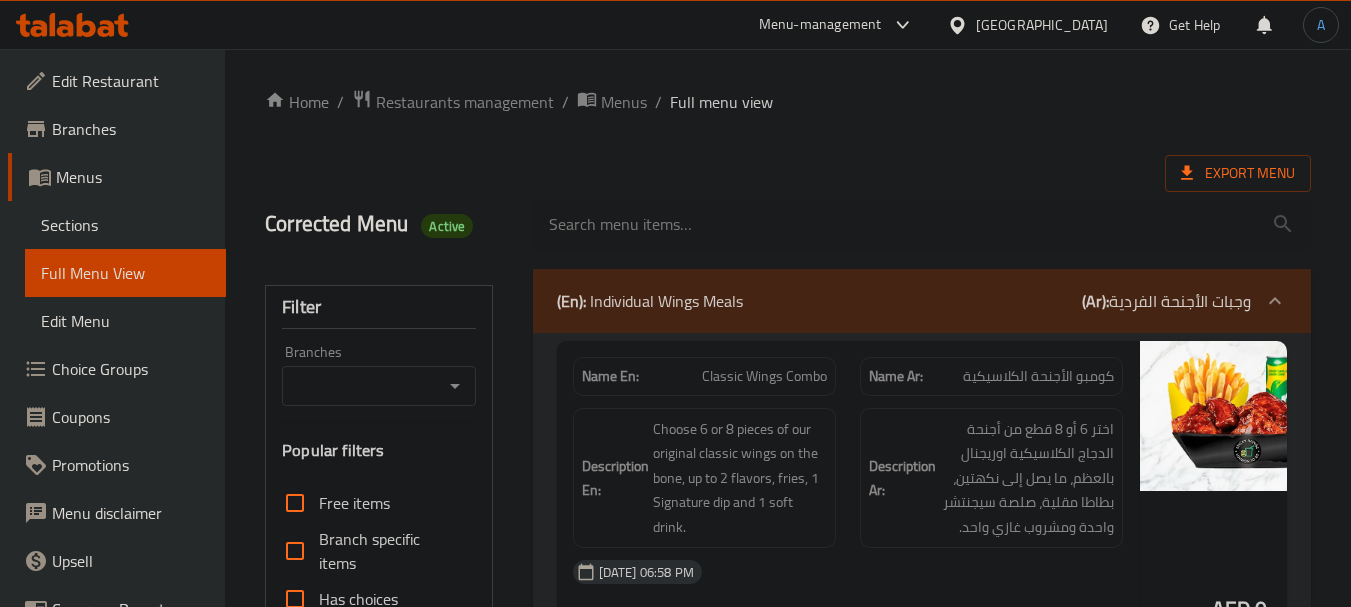 drag, startPoint x: 1224, startPoint y: 132, endPoint x: 1220, endPoint y: 152, distance: 20.396078 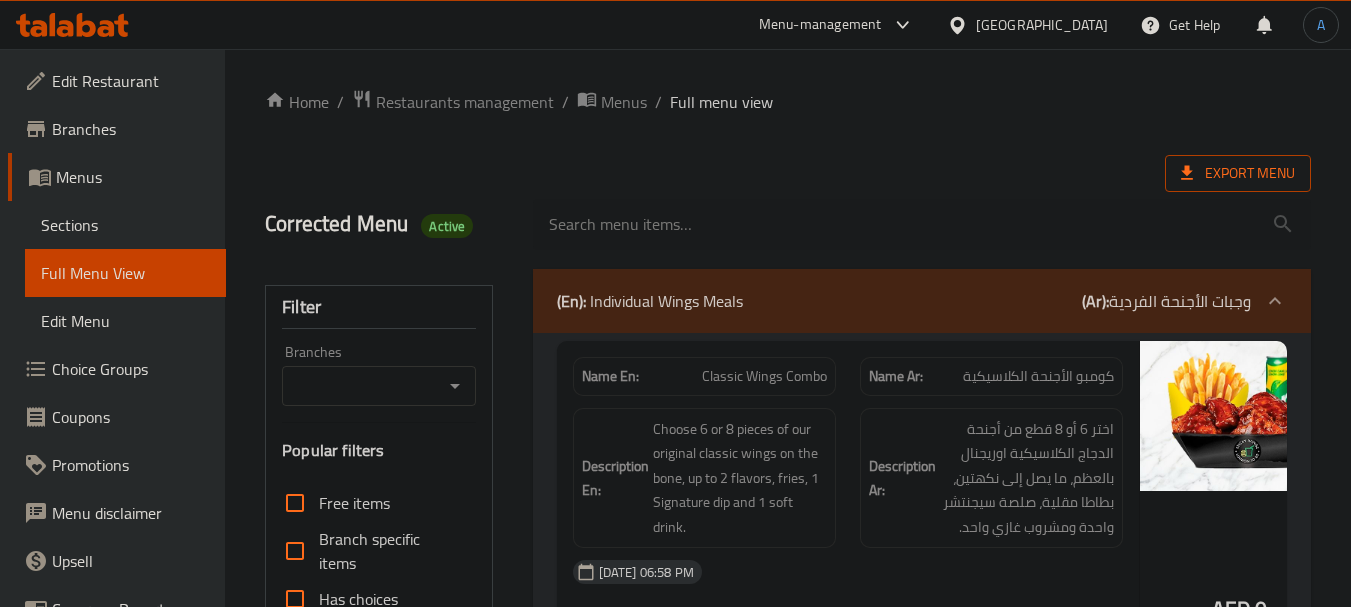 click on "Export Menu" at bounding box center [1238, 173] 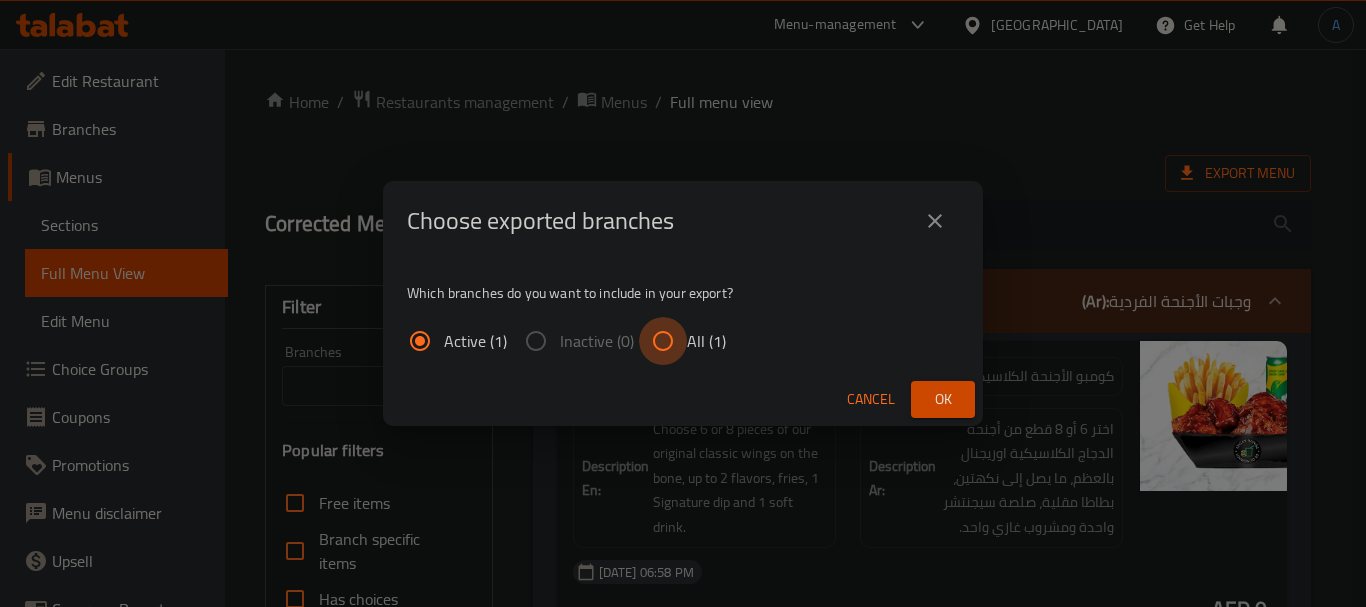 click on "All (1)" at bounding box center [663, 341] 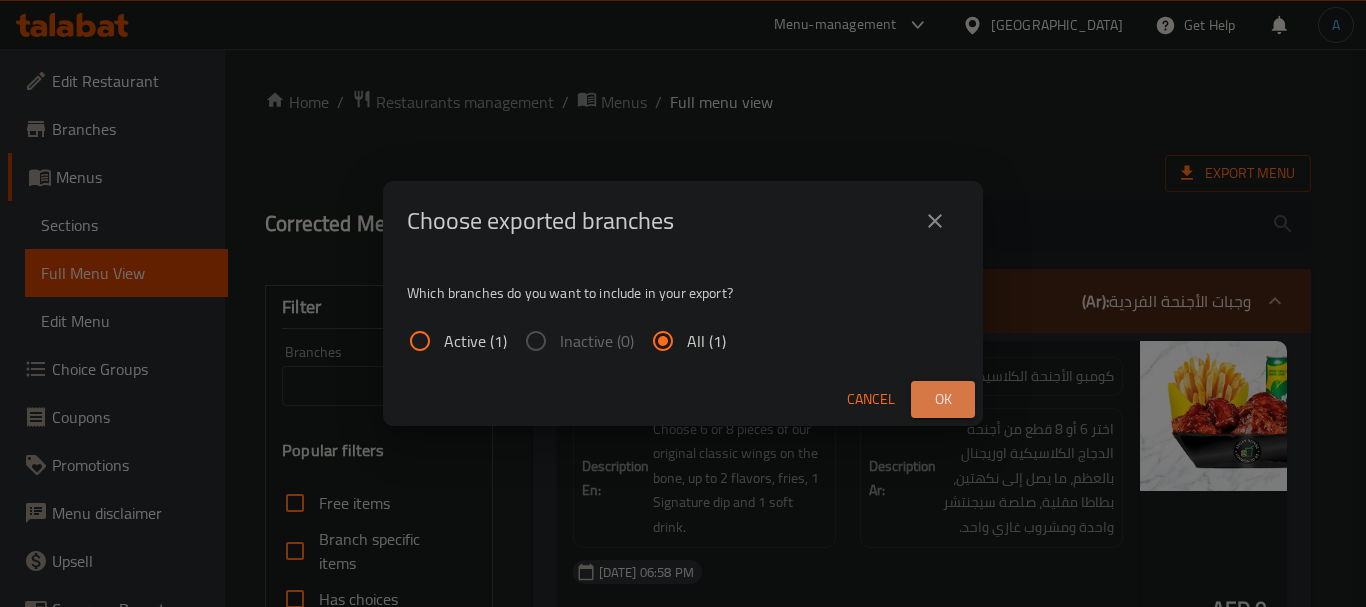 click on "Ok" at bounding box center (943, 399) 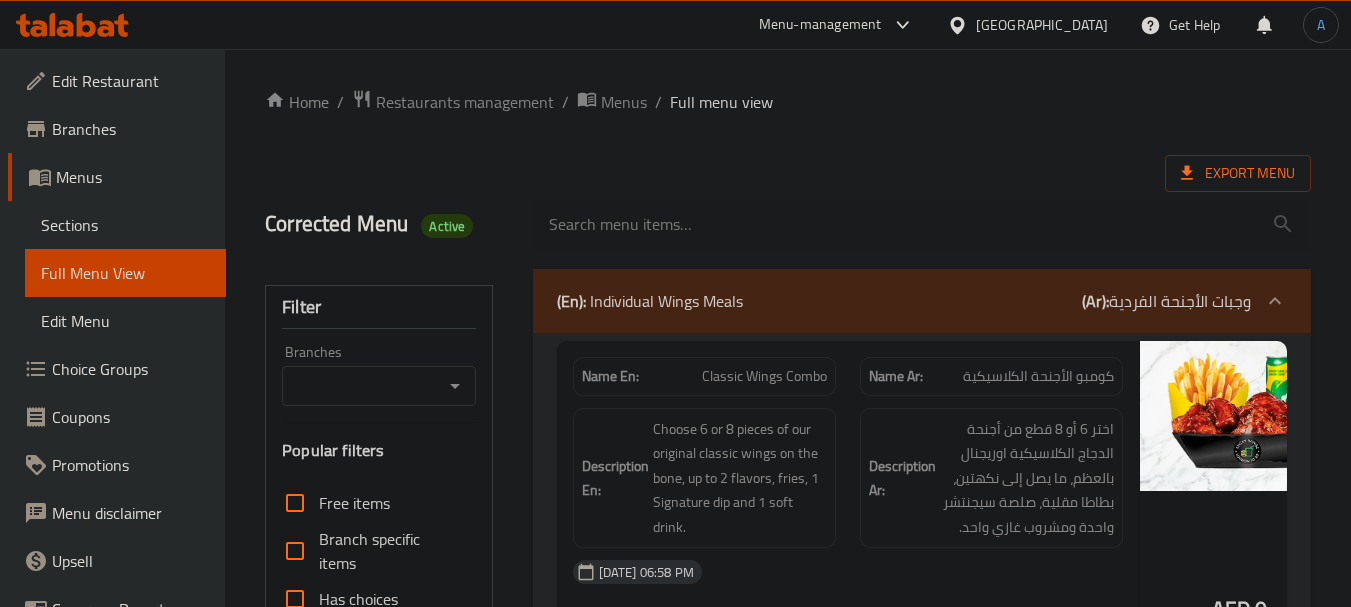 click at bounding box center (922, 224) 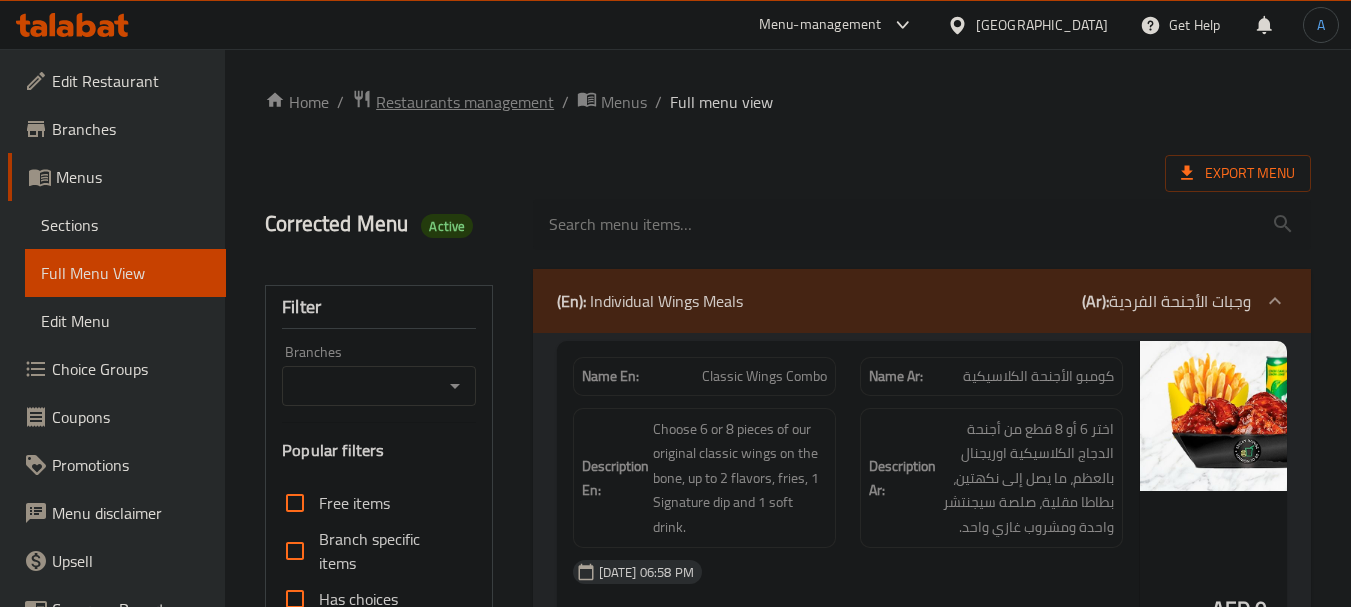 click on "Restaurants management" at bounding box center (465, 102) 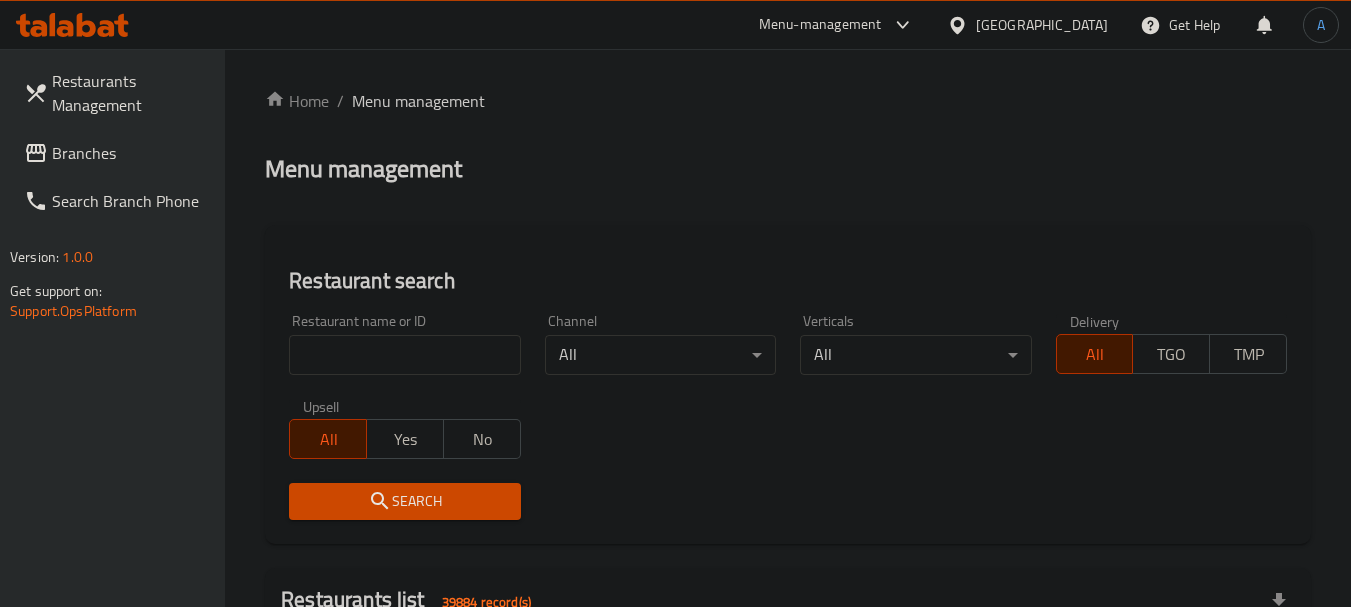 click at bounding box center (404, 355) 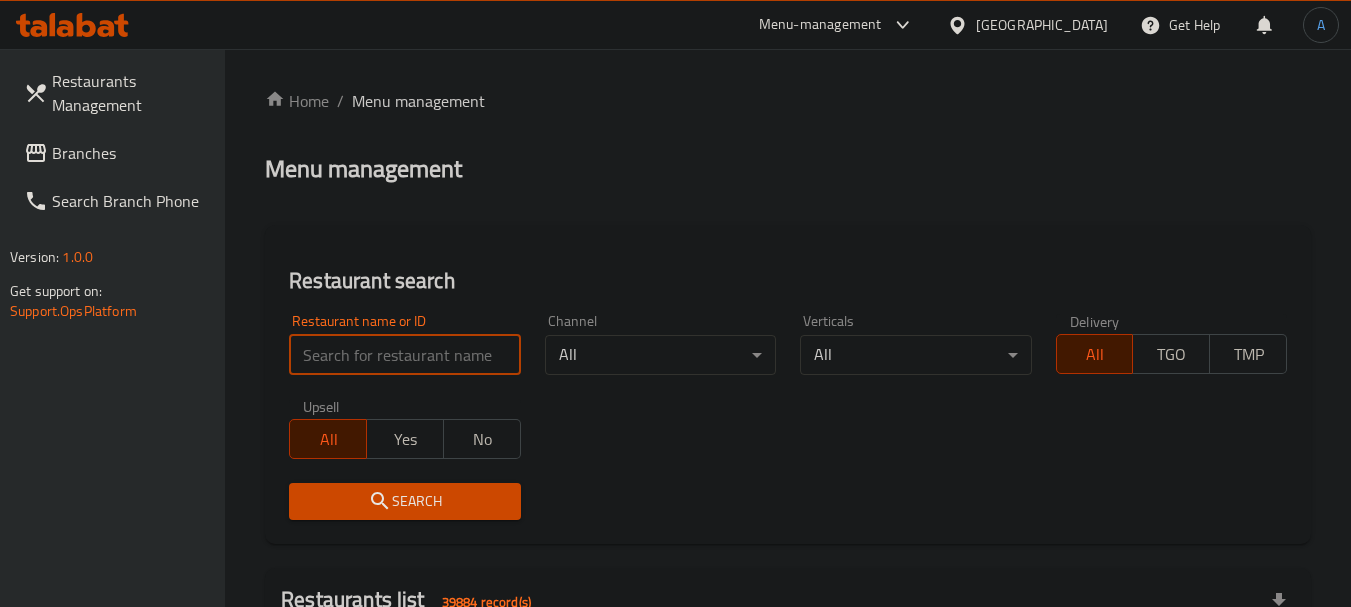paste on "RASOI RESTAURANT" 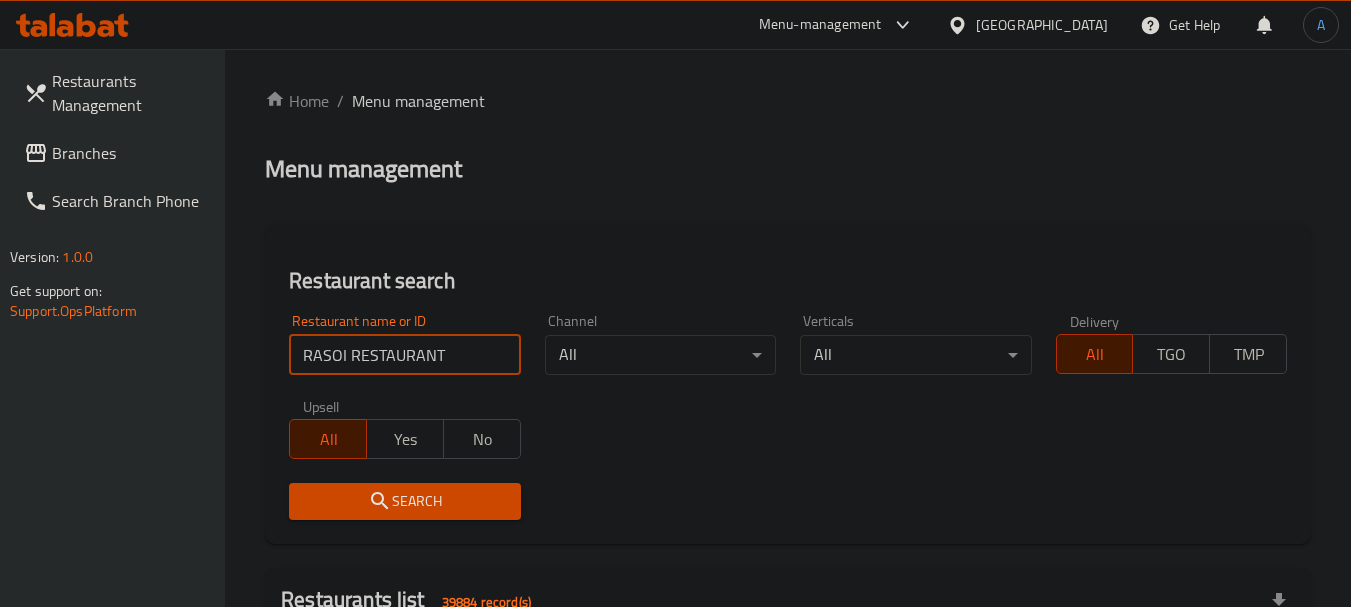 click on "Search" at bounding box center [404, 501] 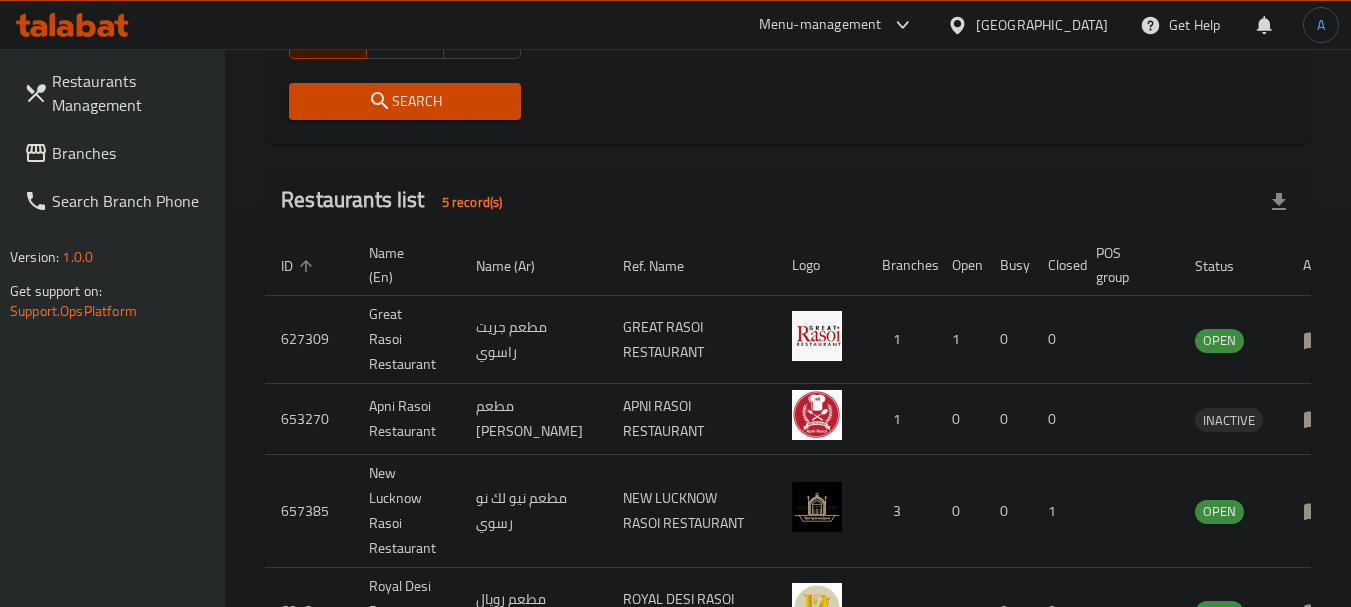 scroll, scrollTop: 200, scrollLeft: 0, axis: vertical 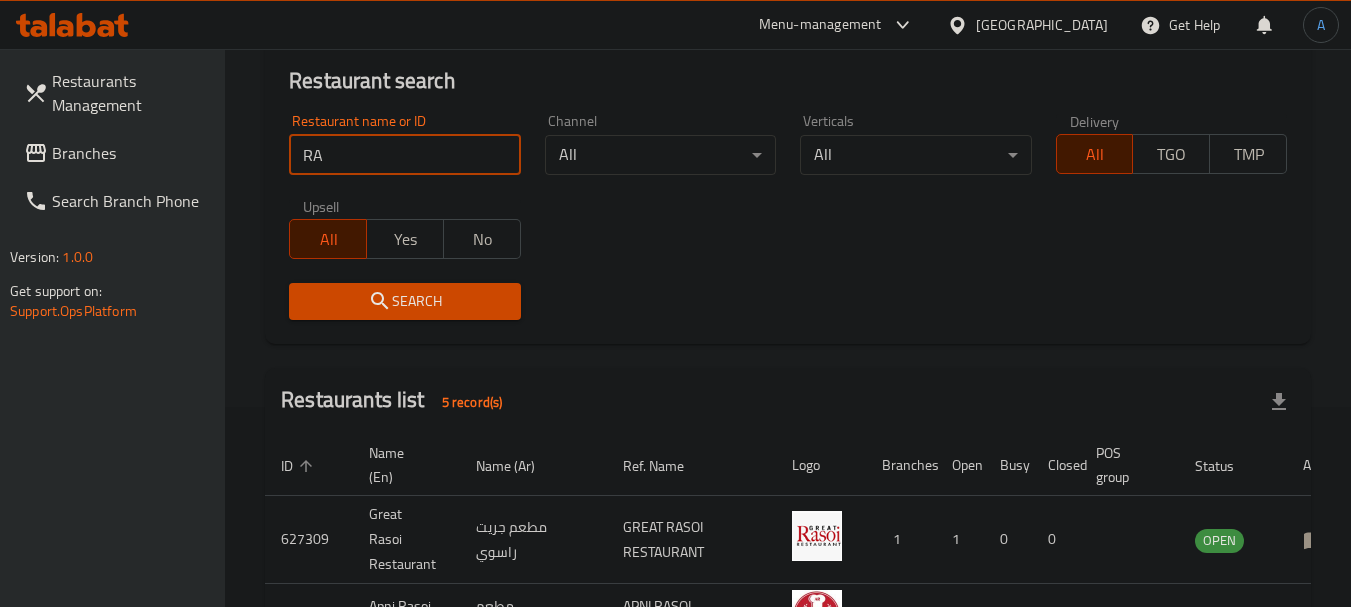 type on "R" 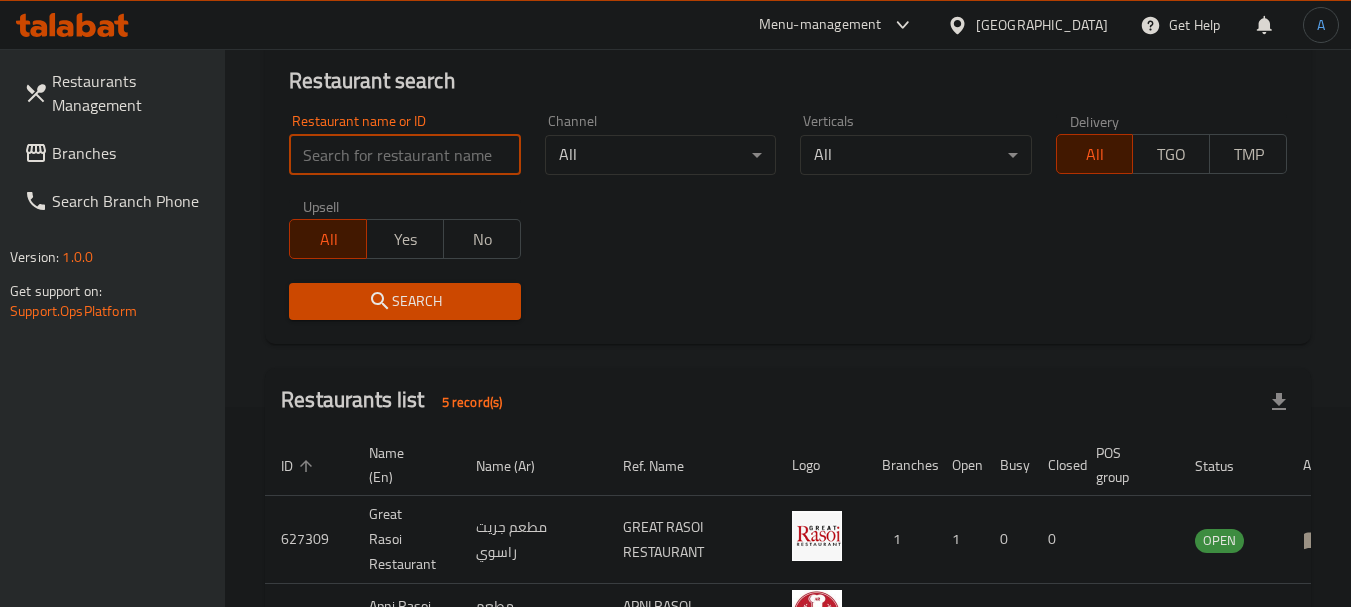 paste on "RASOI RESTAURANT" 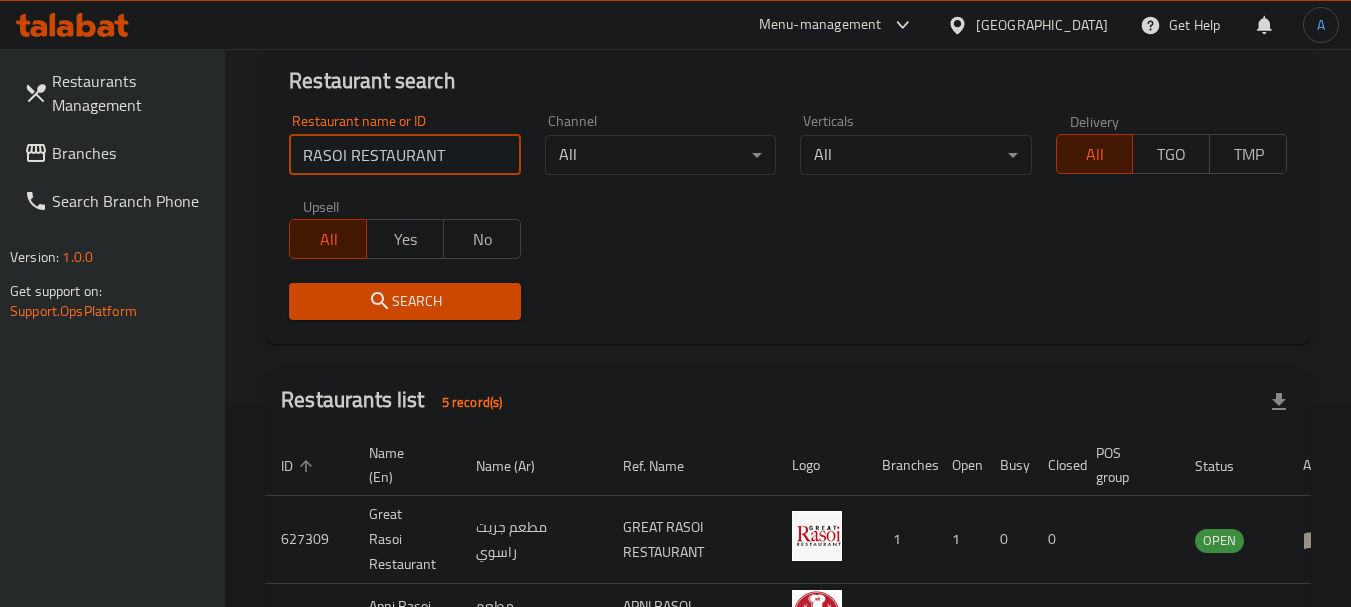 click on "Search" at bounding box center (404, 301) 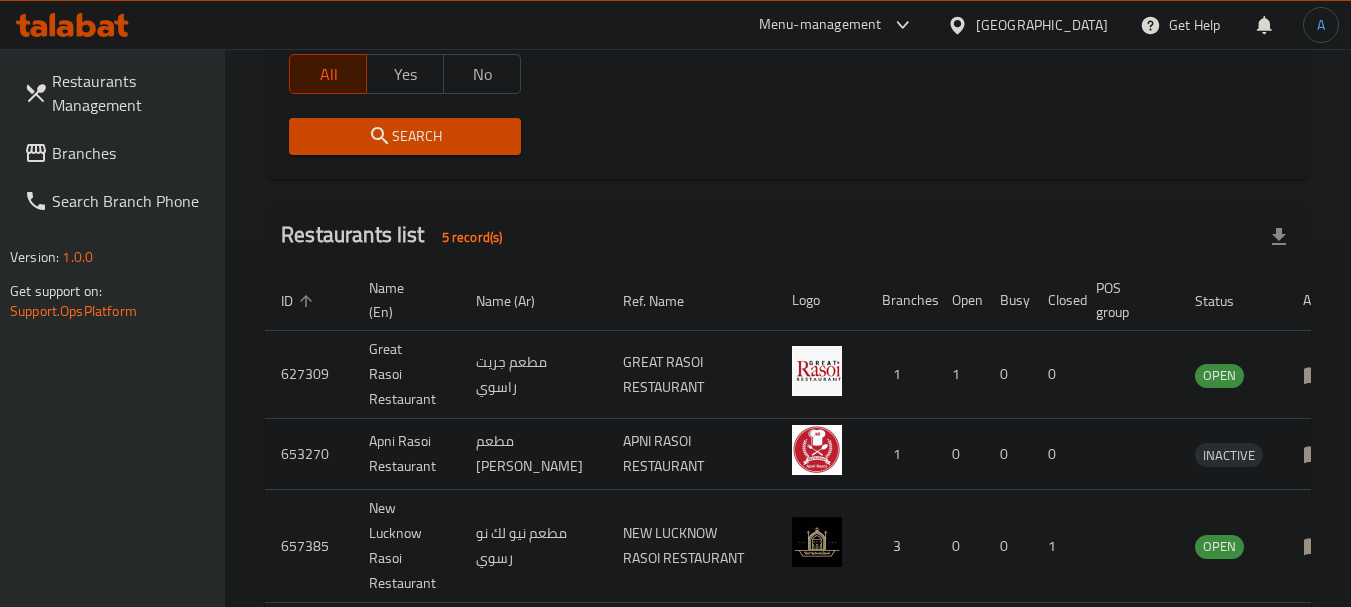 scroll, scrollTop: 400, scrollLeft: 0, axis: vertical 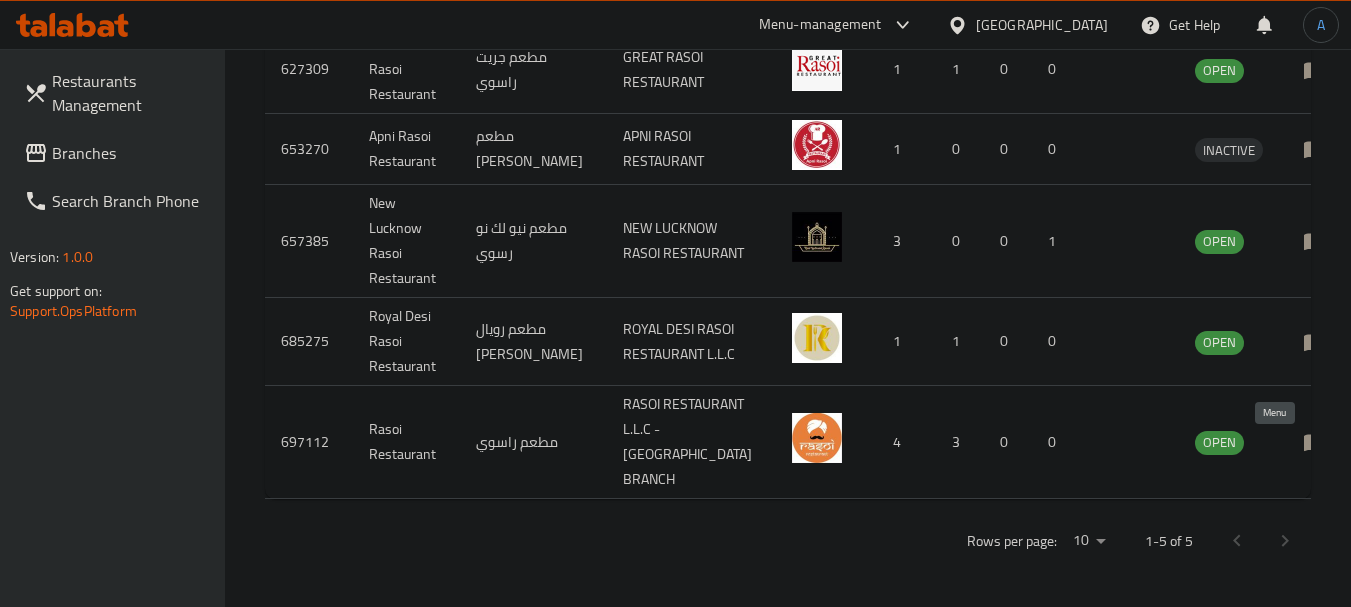 click 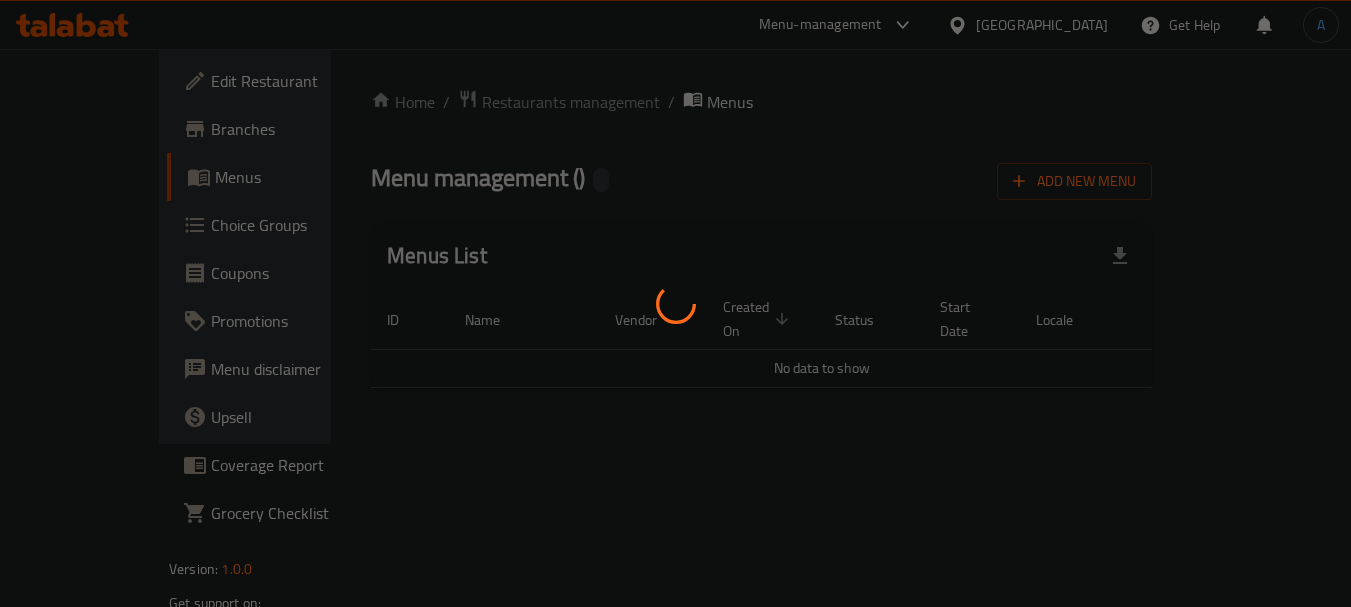 scroll, scrollTop: 0, scrollLeft: 0, axis: both 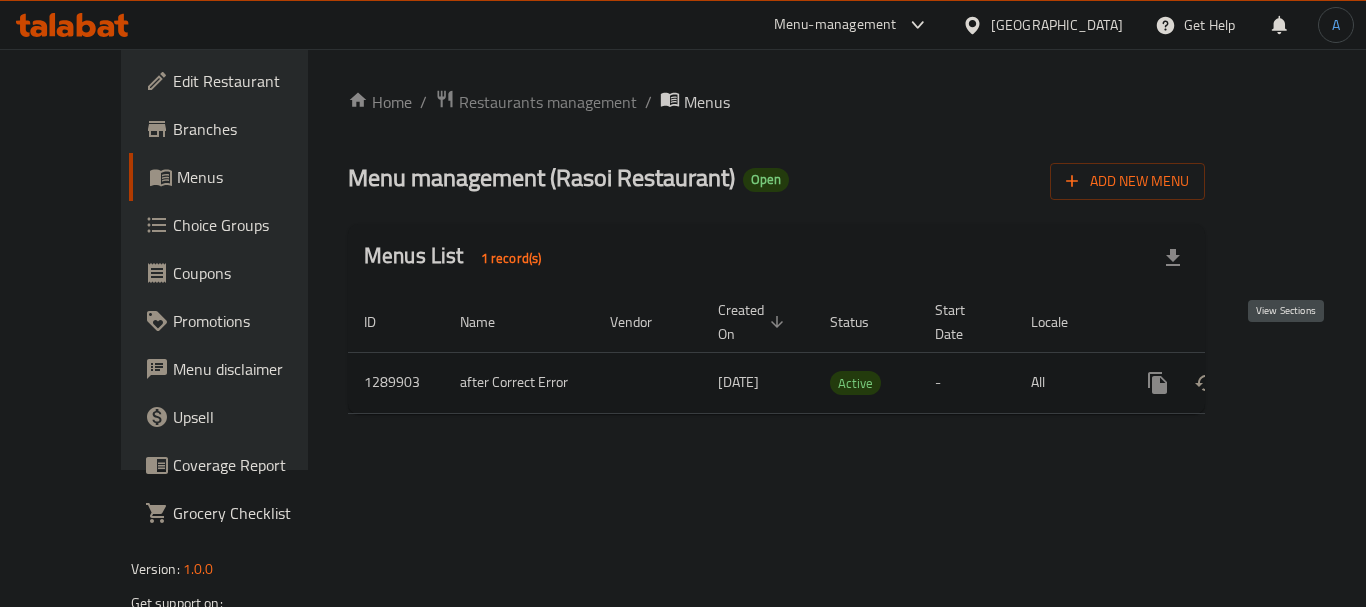 click 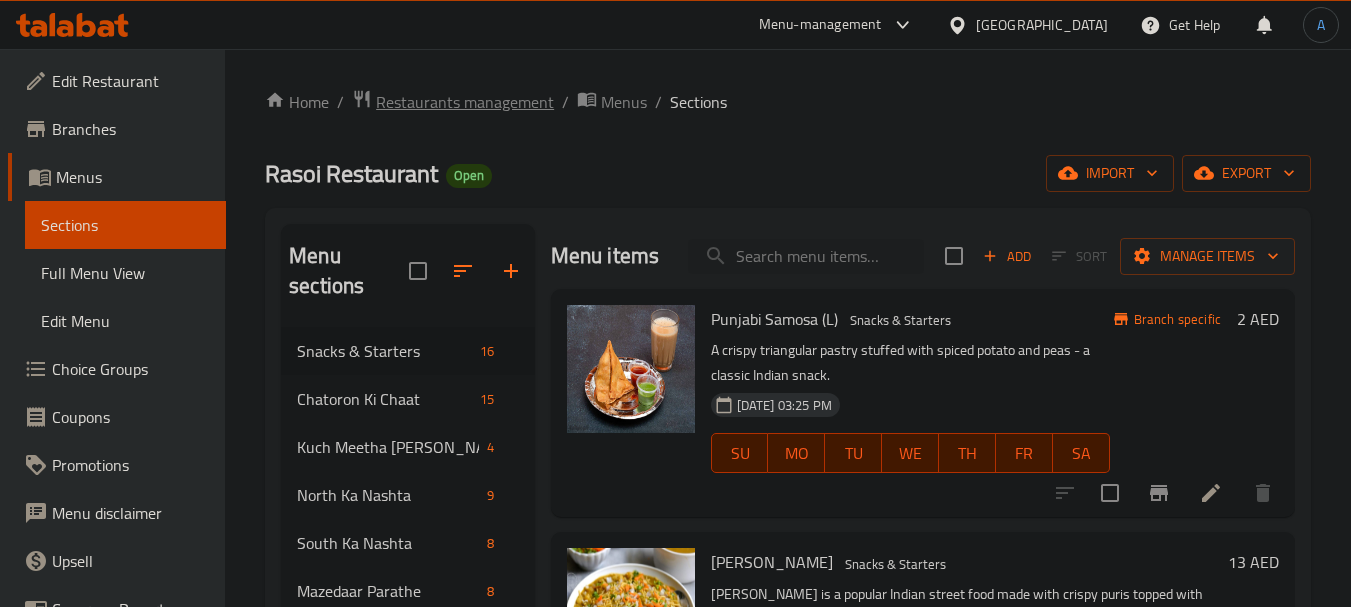 click on "Restaurants management" at bounding box center [465, 102] 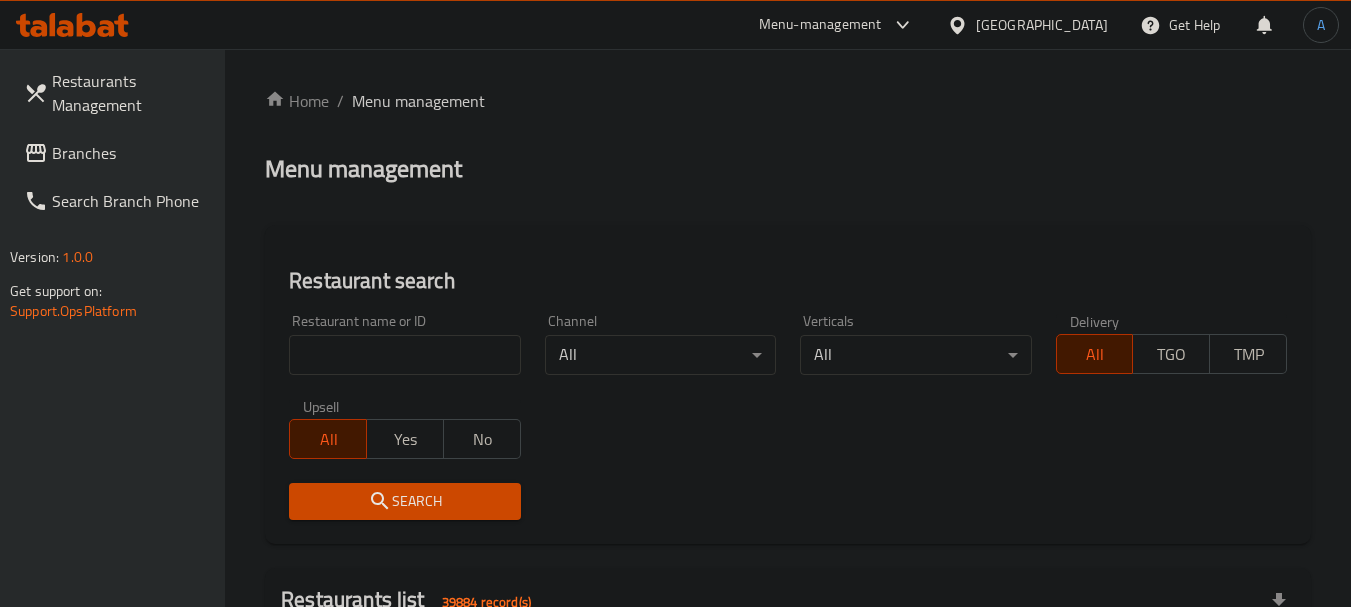 click at bounding box center [404, 355] 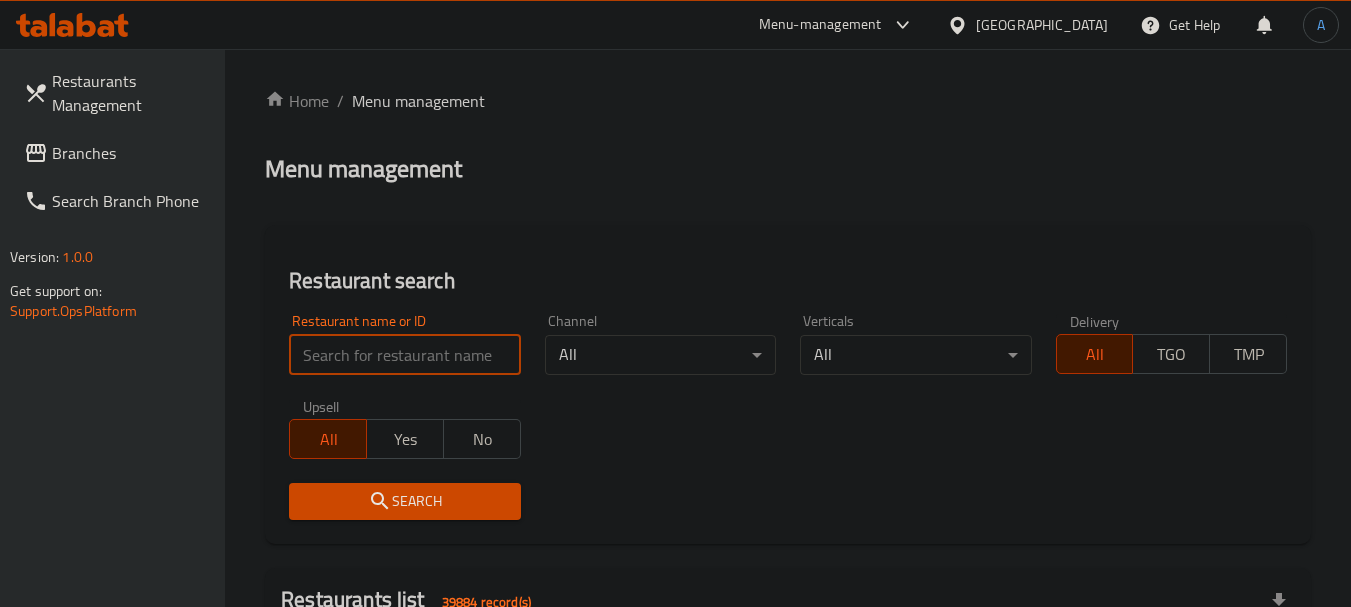 paste on "RASOI RESTAURANT" 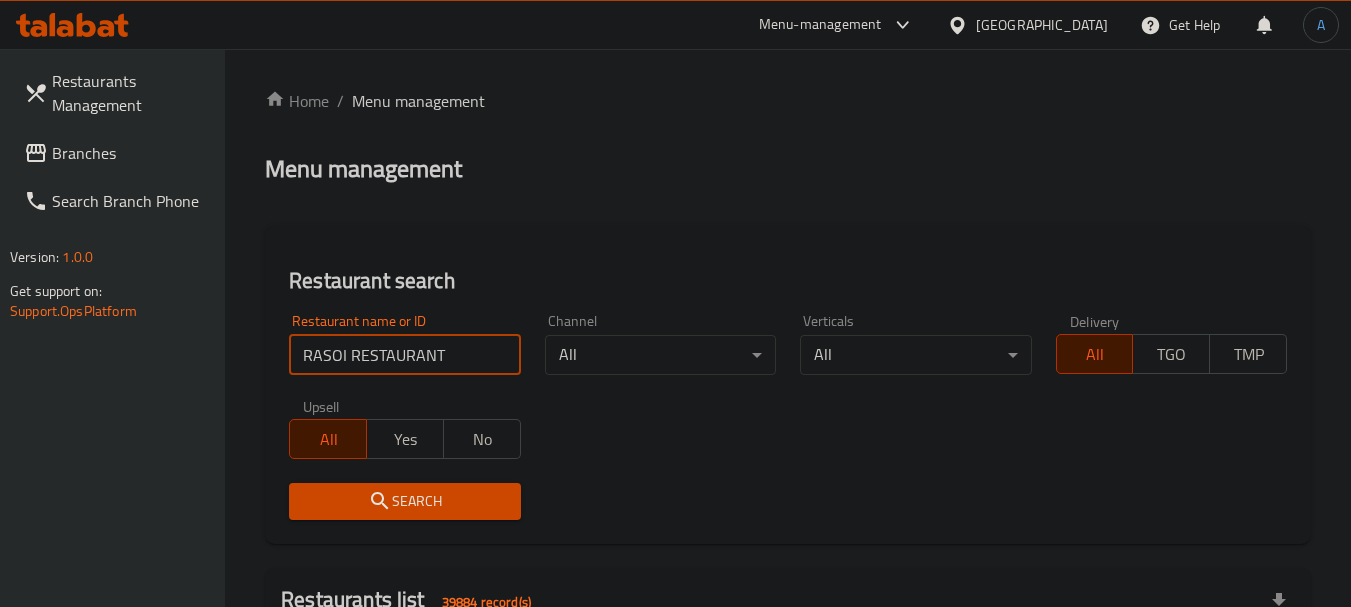 type on "RASOI RESTAURANT" 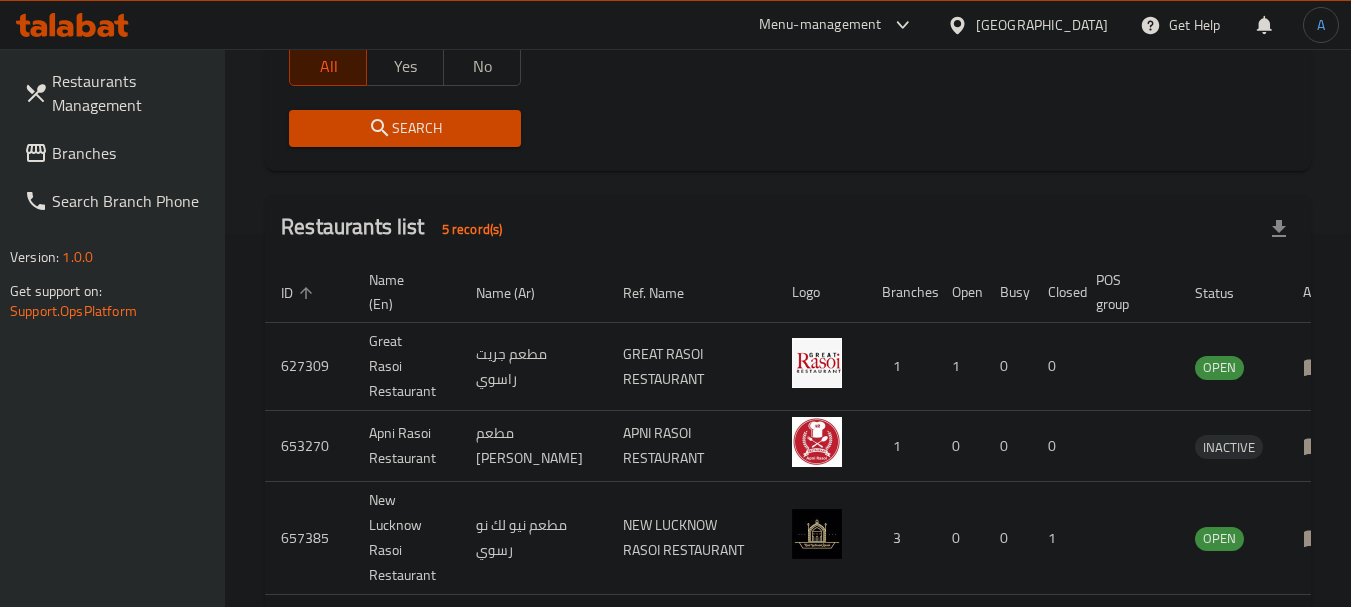 scroll, scrollTop: 670, scrollLeft: 0, axis: vertical 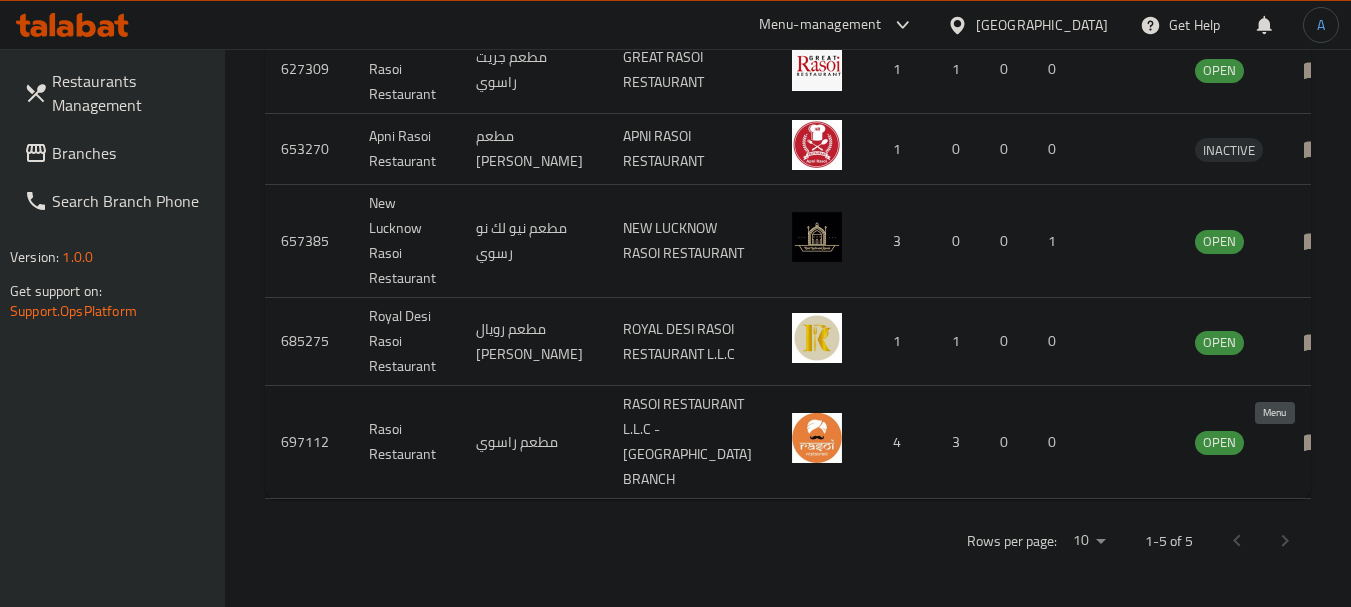 click at bounding box center (1321, 442) 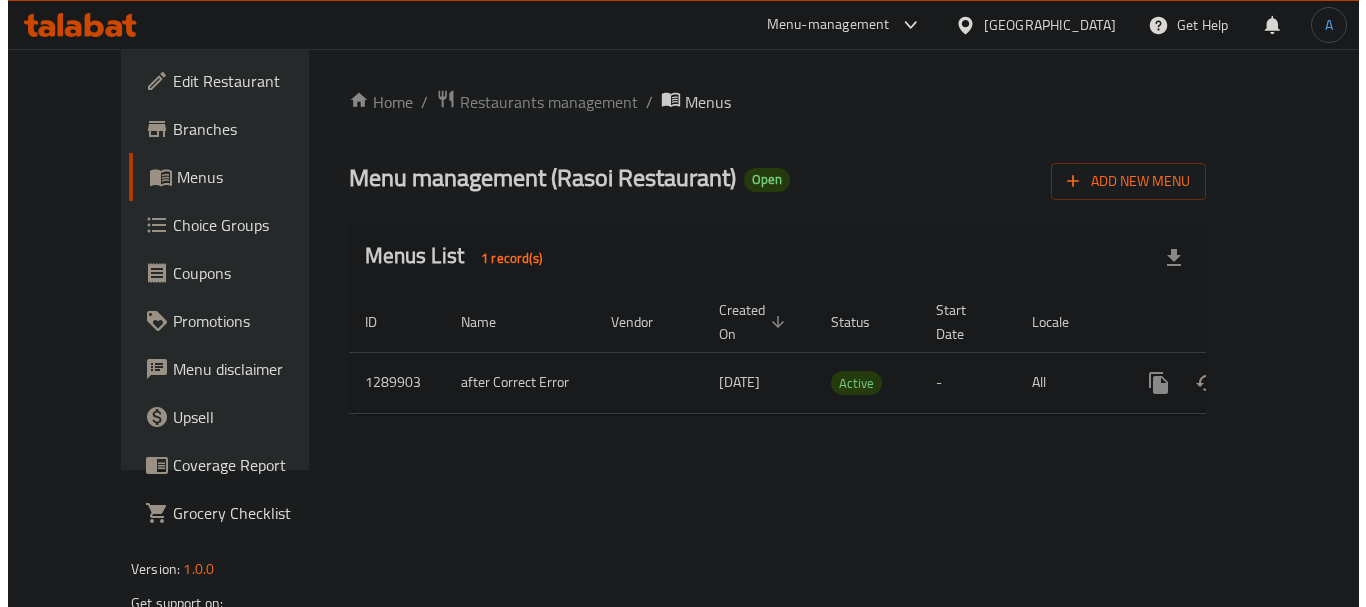scroll, scrollTop: 0, scrollLeft: 0, axis: both 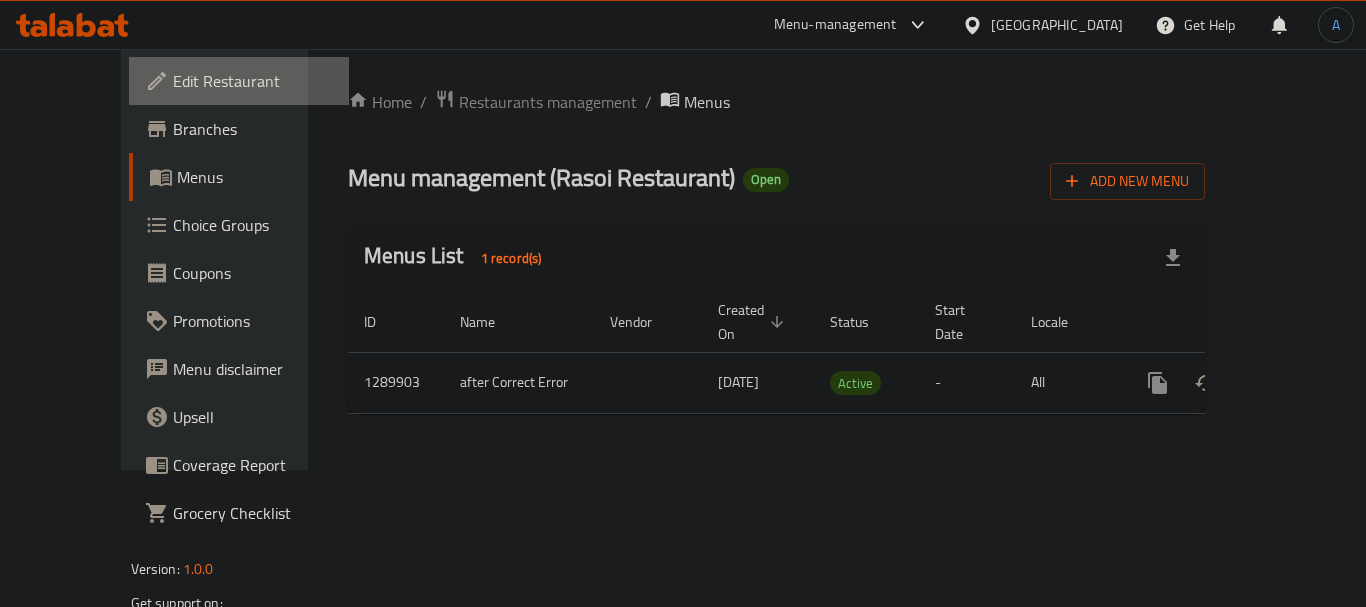click on "Edit Restaurant" at bounding box center [239, 81] 